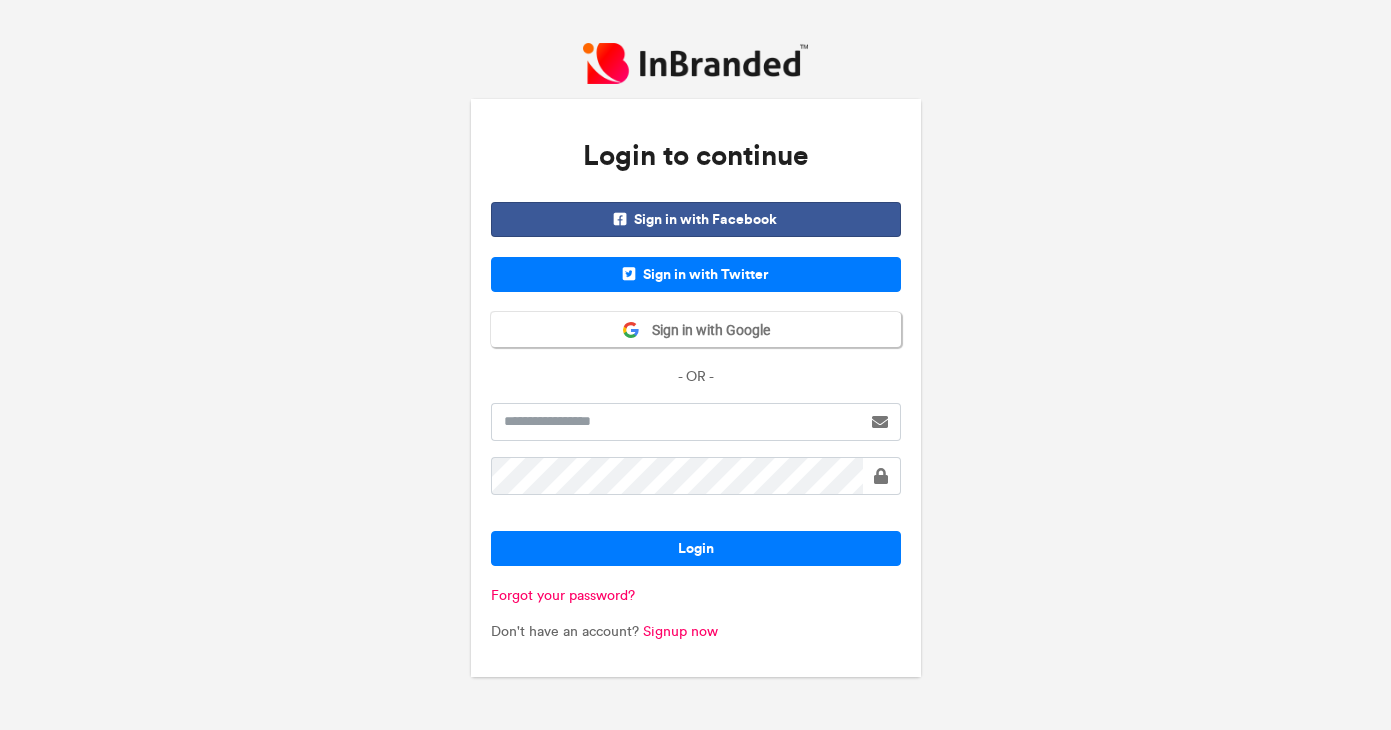 scroll, scrollTop: 0, scrollLeft: 0, axis: both 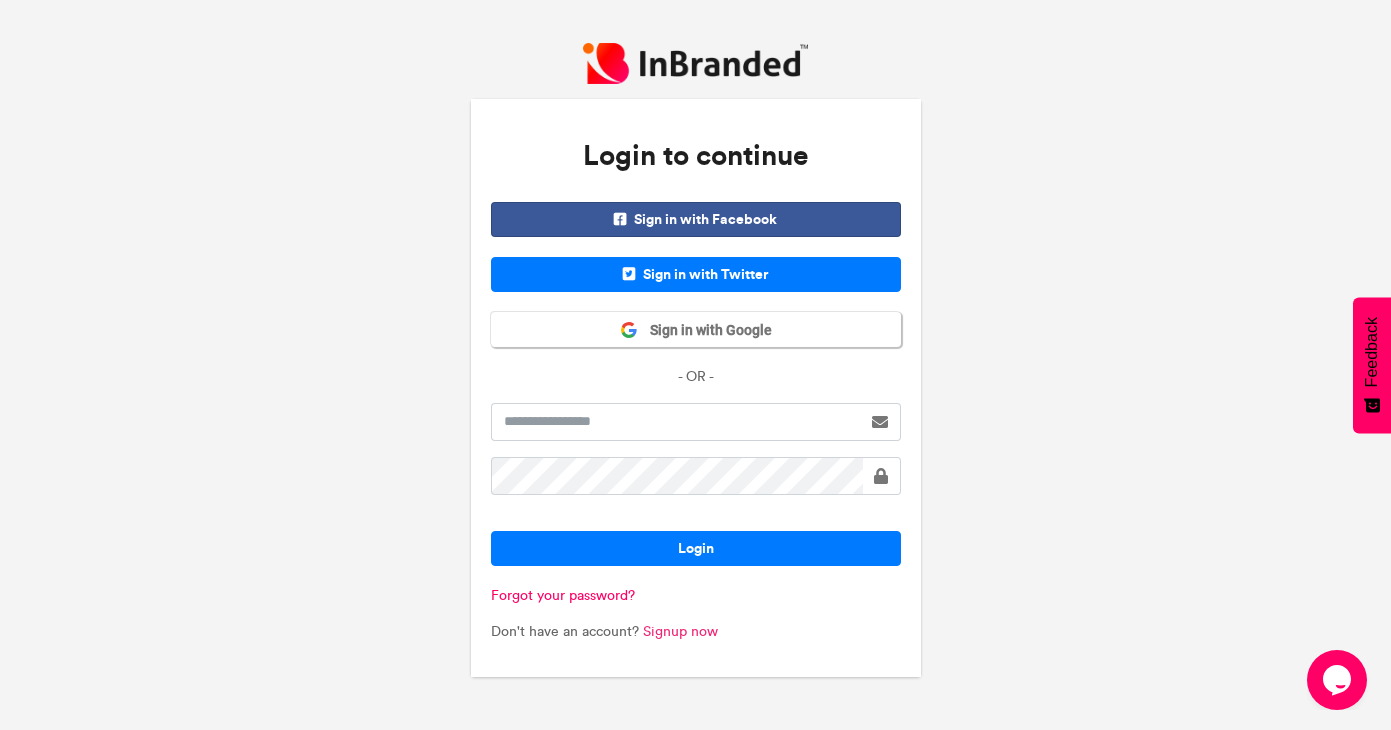 click on "Signup now" at bounding box center [680, 631] 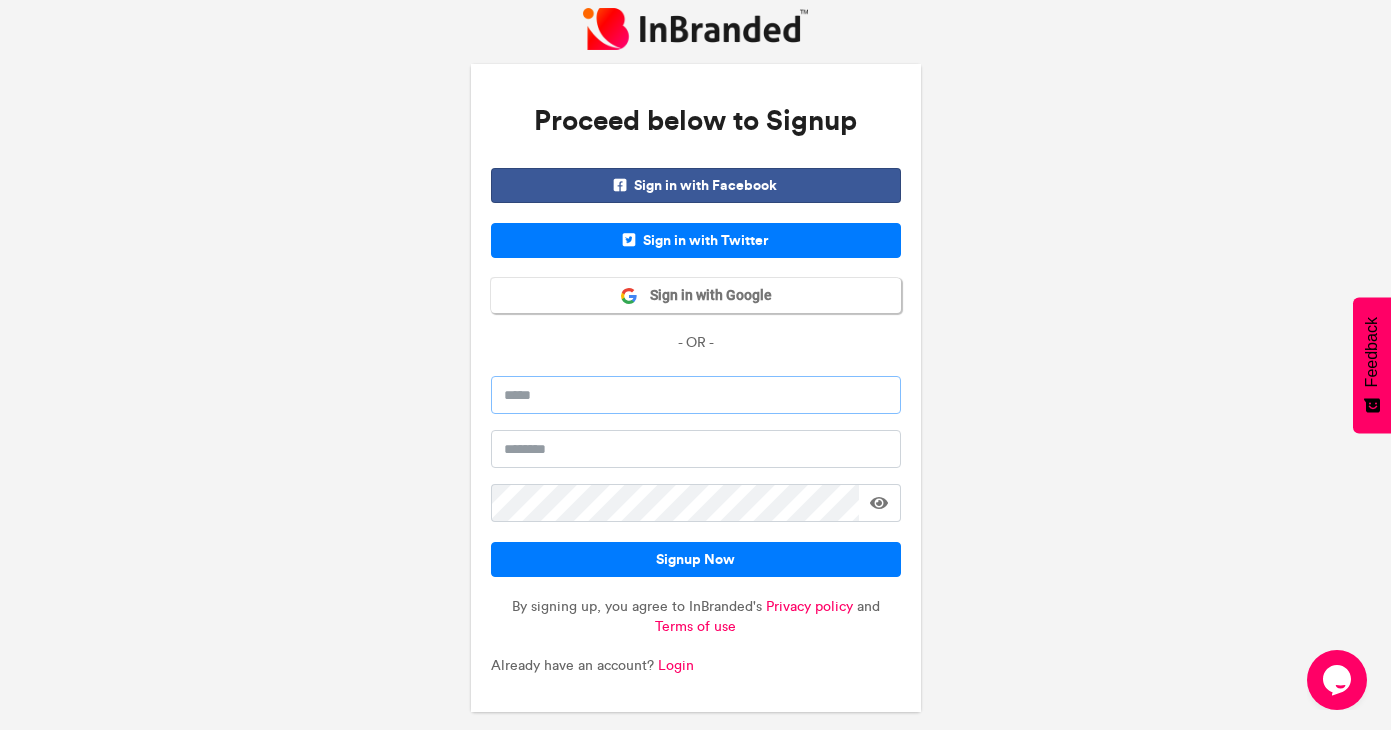 click at bounding box center [696, 395] 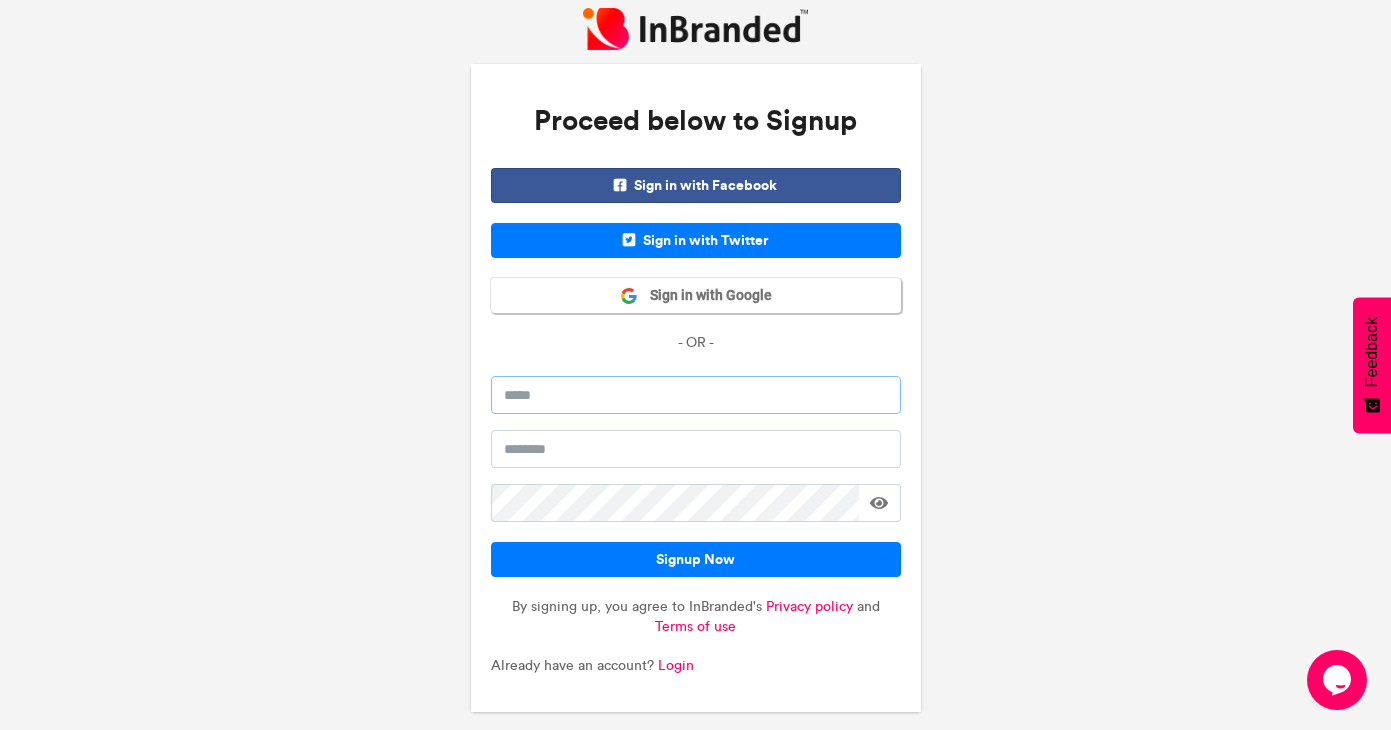 paste on "**********" 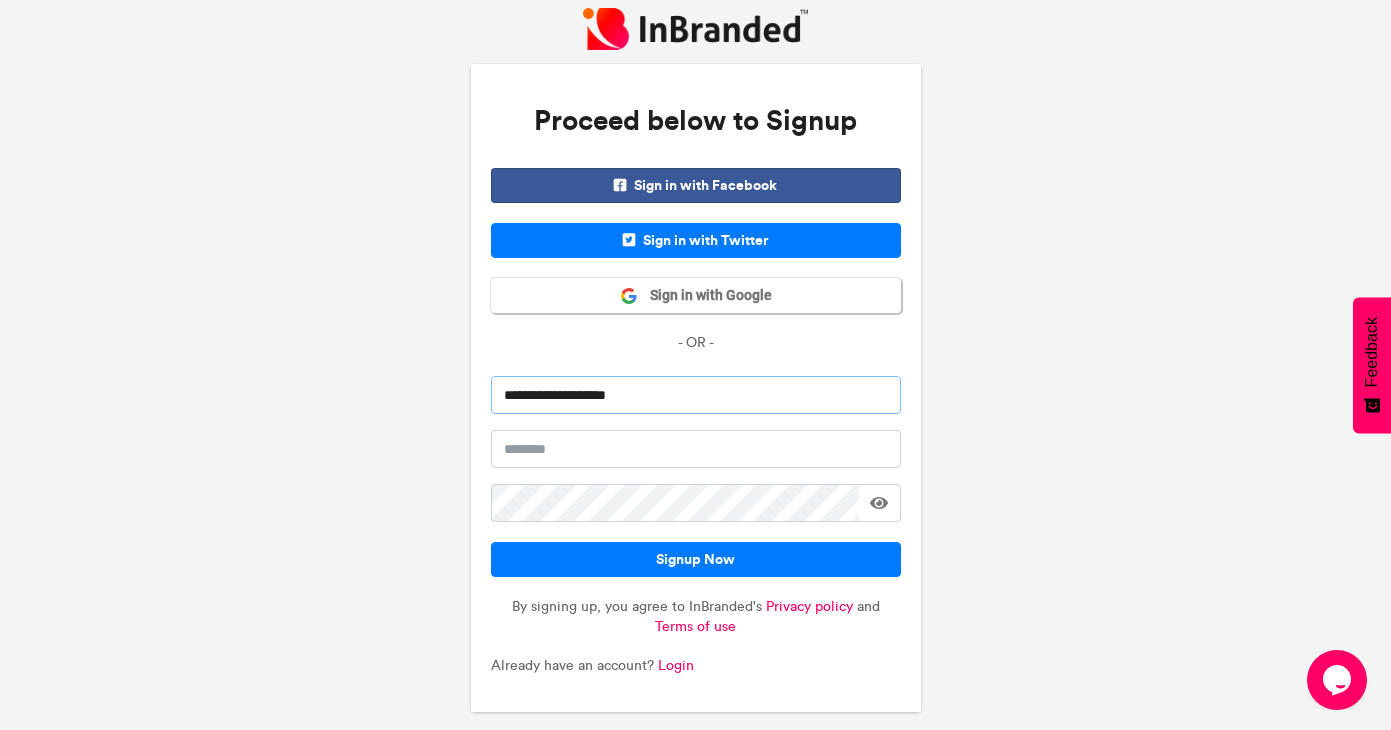 type on "**********" 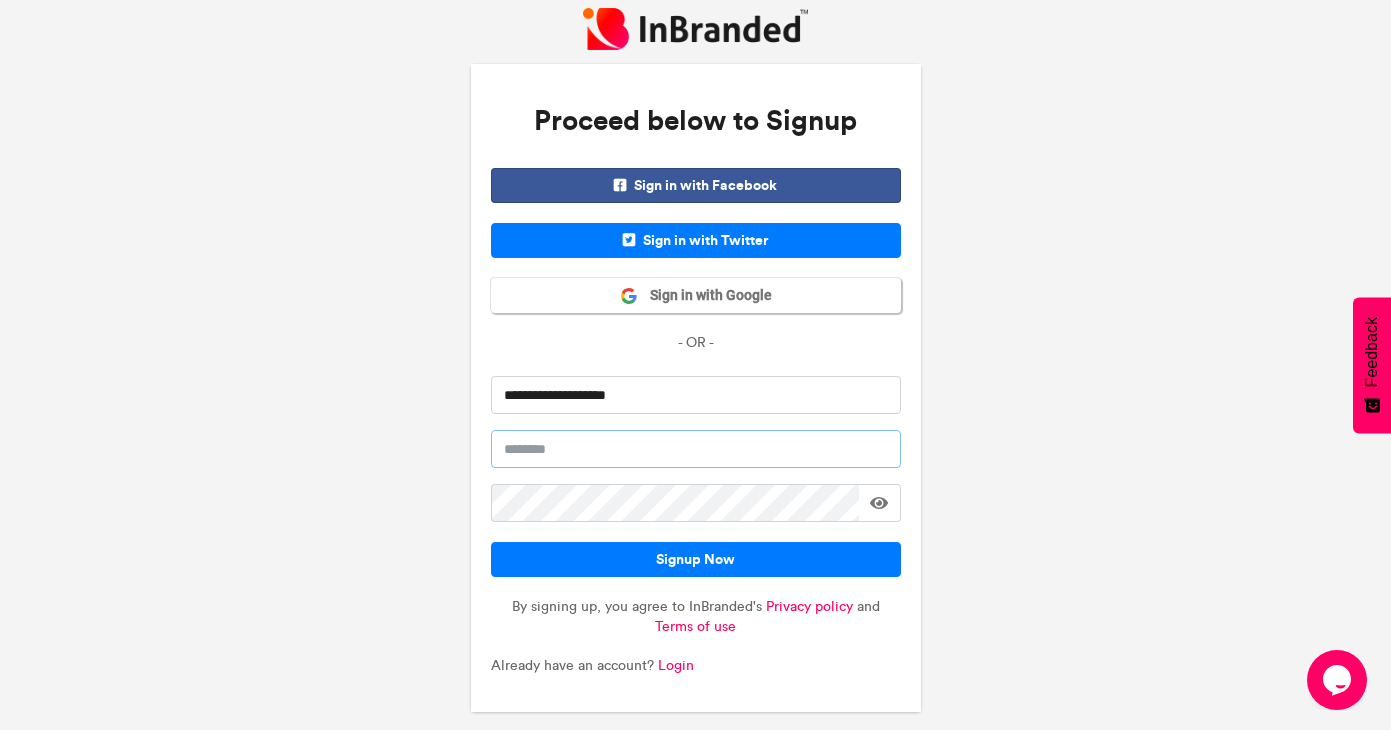 click at bounding box center (696, 449) 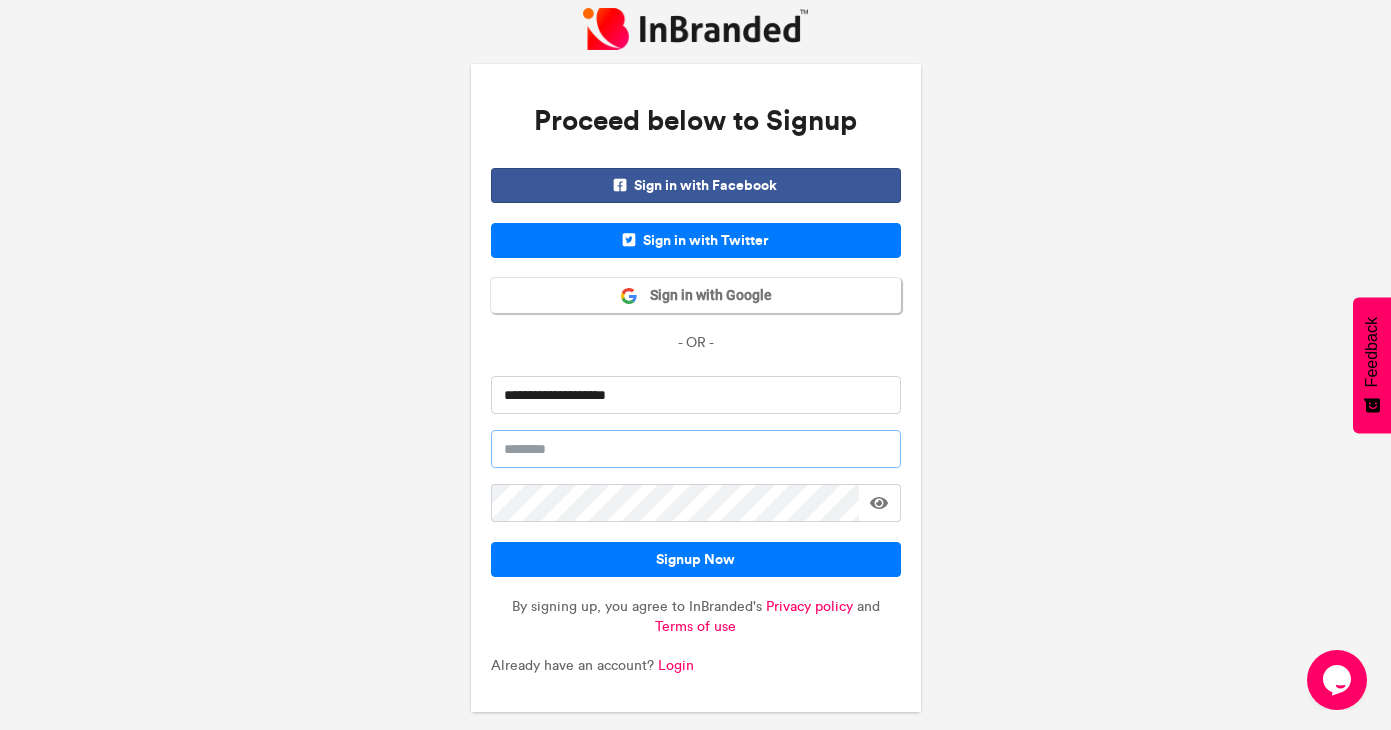 paste on "**********" 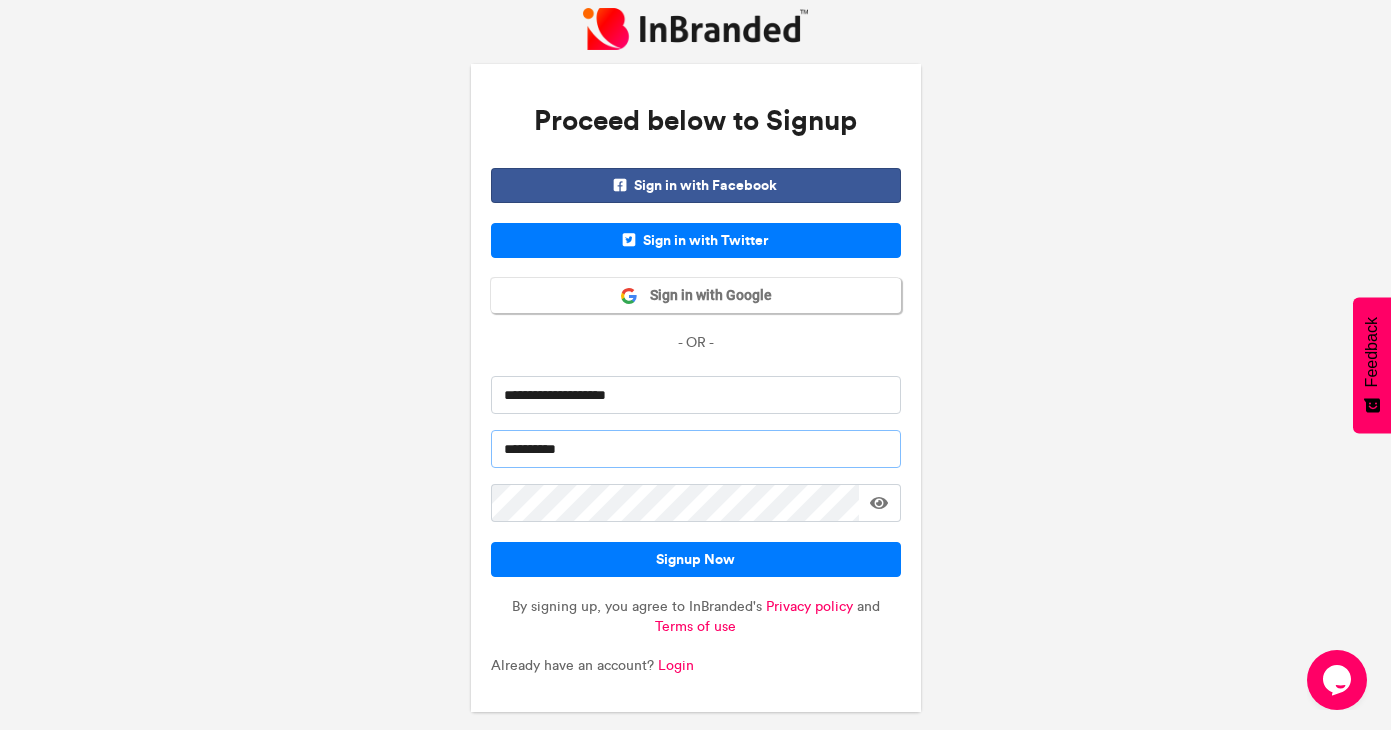 type on "**********" 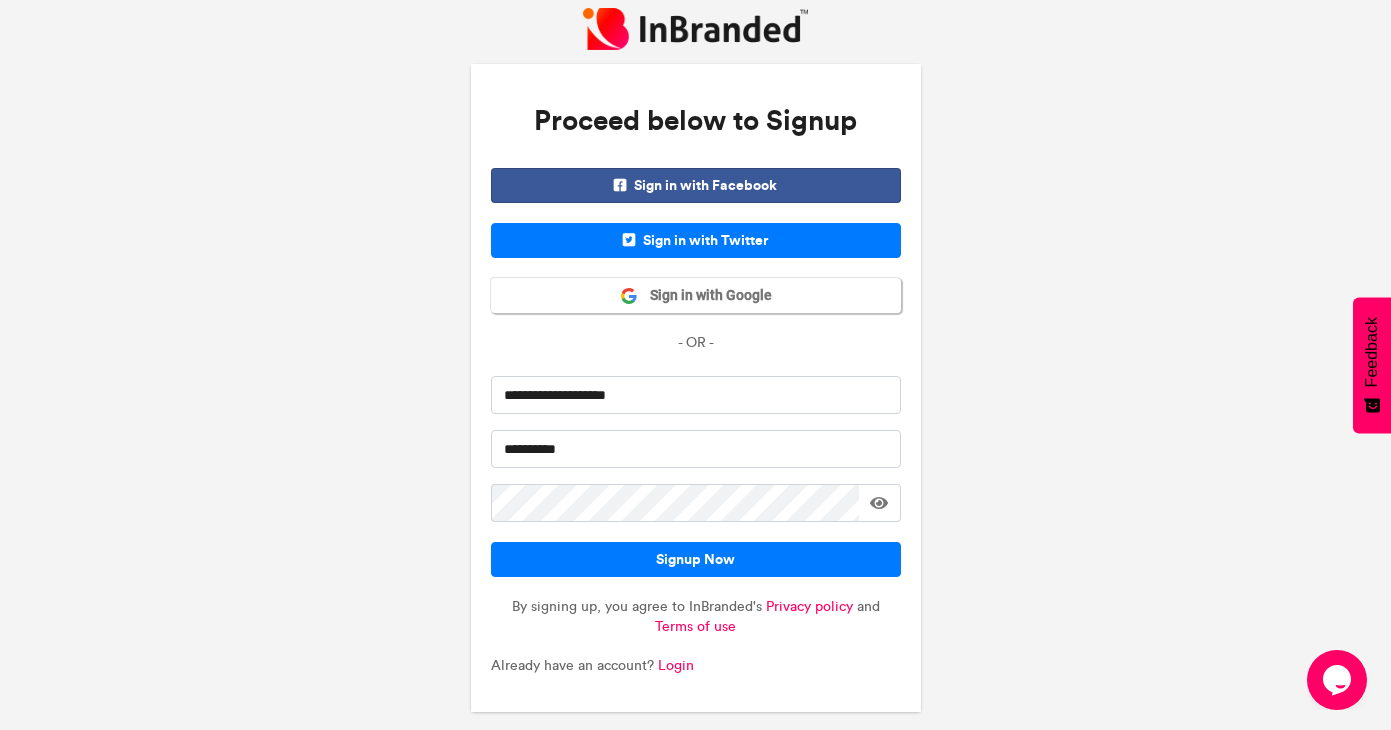 click at bounding box center (879, 503) 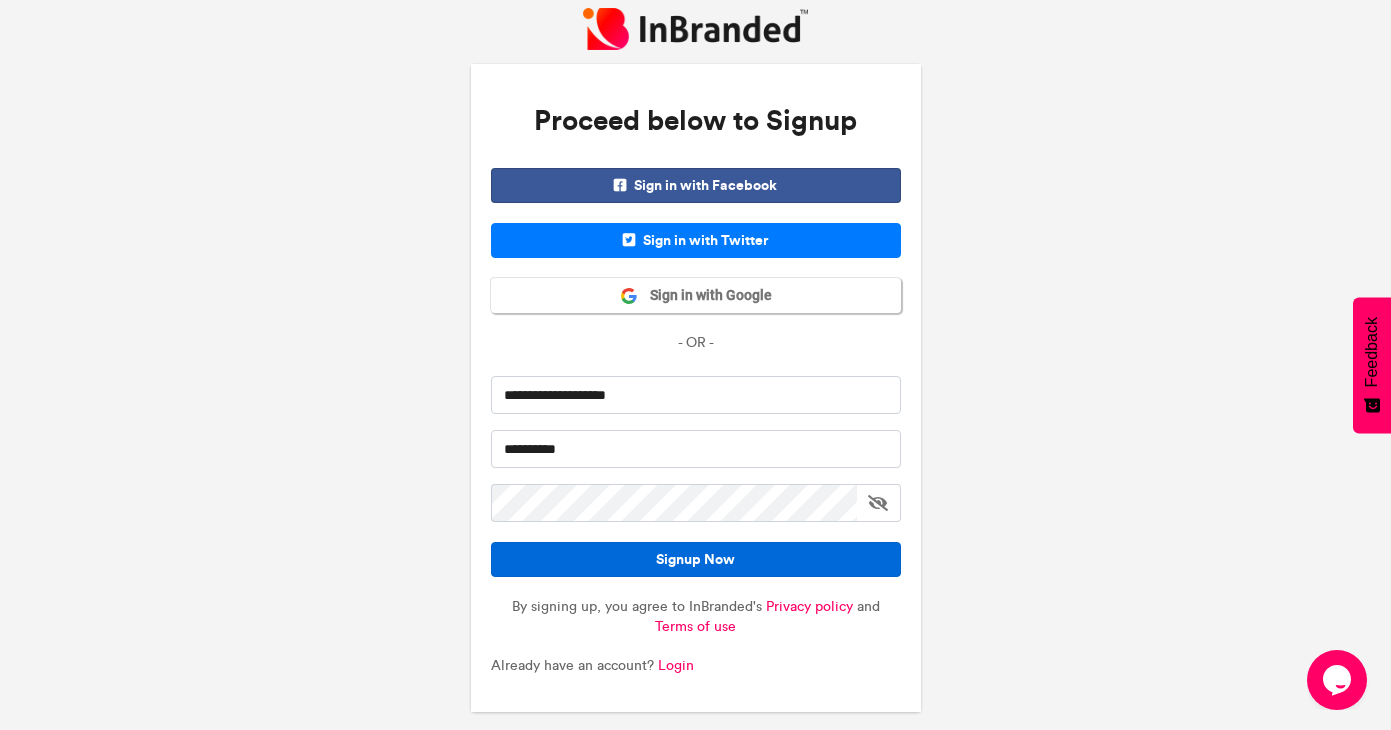 click on "Signup Now" at bounding box center [696, 559] 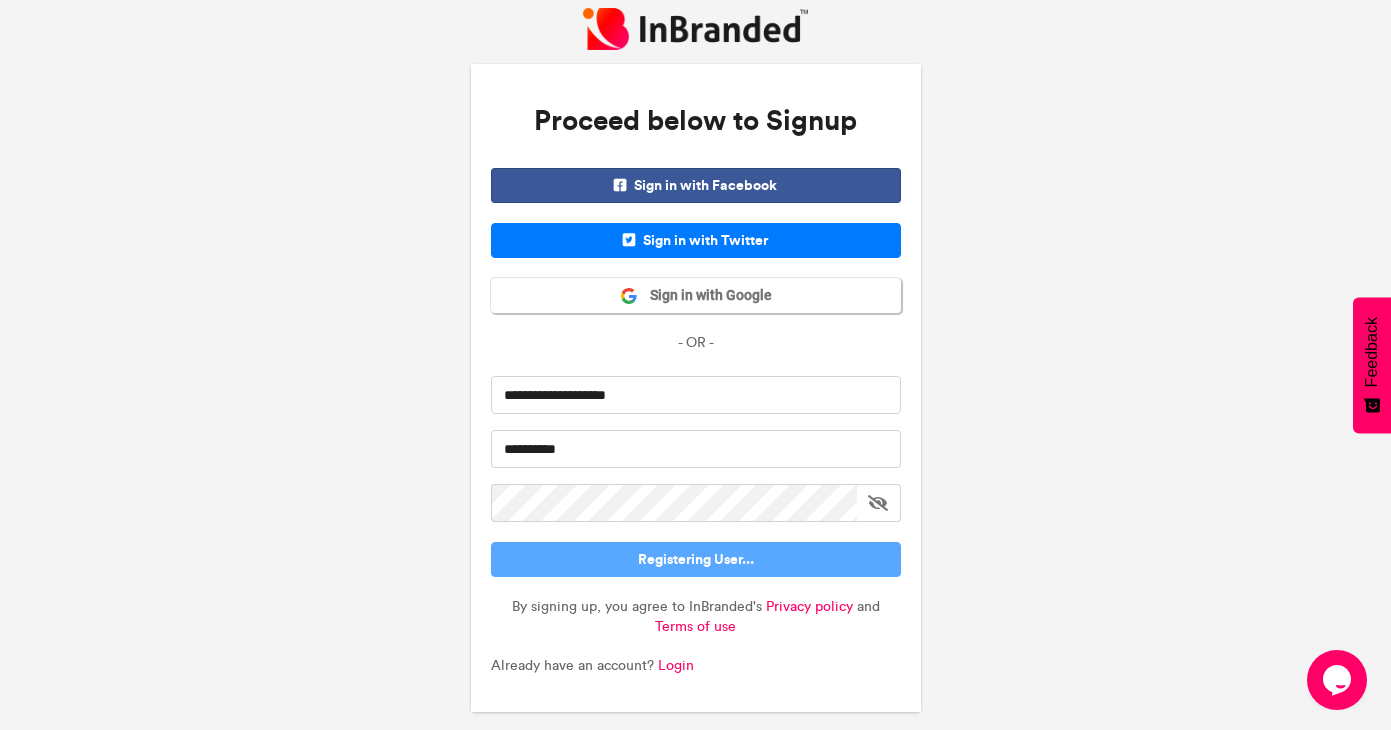 type 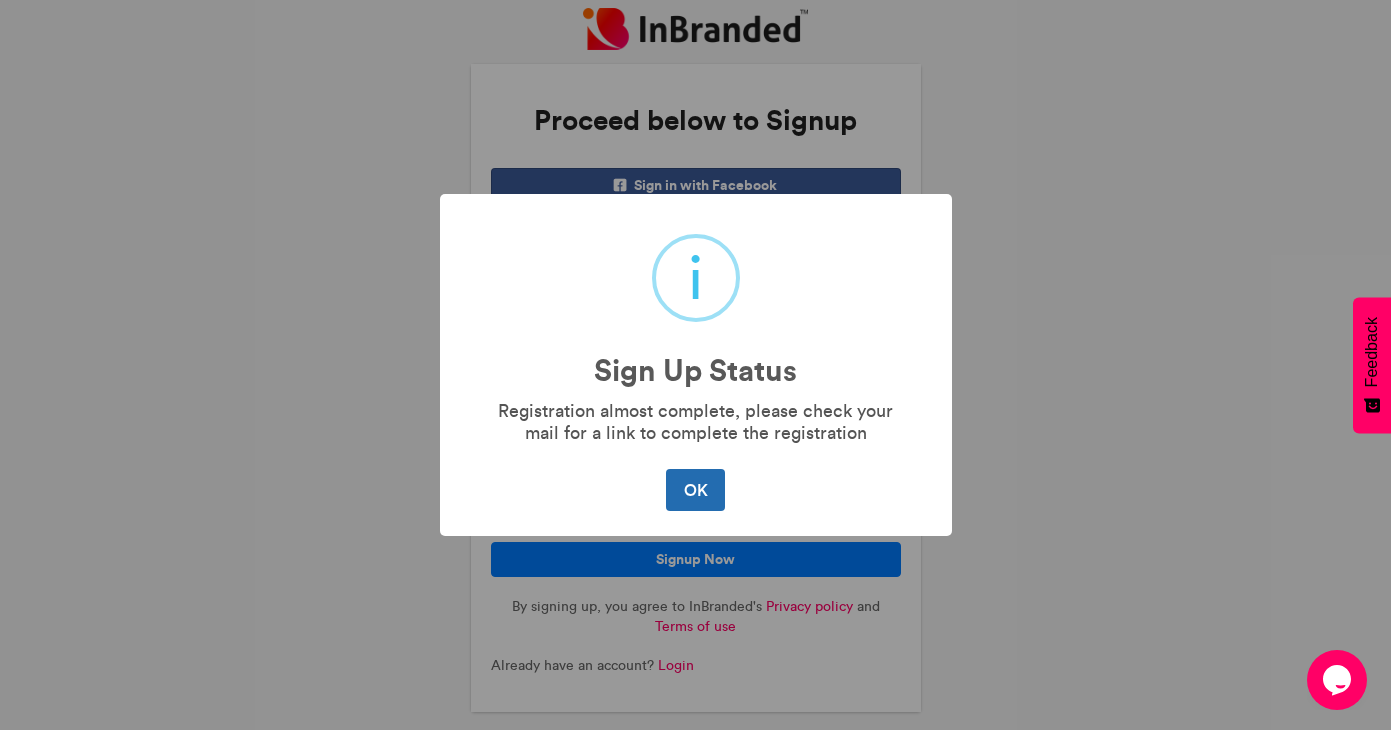 click on "OK" at bounding box center (695, 490) 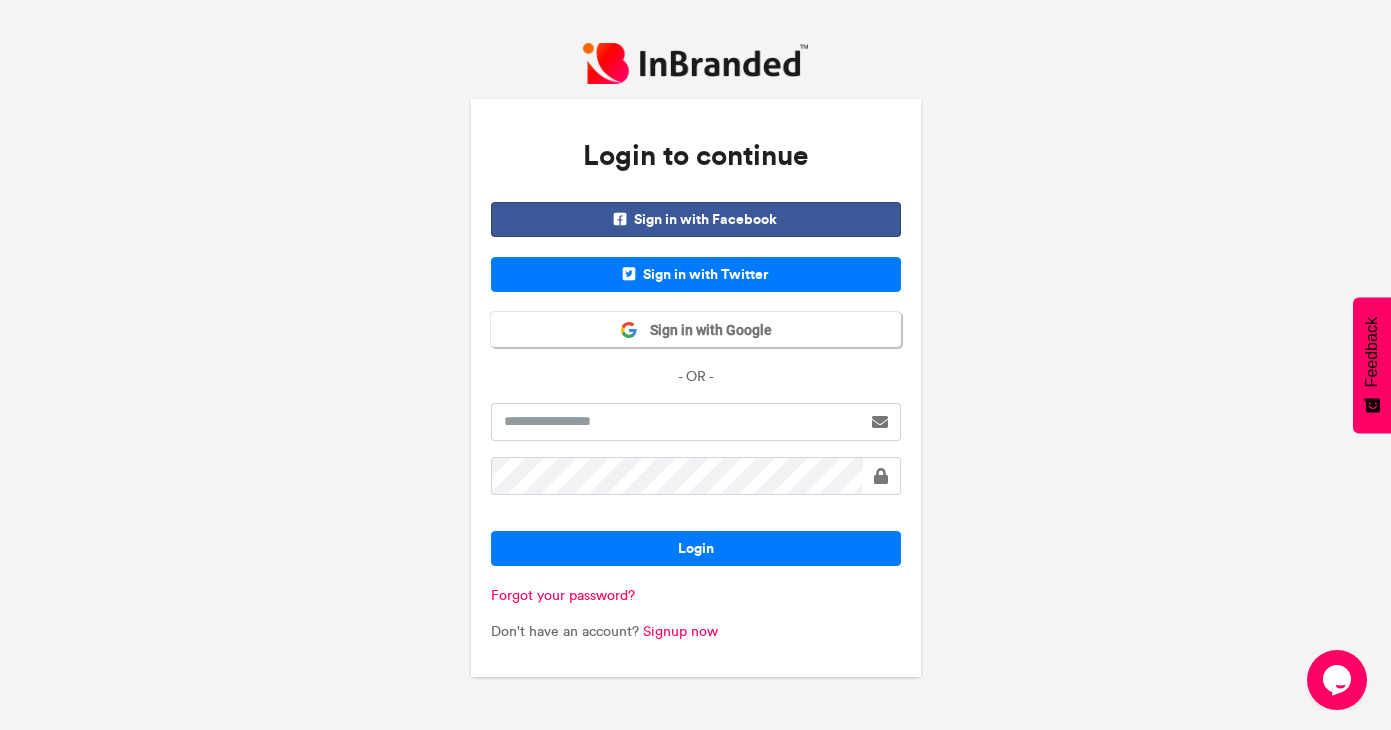 type on "**********" 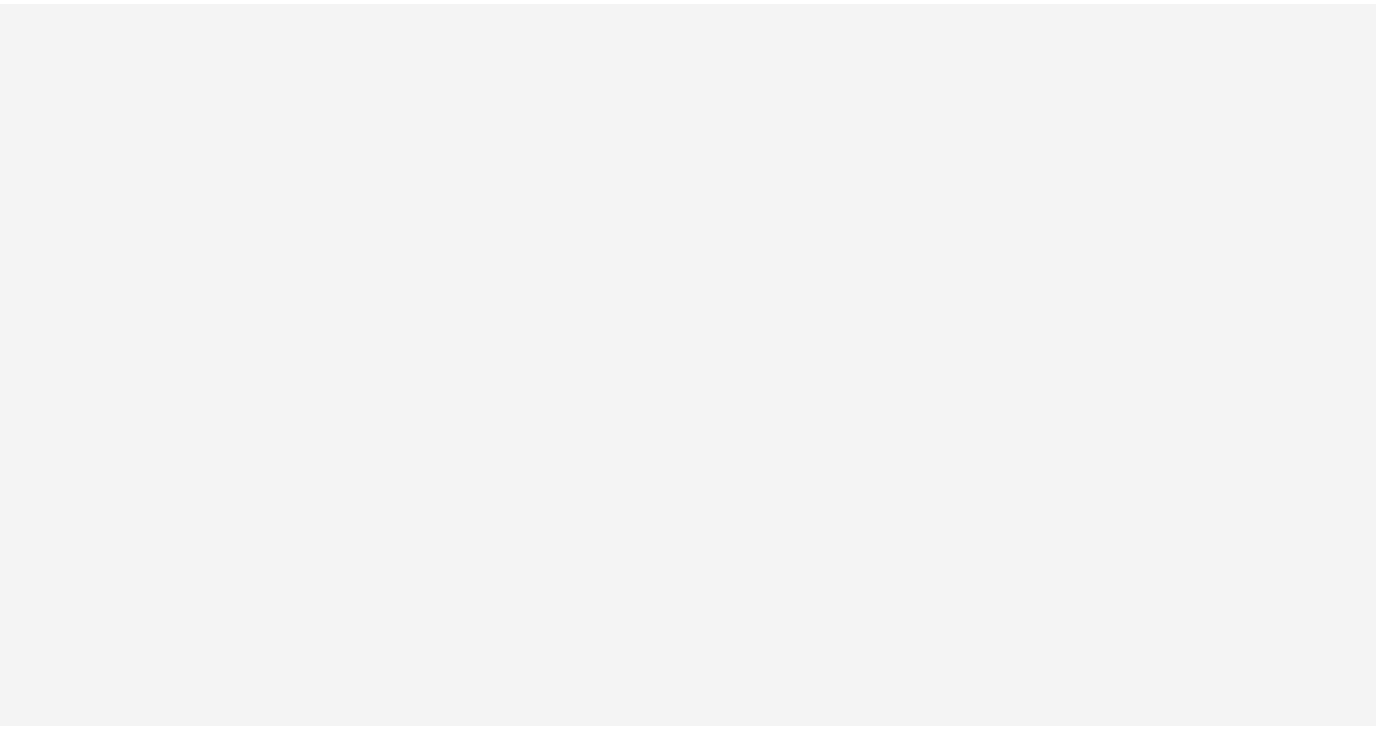 scroll, scrollTop: 0, scrollLeft: 0, axis: both 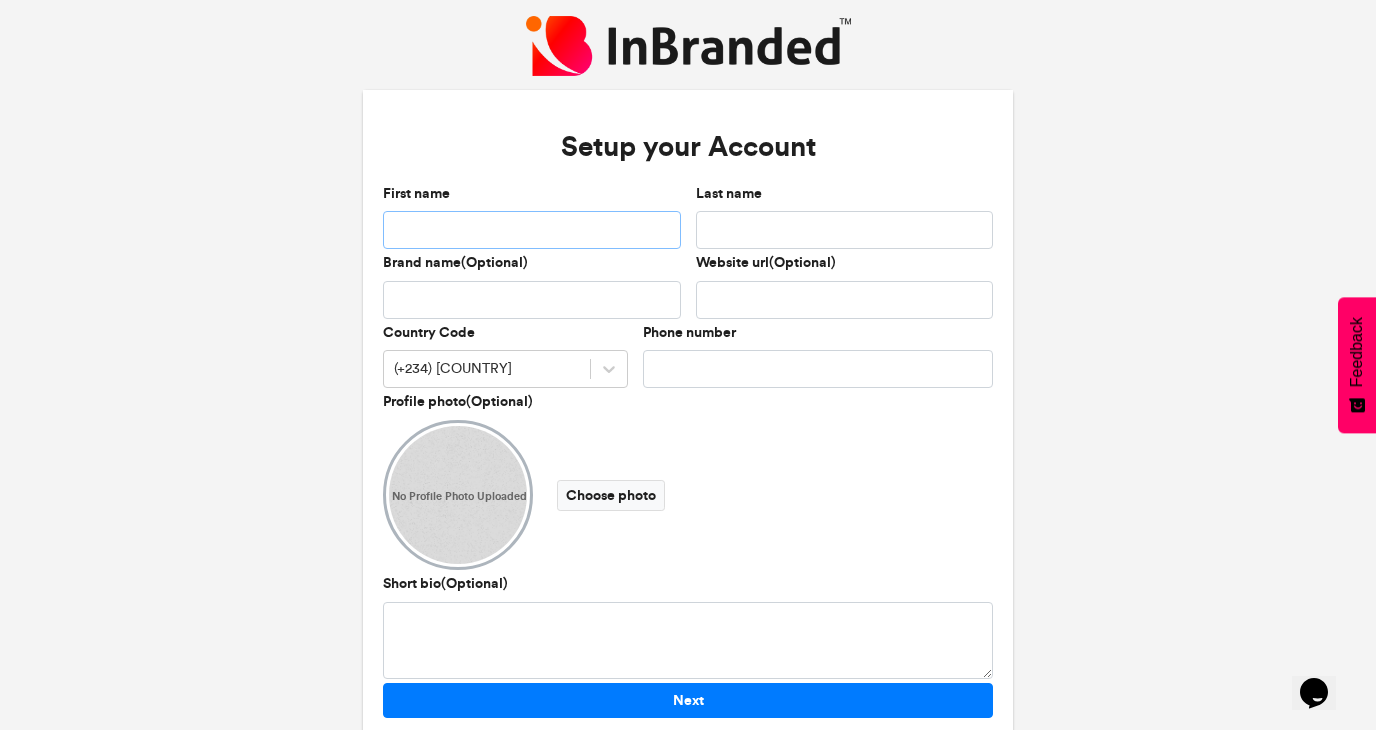 click on "First name" at bounding box center (532, 230) 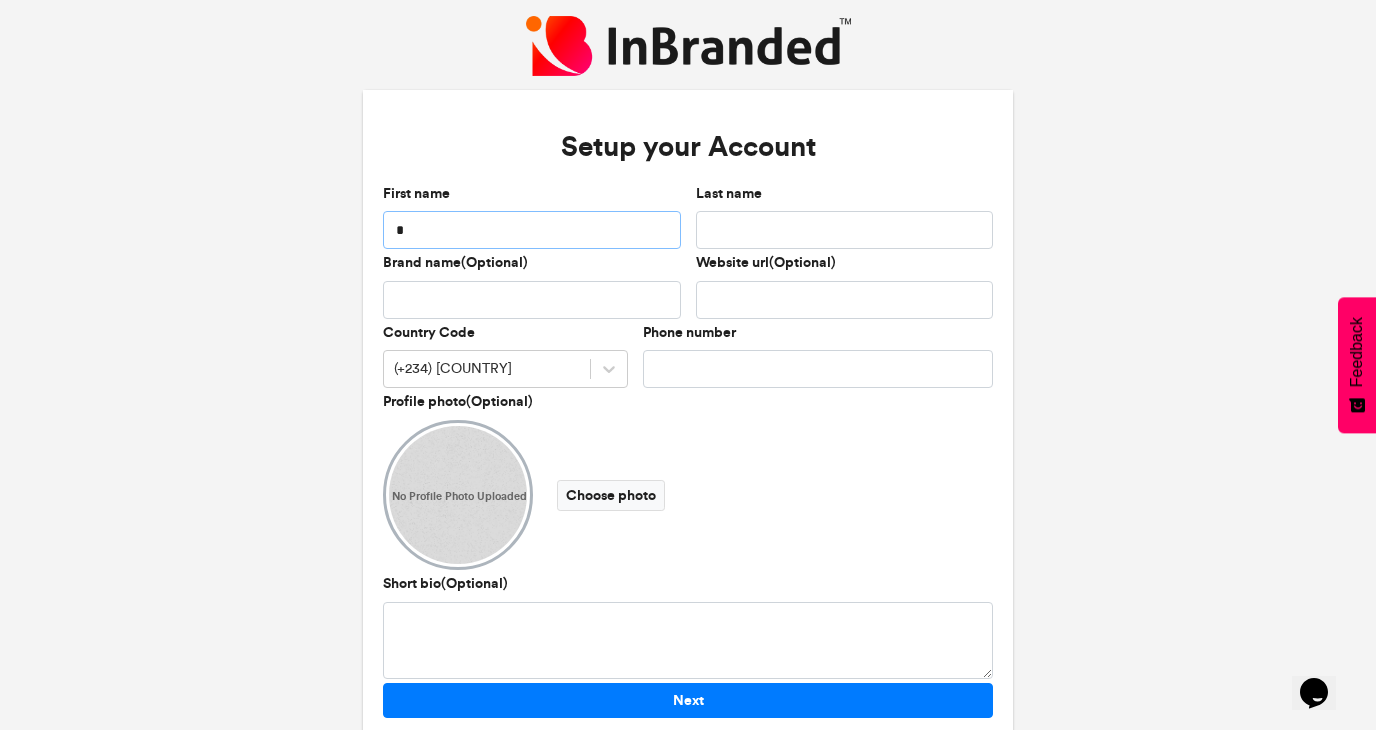 paste on "*" 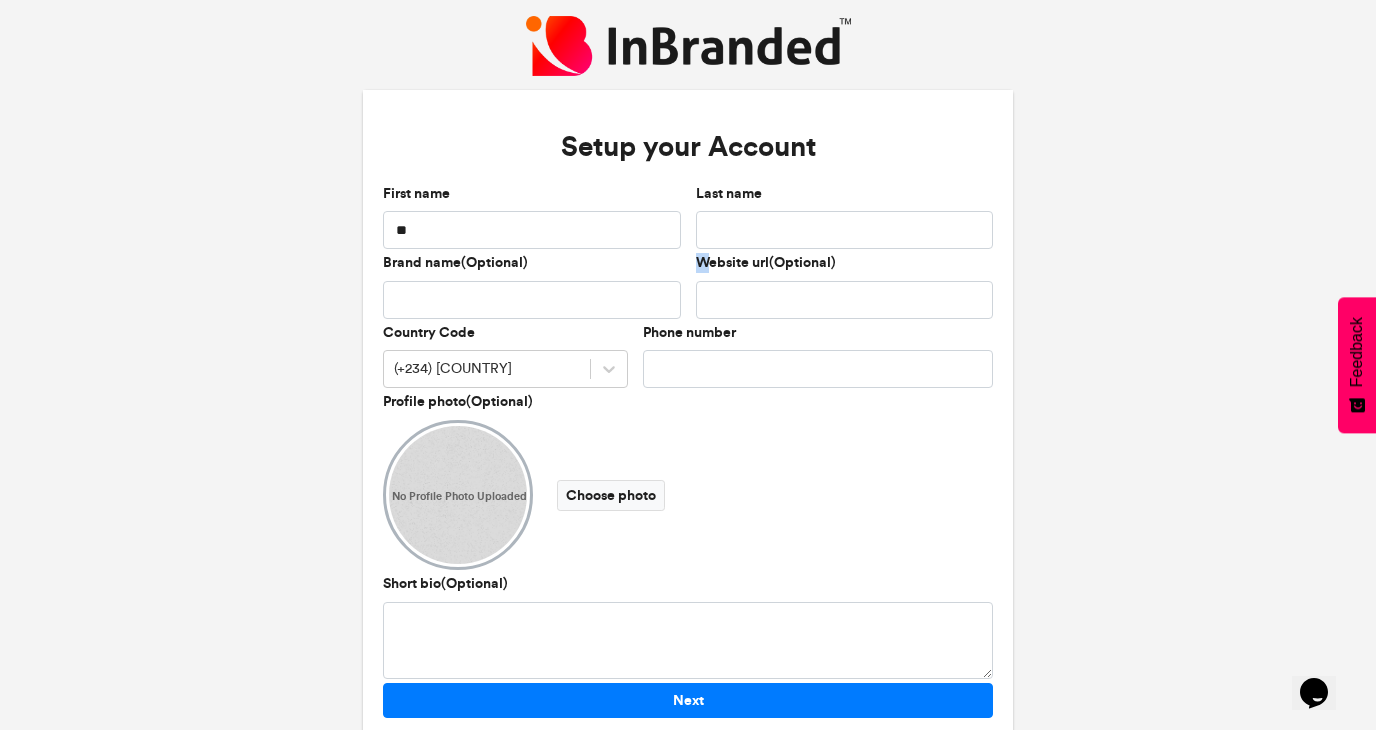 drag, startPoint x: 692, startPoint y: 261, endPoint x: 707, endPoint y: 261, distance: 15 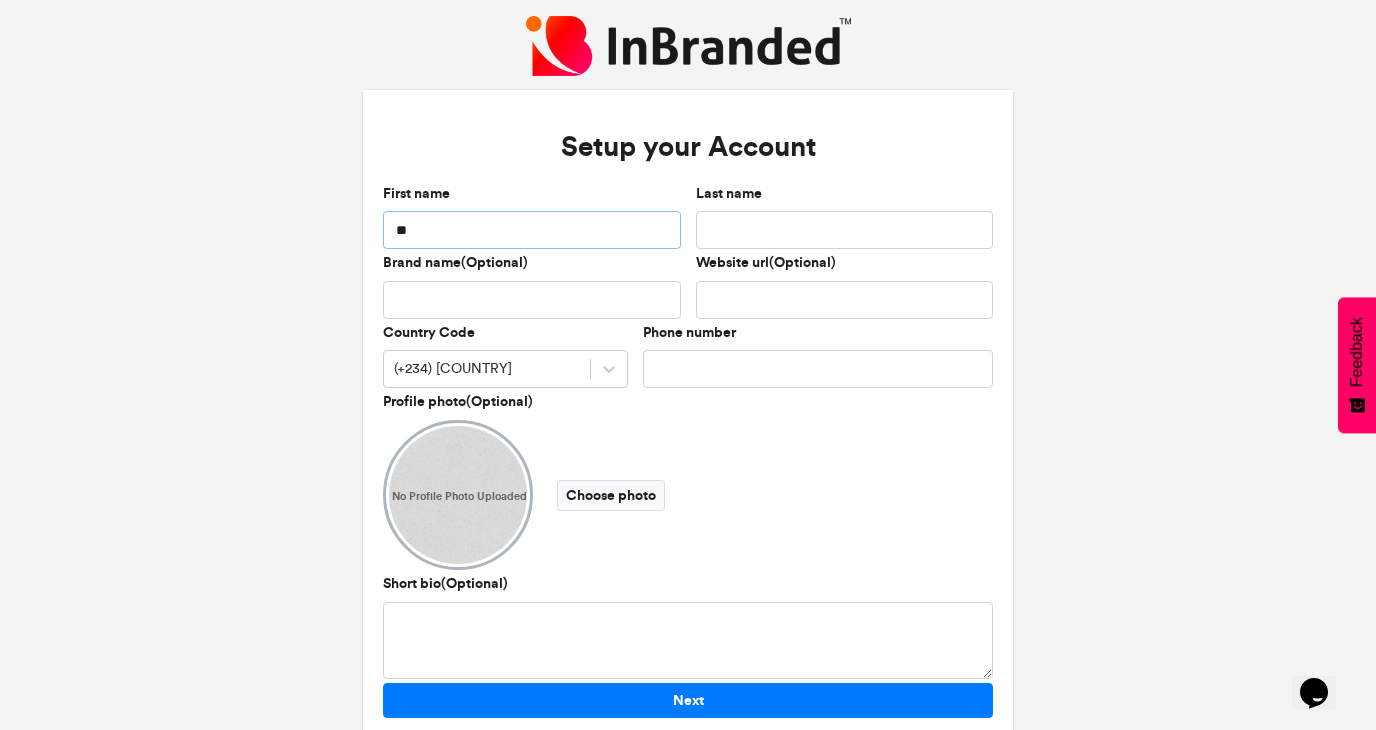 click on "**" at bounding box center (532, 230) 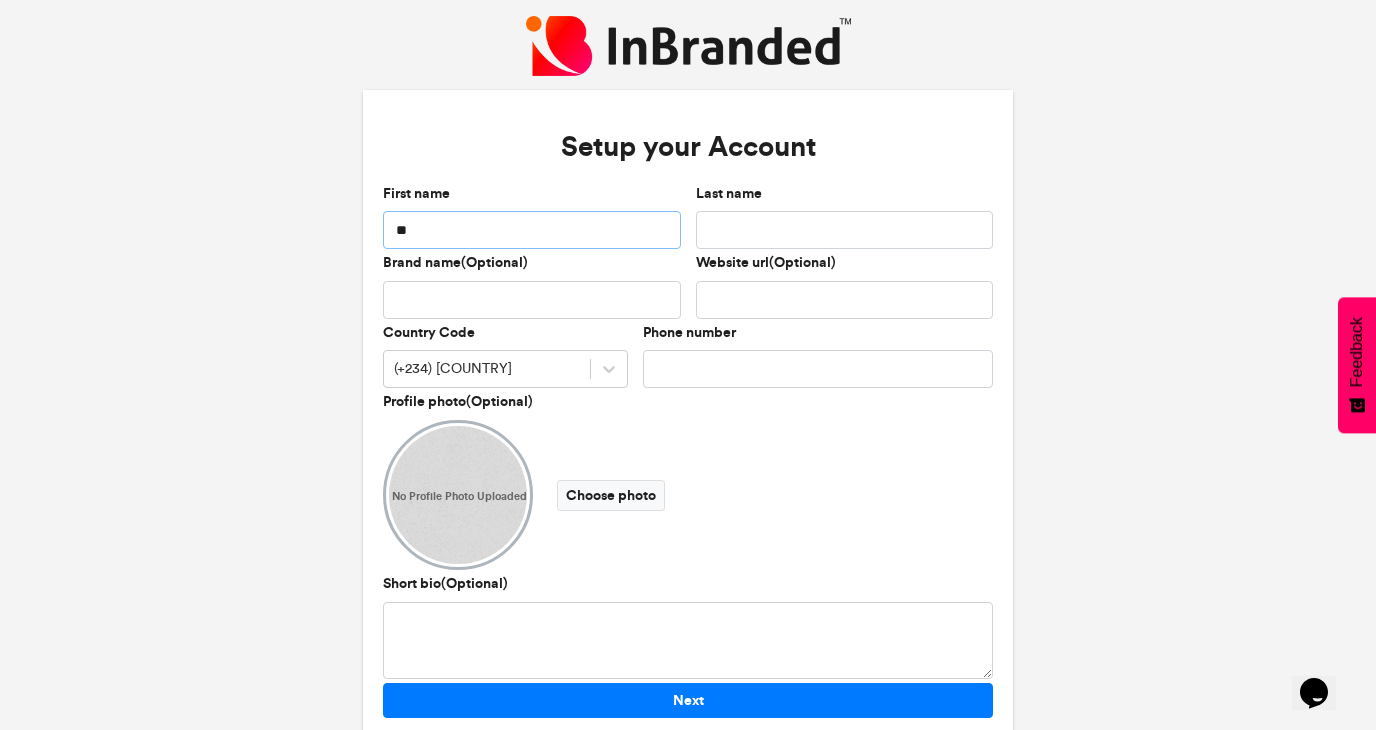 paste on "*" 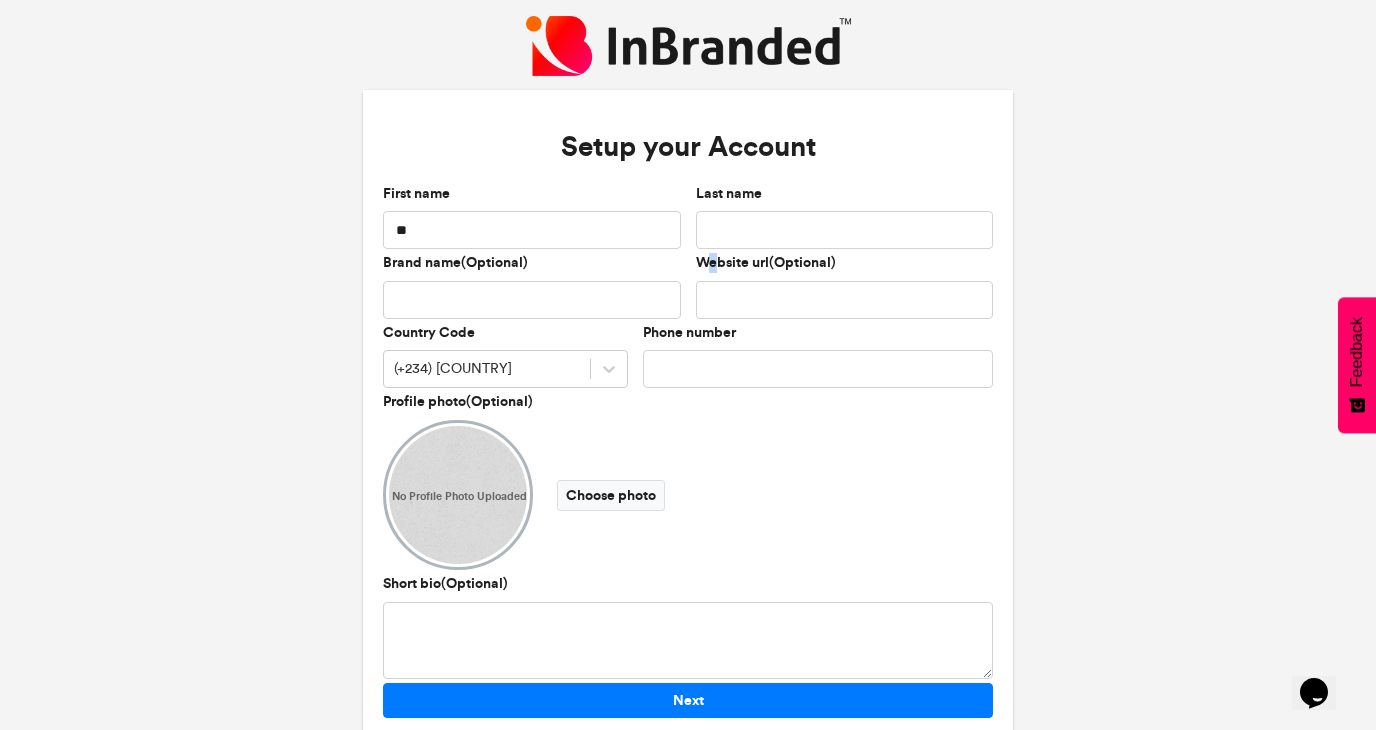 click on "Website url(Optional)" at bounding box center (766, 263) 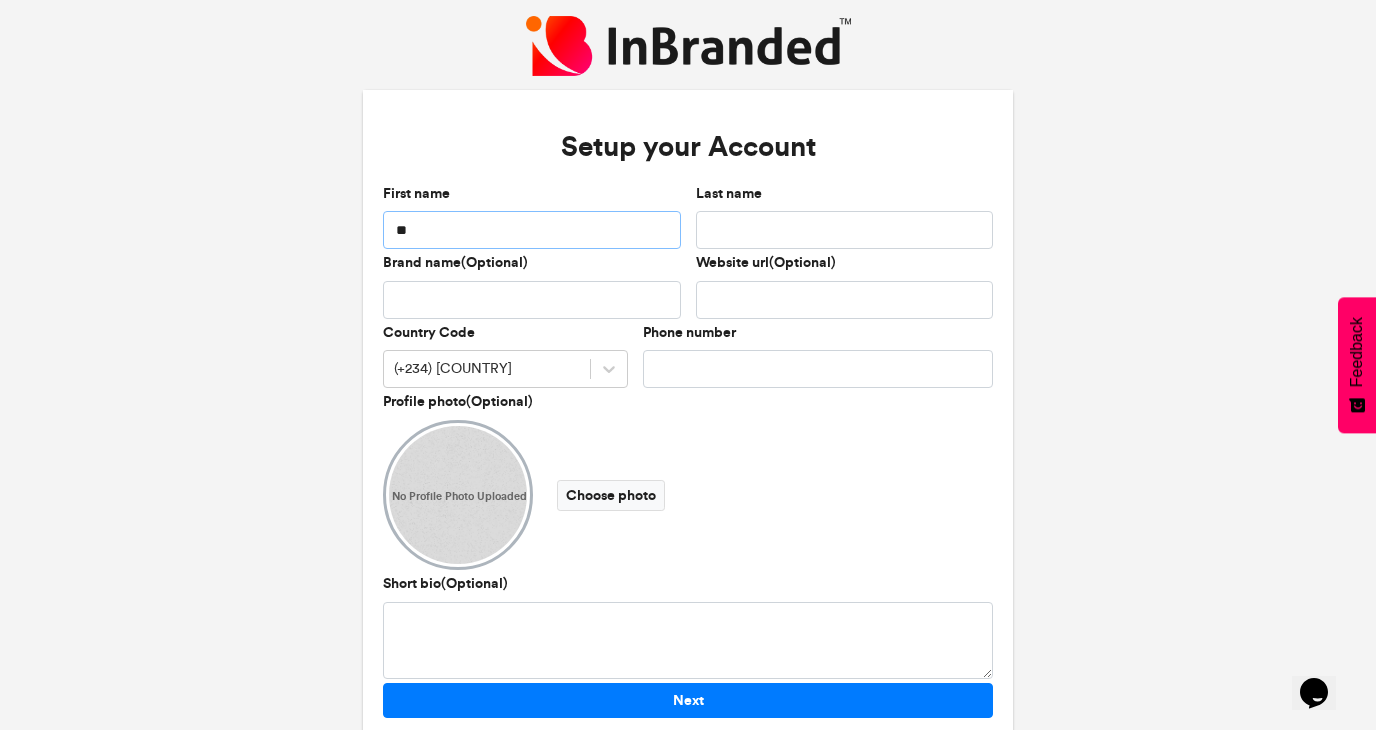click on "**" at bounding box center [532, 230] 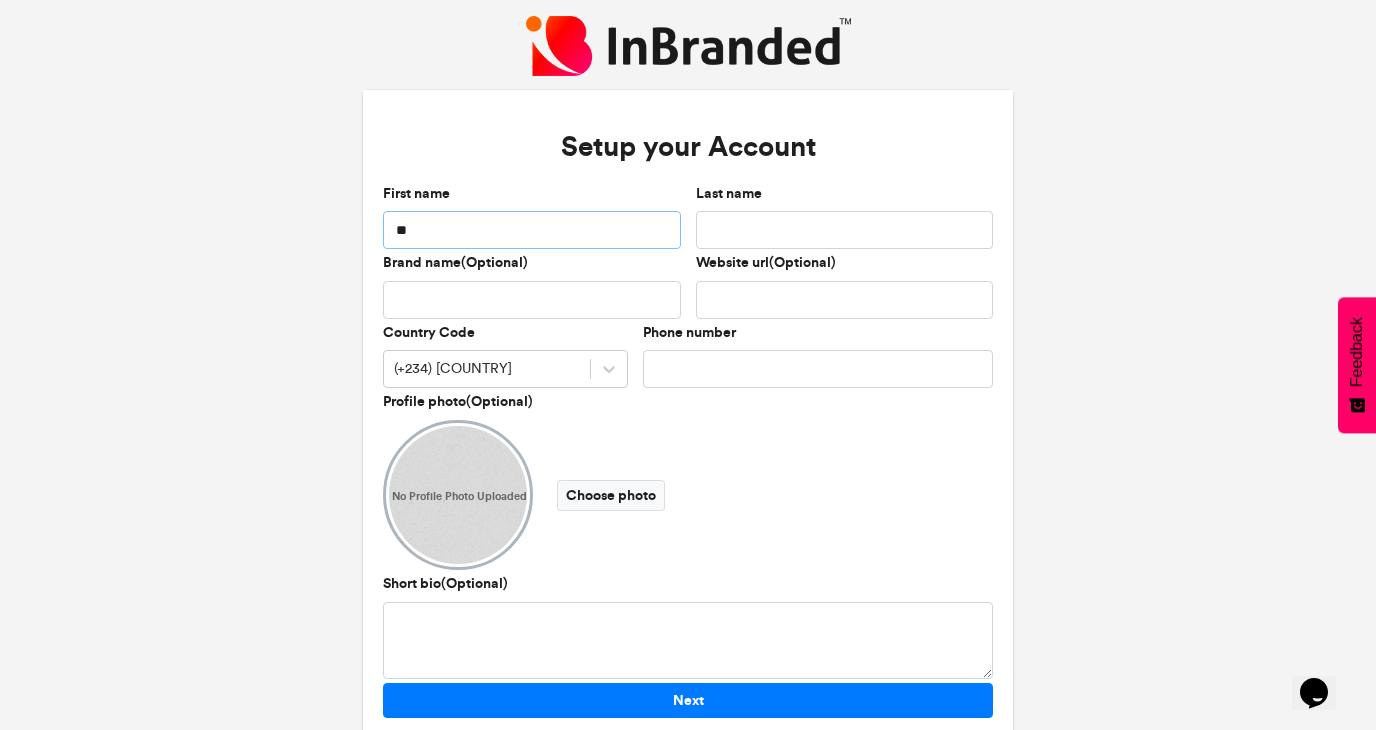 paste on "*" 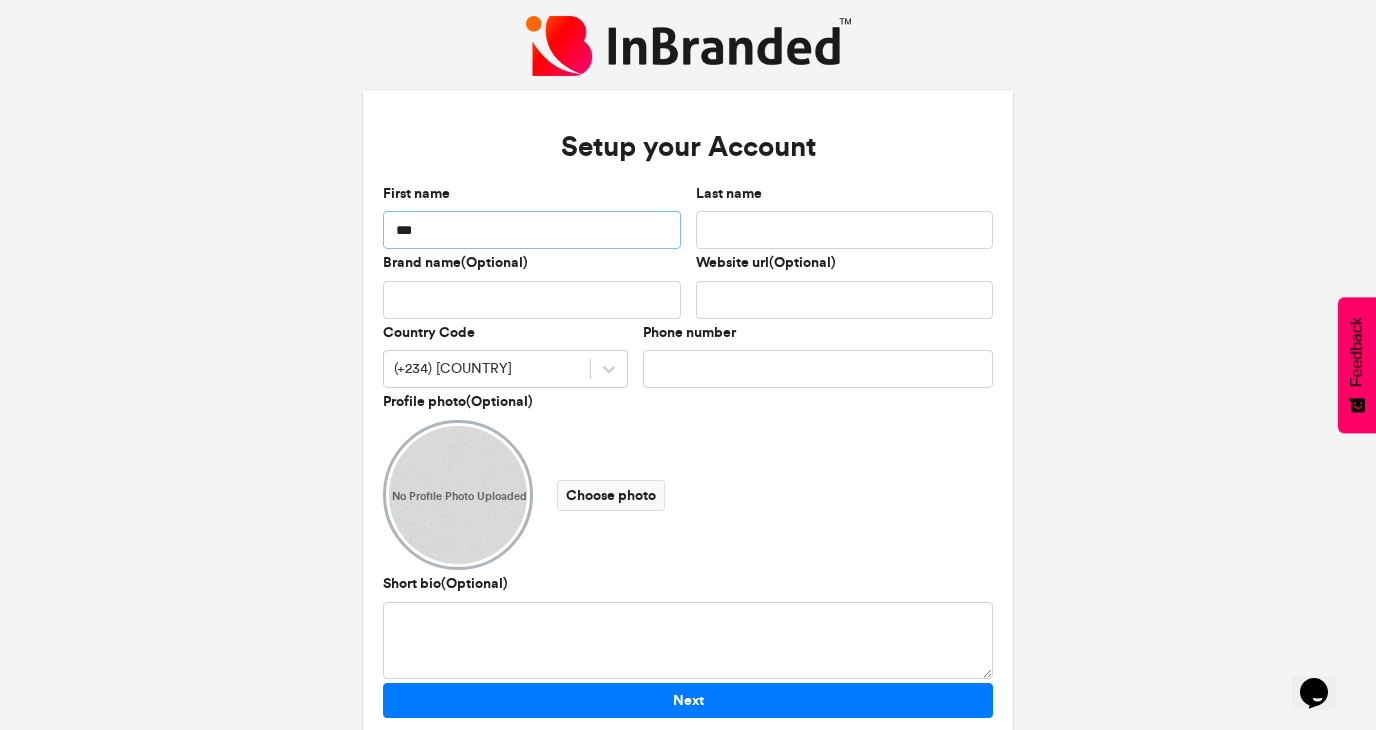 drag, startPoint x: 437, startPoint y: 233, endPoint x: 417, endPoint y: 233, distance: 20 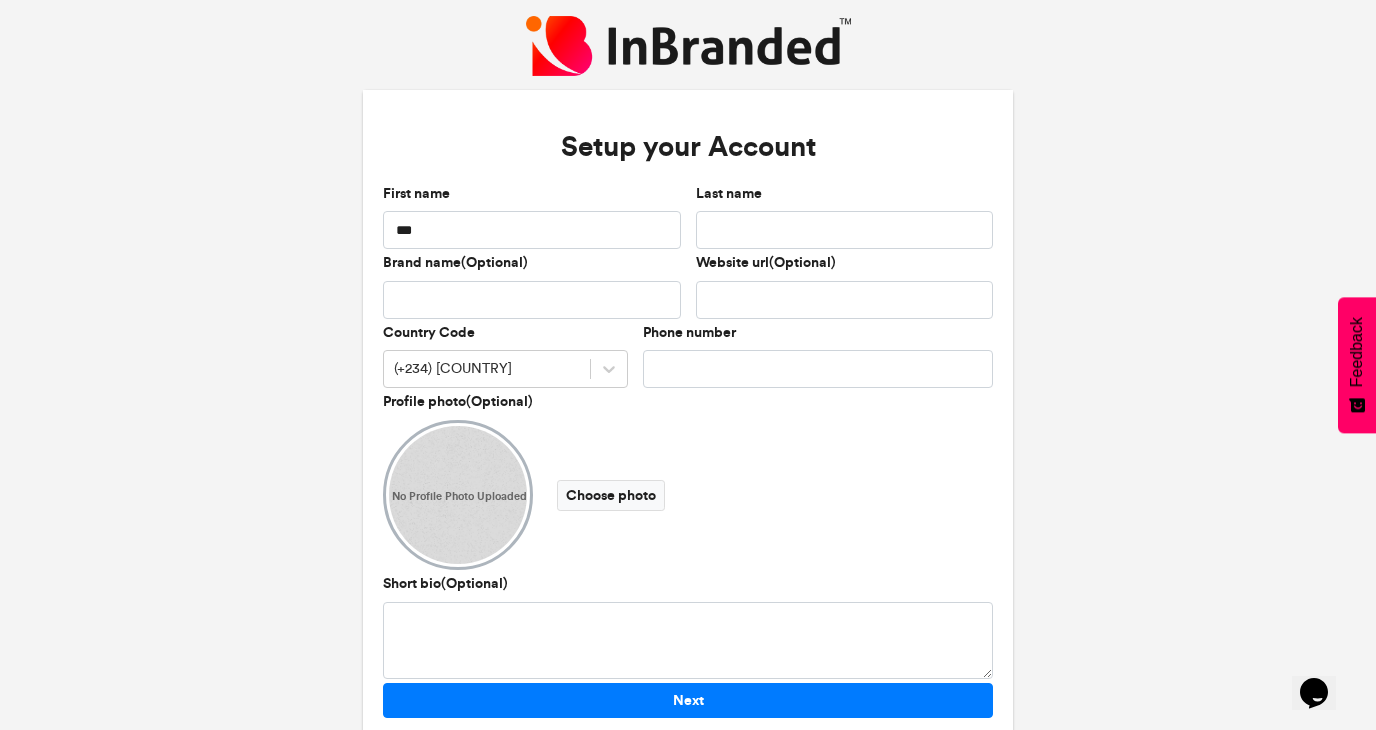 click on "Setup your Account [FIRST] name *** [LAST] name Brand name(Optional) Website url(Optional) Country Code (+234) [COUNTRY] Phone number Profile photo(Optional) No Profile Photo Uploaded Choose photo Short bio(Optional) Next" at bounding box center [688, 395] 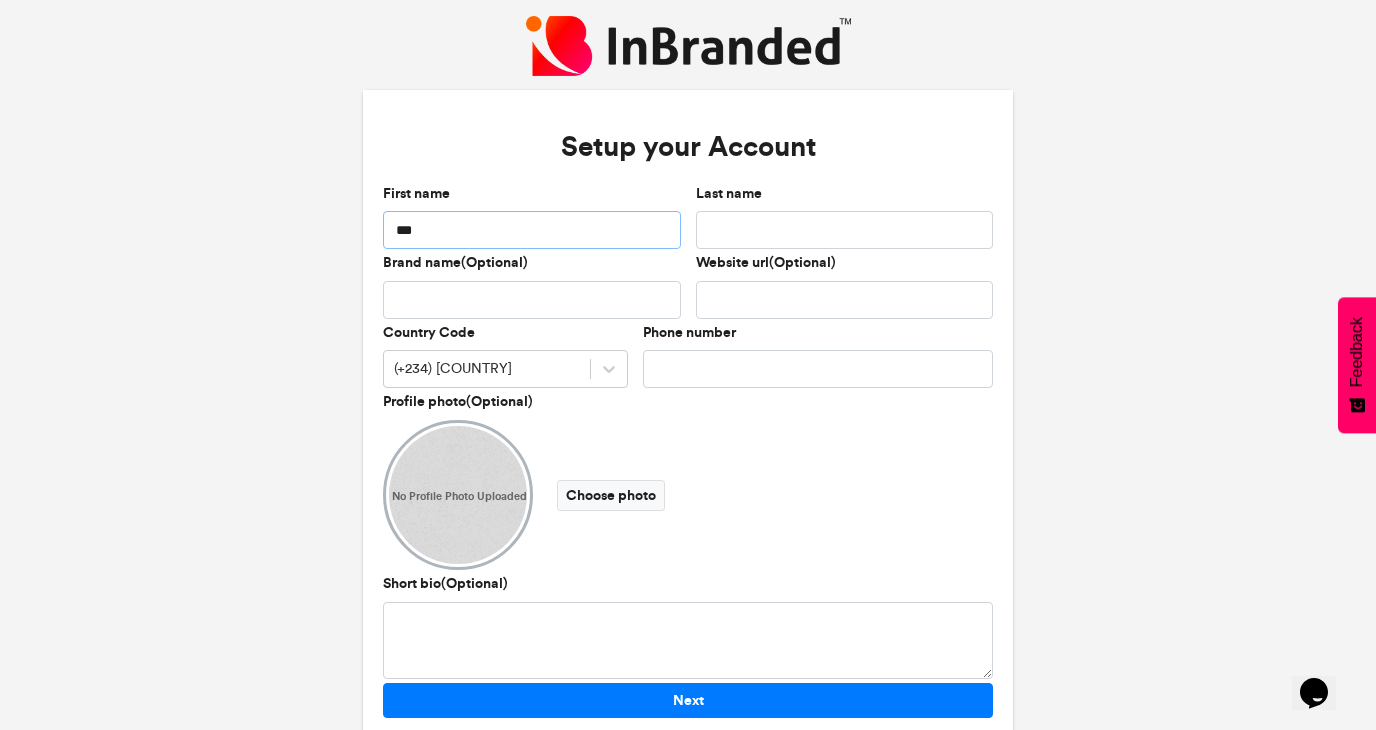 click on "***" at bounding box center [532, 230] 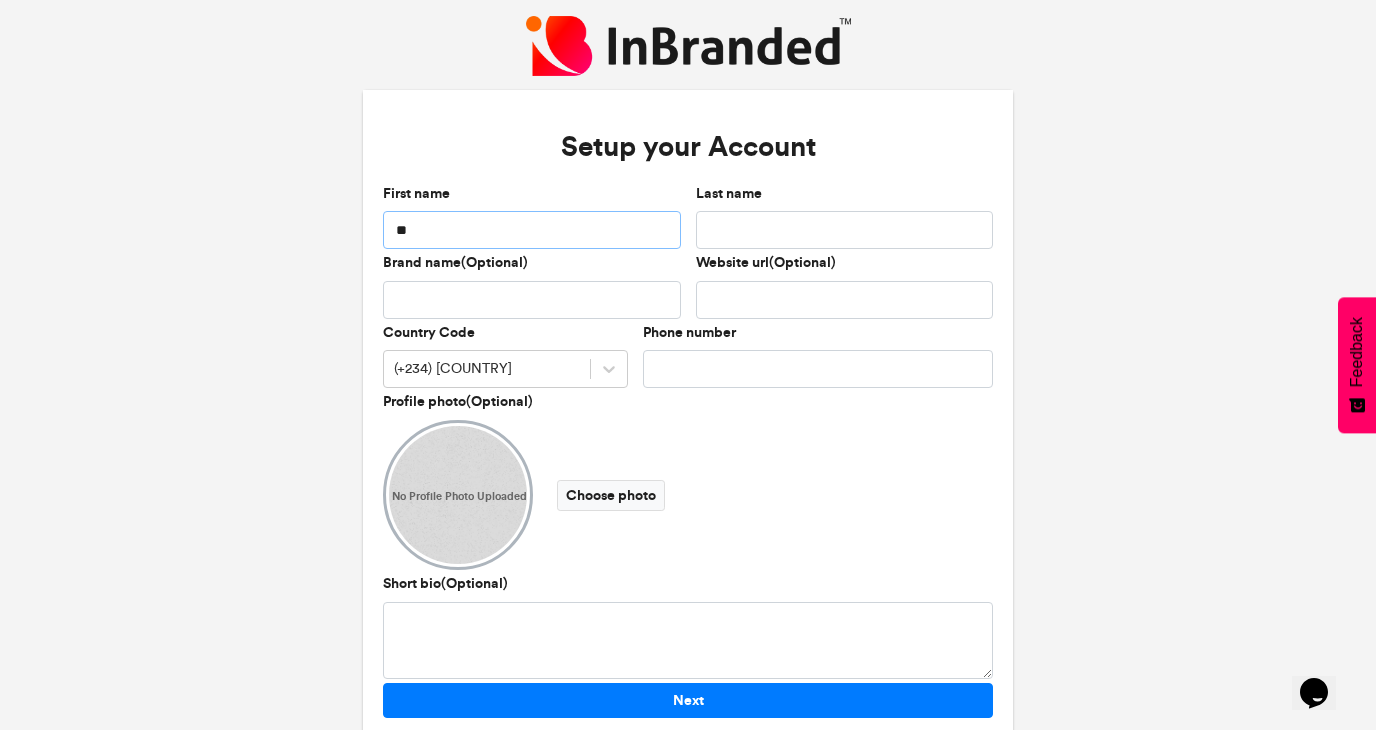 paste on "*" 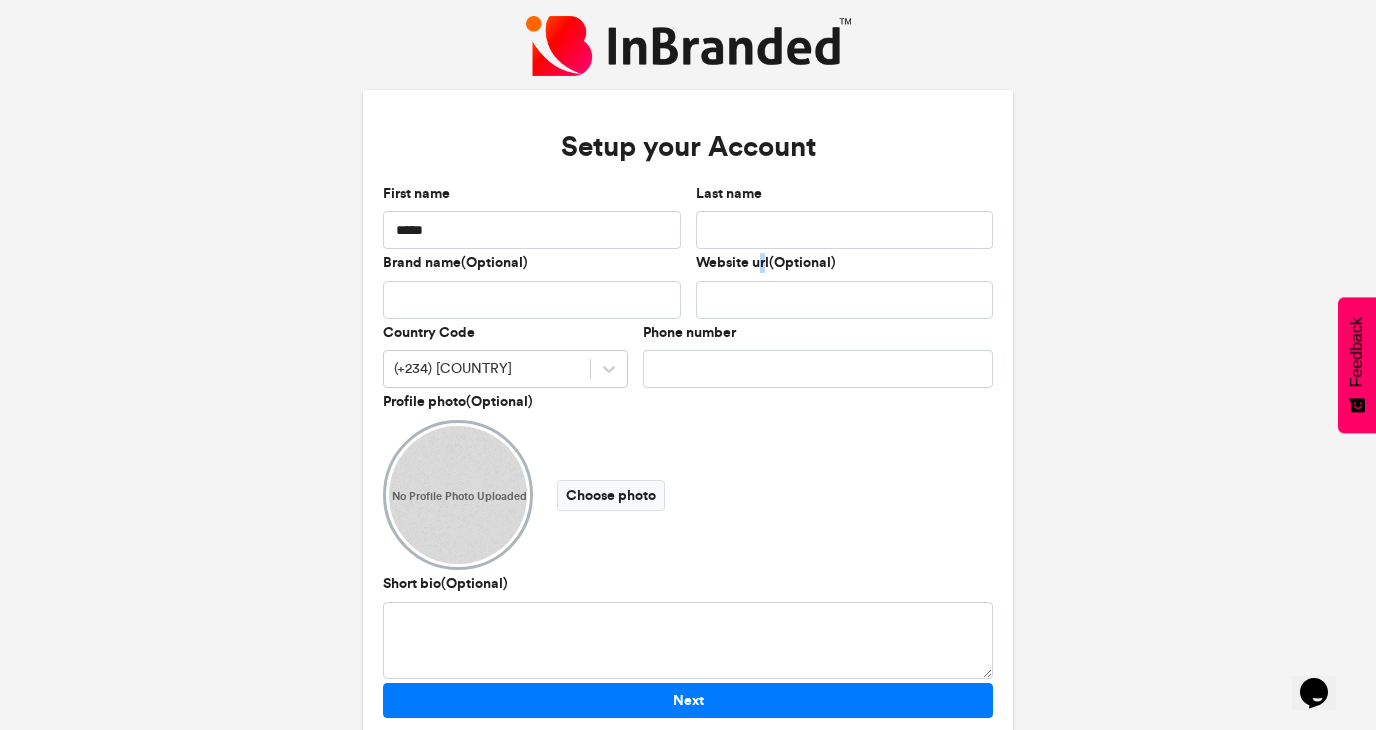 drag, startPoint x: 763, startPoint y: 263, endPoint x: 700, endPoint y: 251, distance: 64.132675 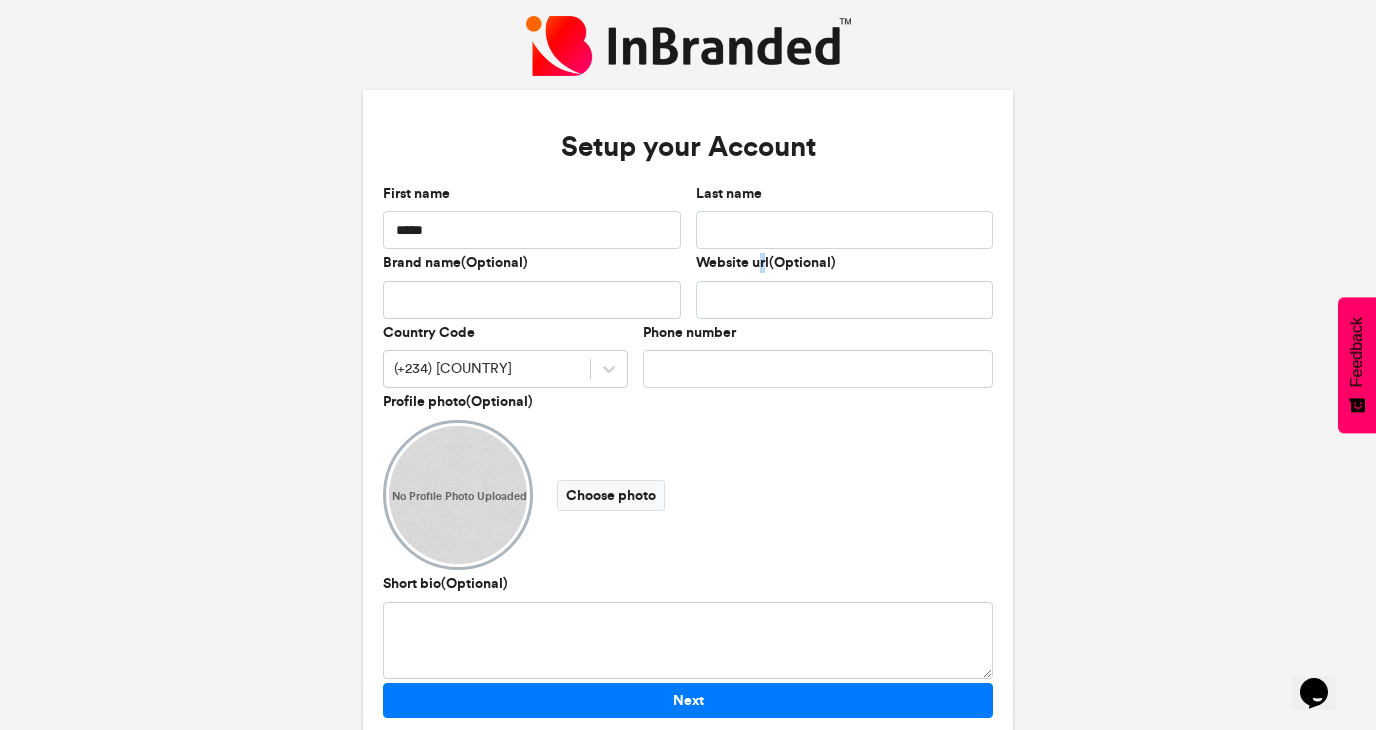 copy on "r" 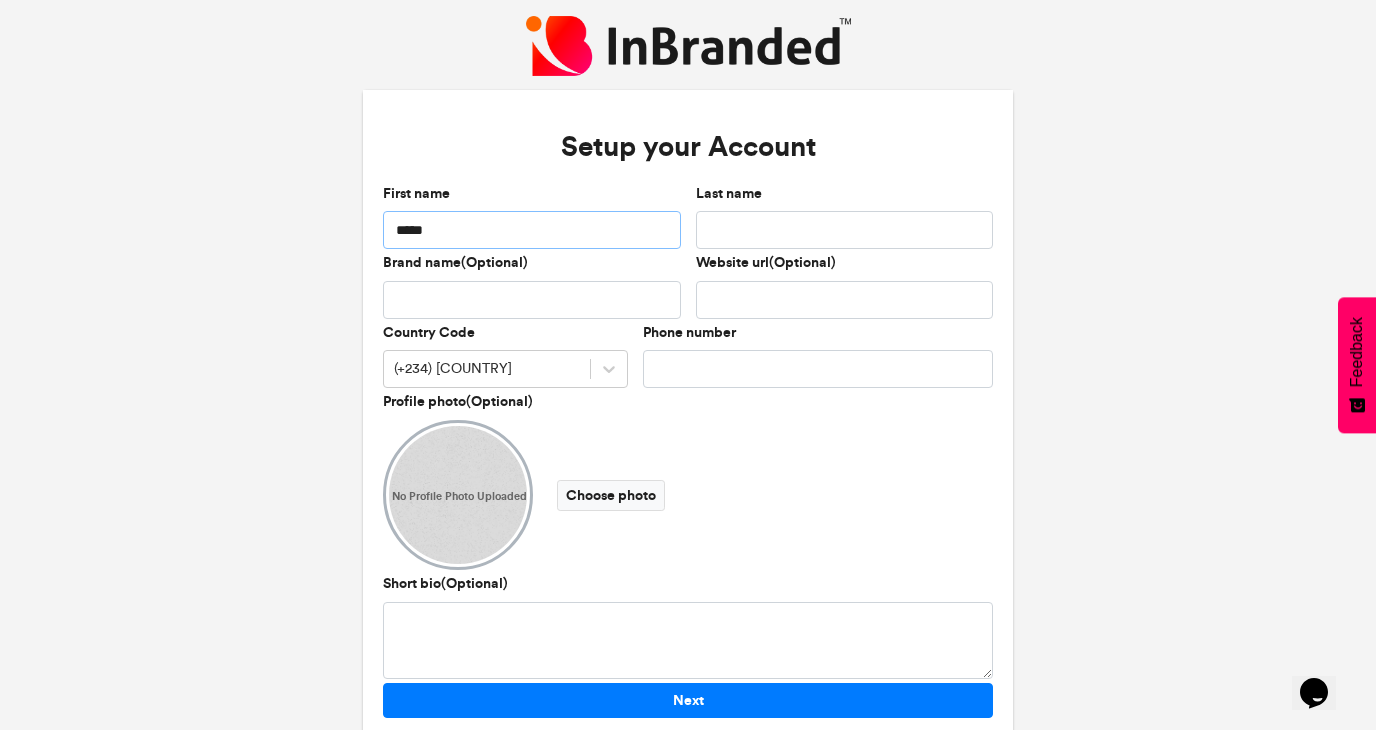 click on "*****" at bounding box center [532, 230] 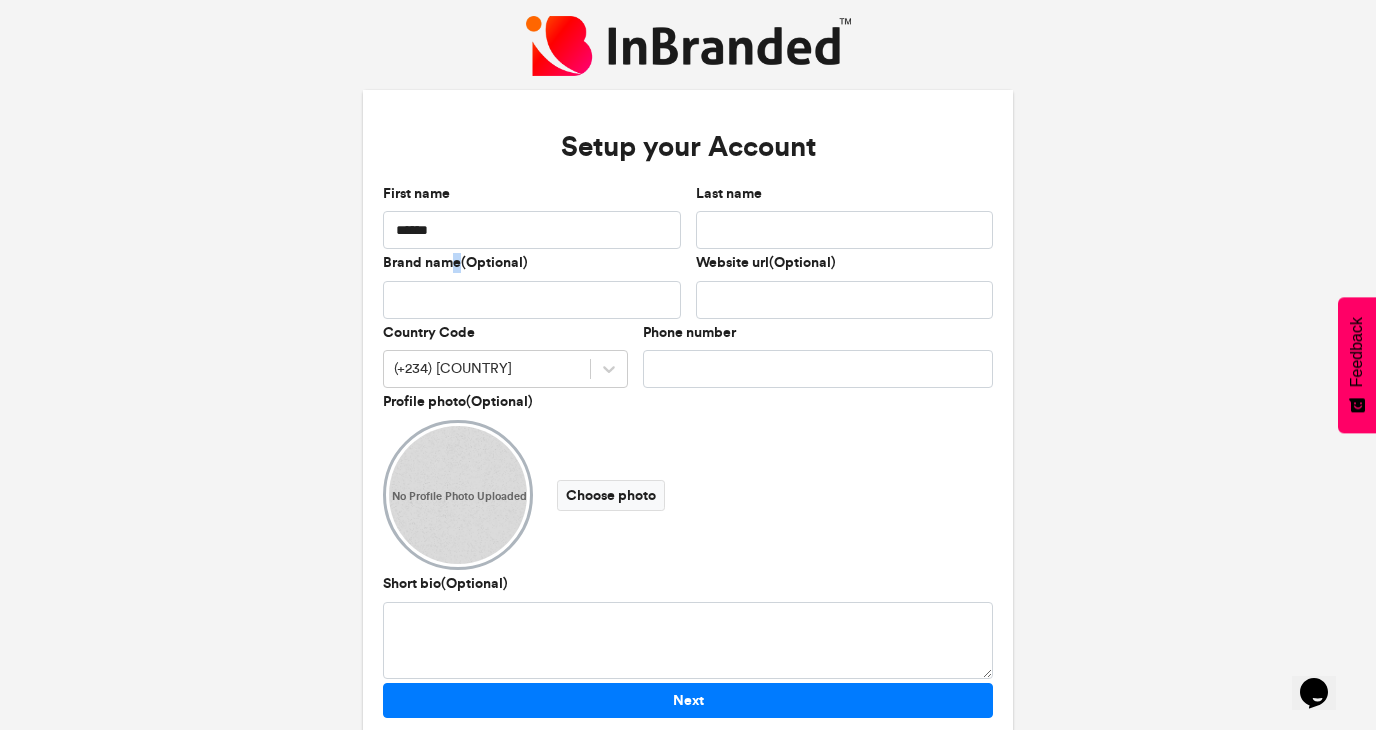 click on "Brand name(Optional)" at bounding box center [455, 263] 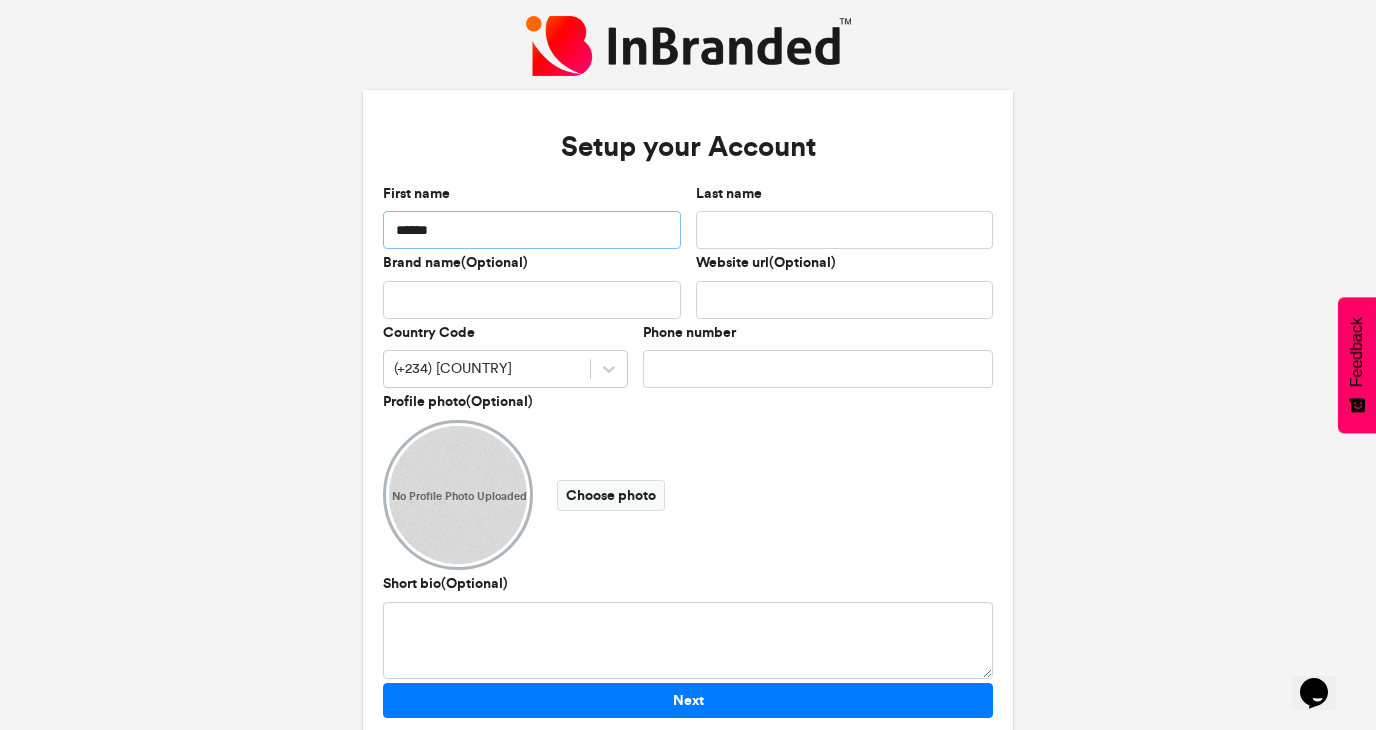 click on "******" at bounding box center [532, 230] 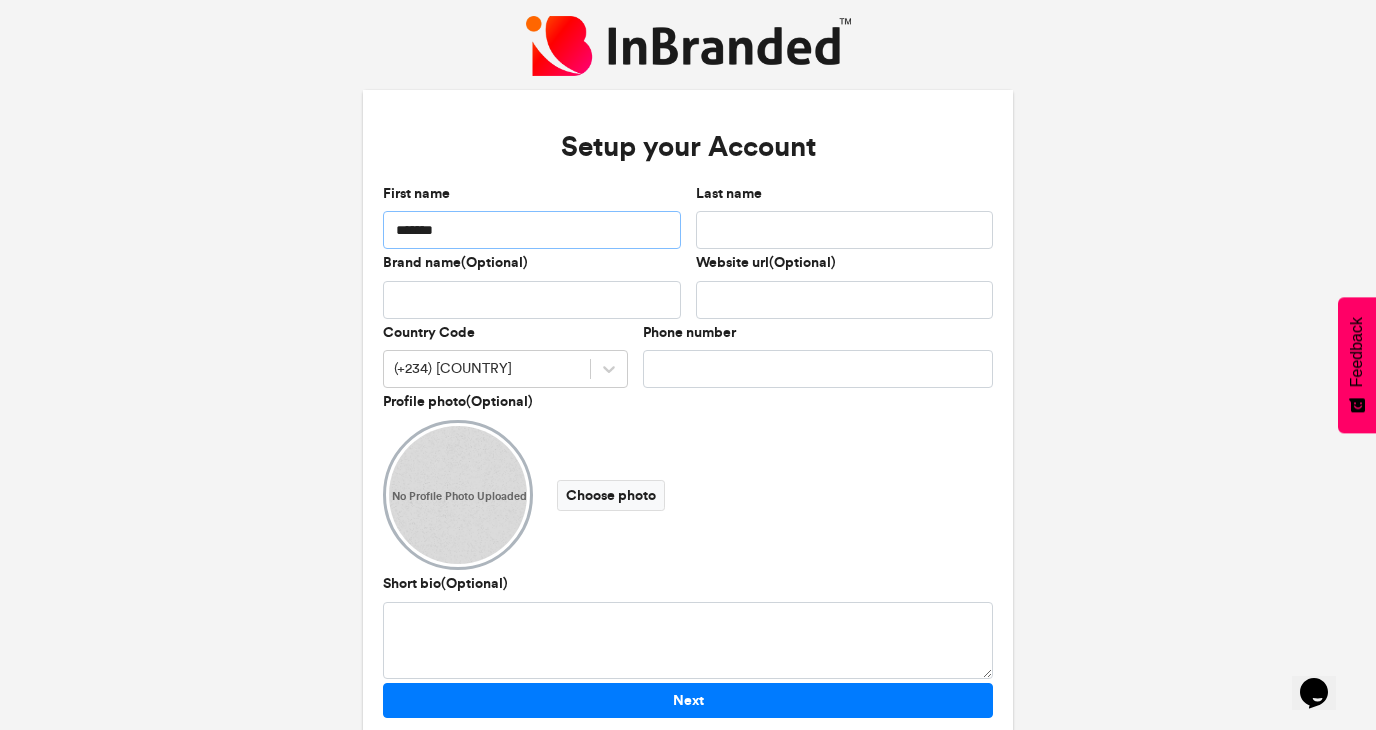 paste on "*" 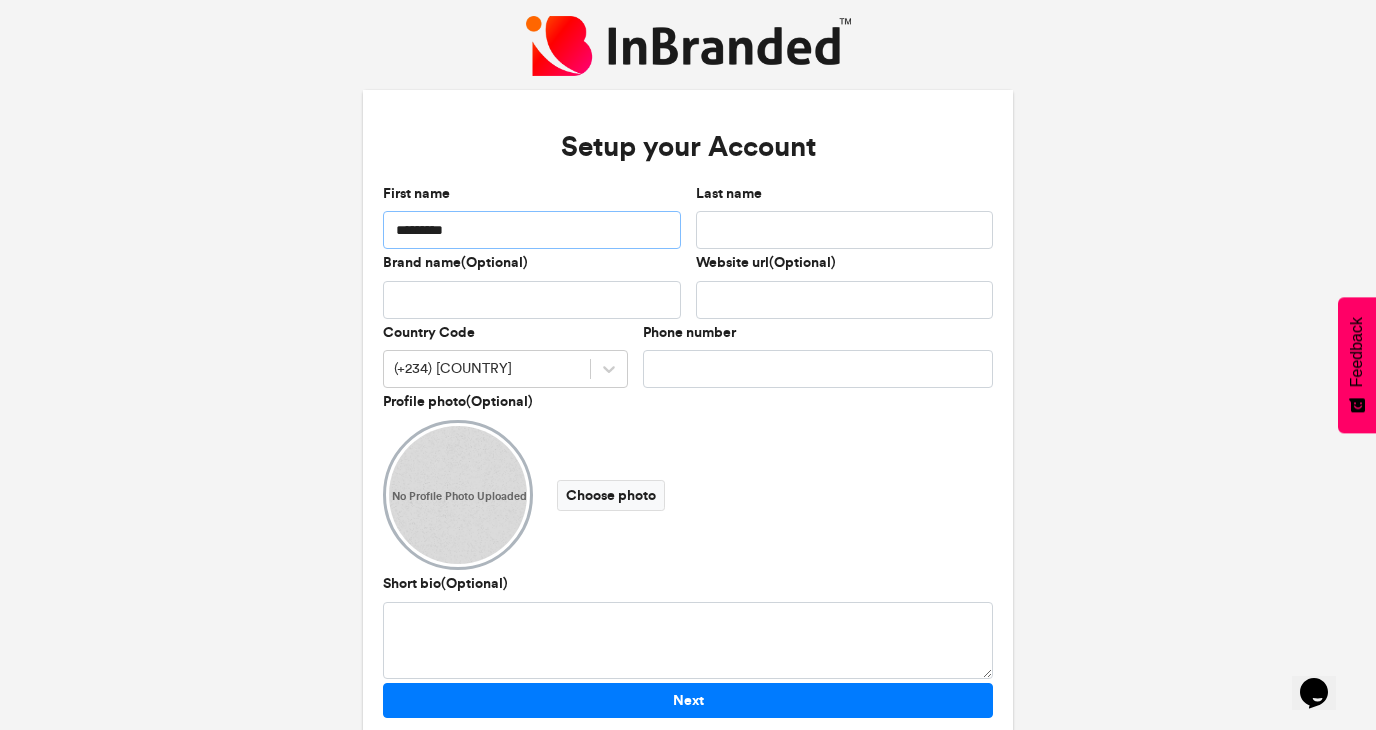 type on "*********" 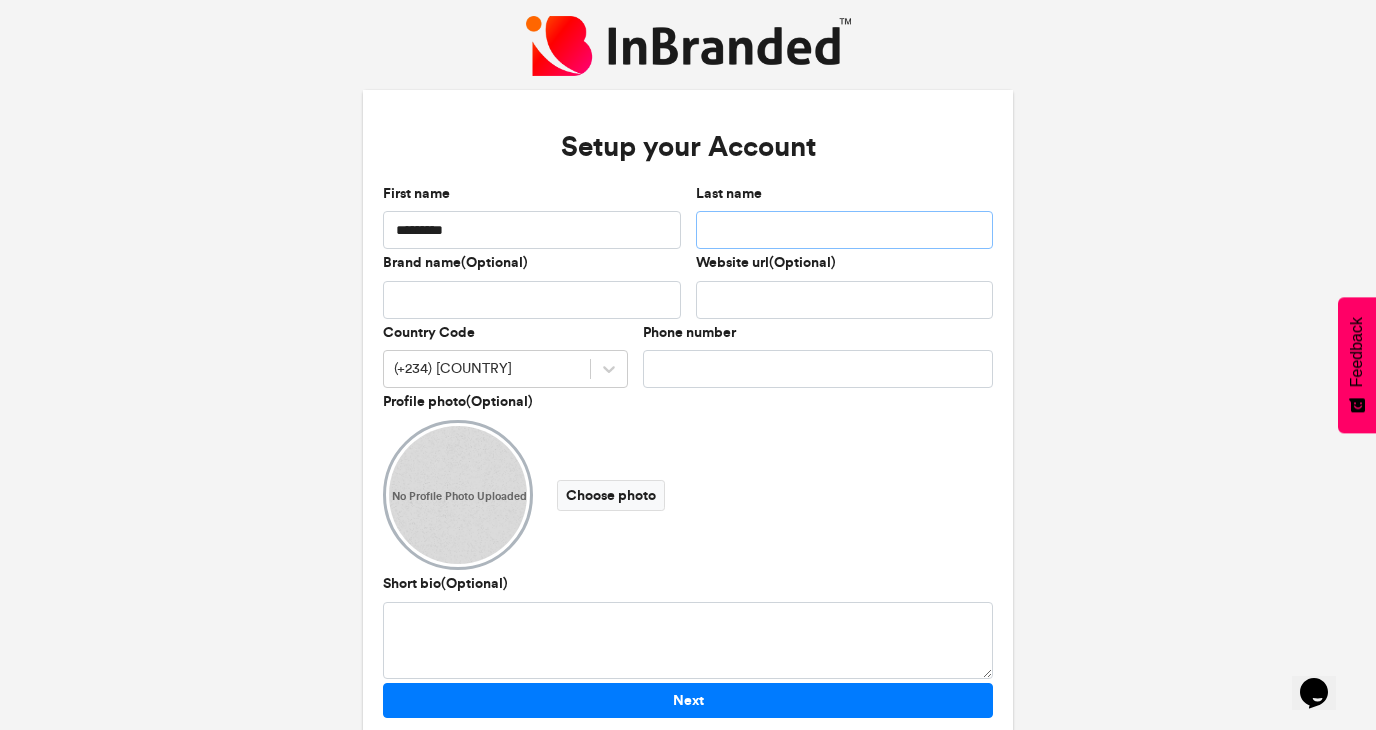 click on "Last name" at bounding box center [845, 230] 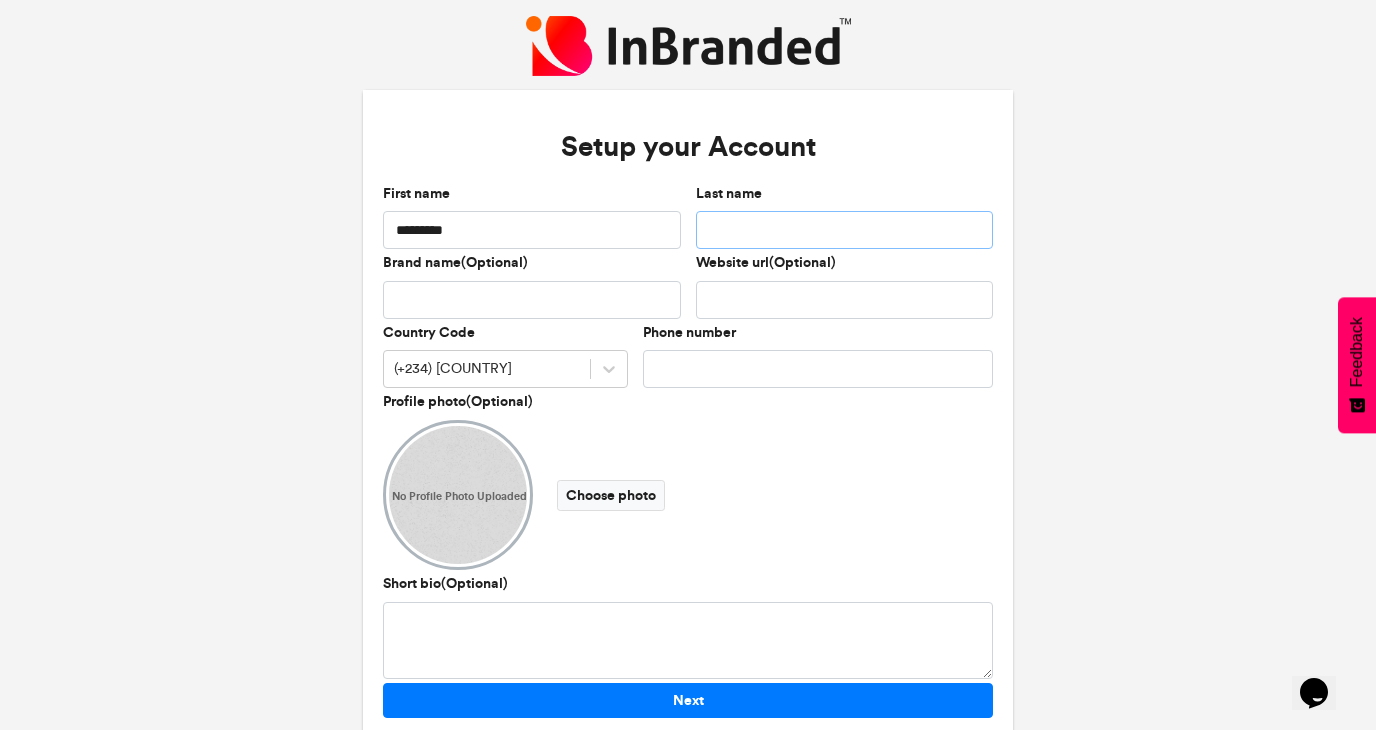 paste on "**********" 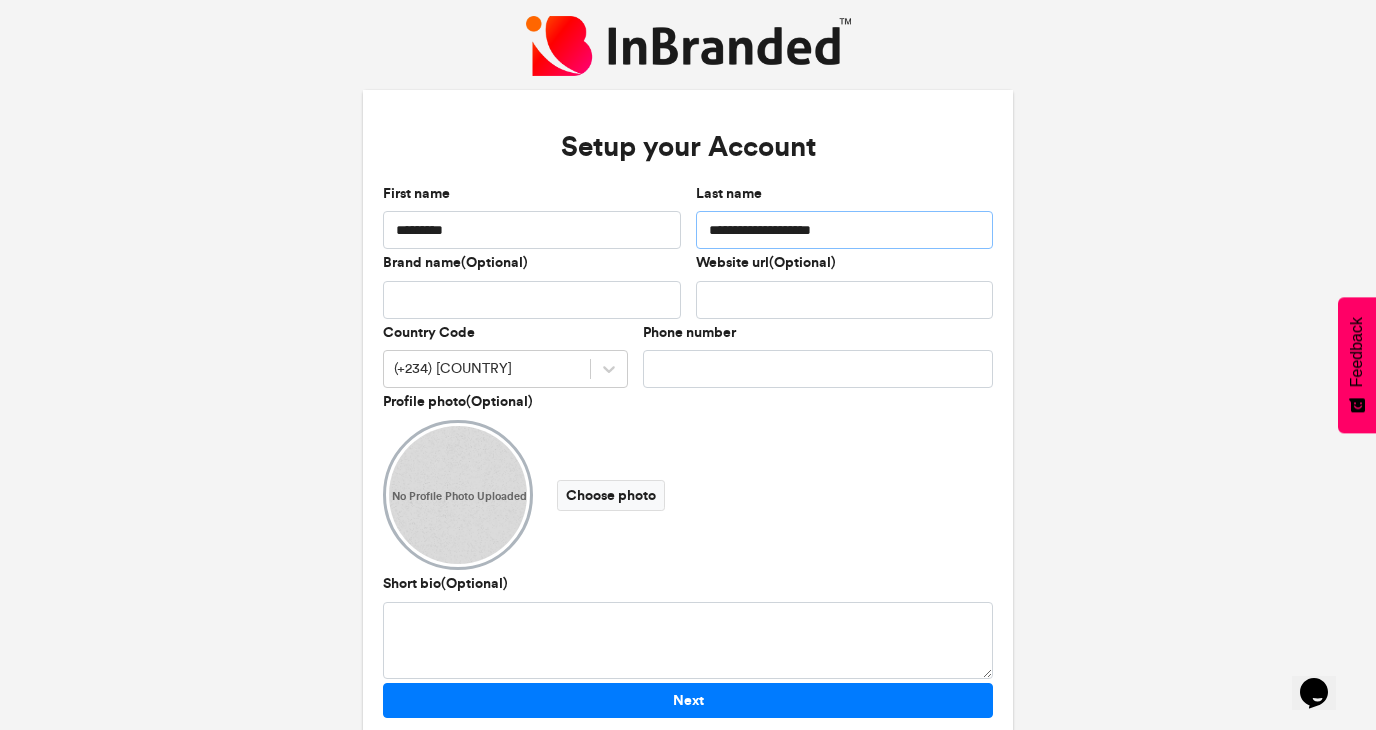 click on "**********" at bounding box center (845, 230) 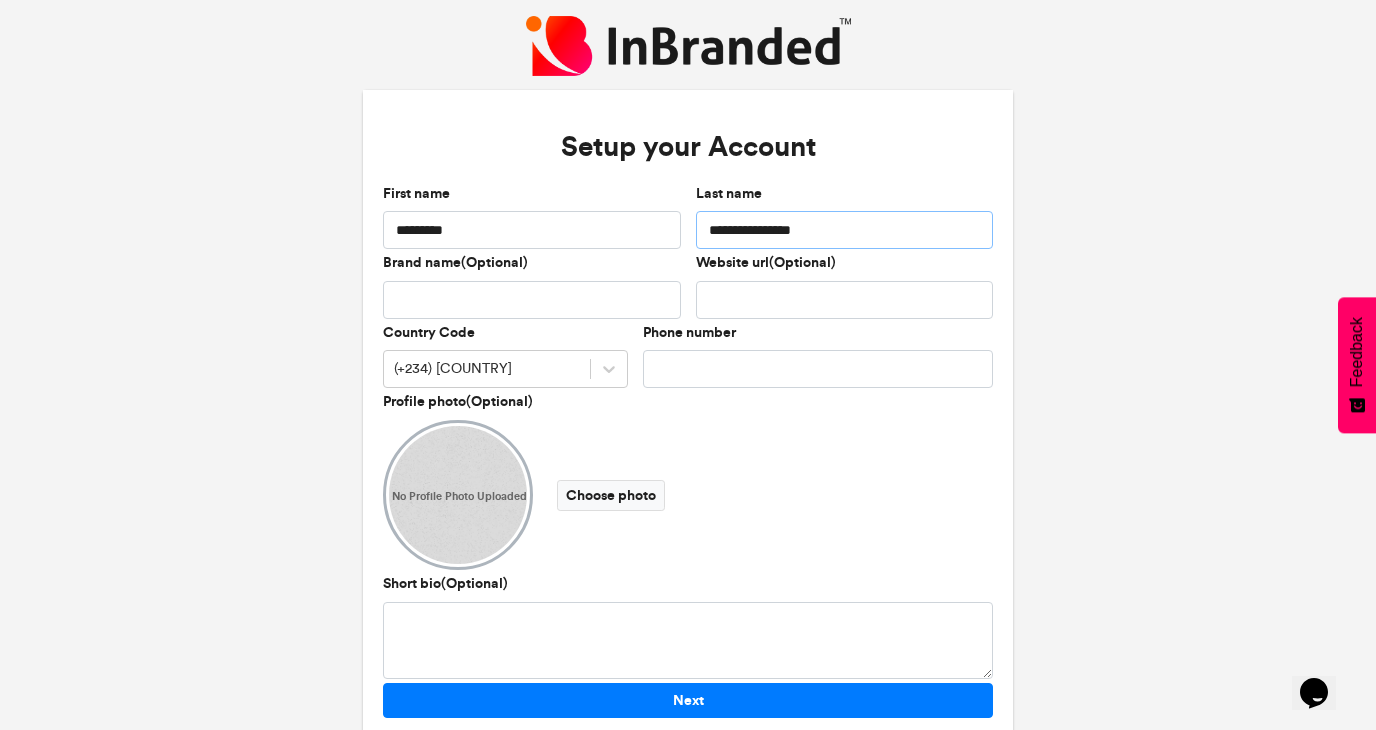 drag, startPoint x: 824, startPoint y: 230, endPoint x: 749, endPoint y: 228, distance: 75.026665 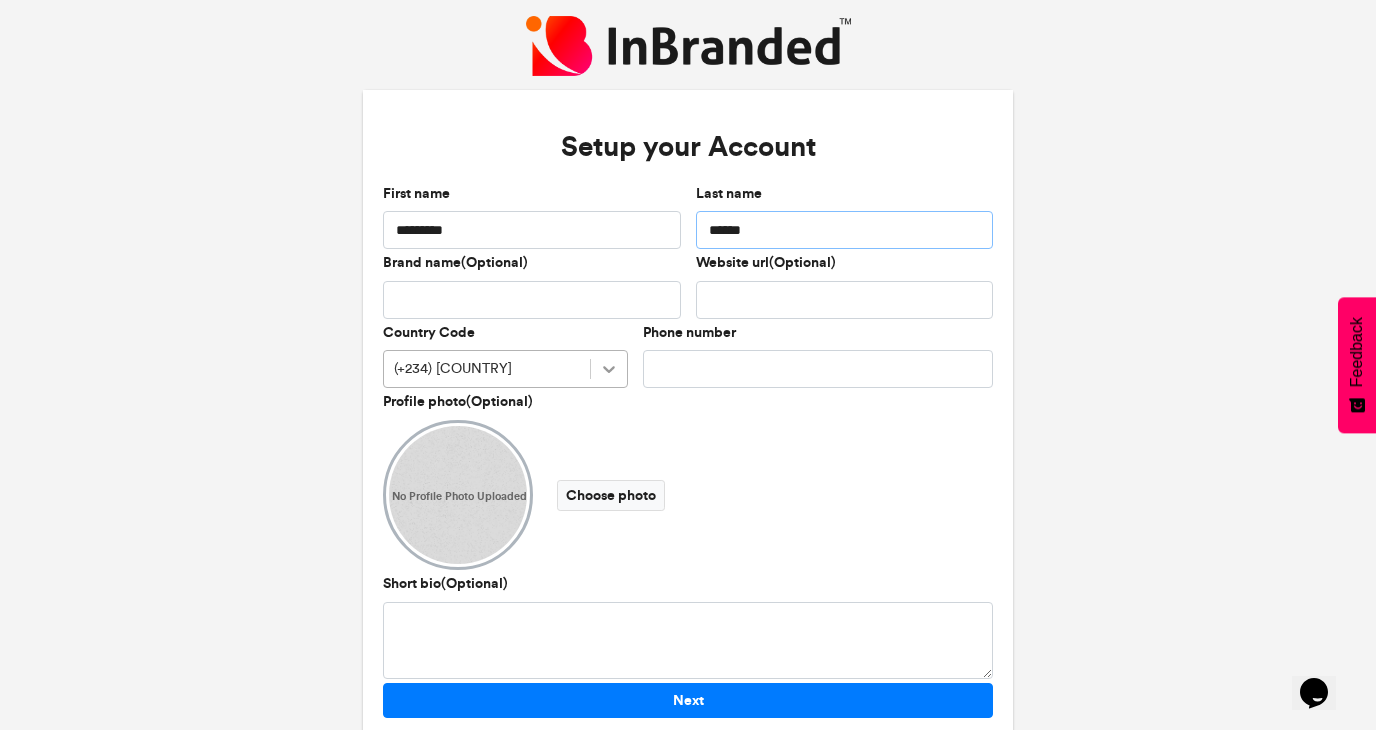 type on "******" 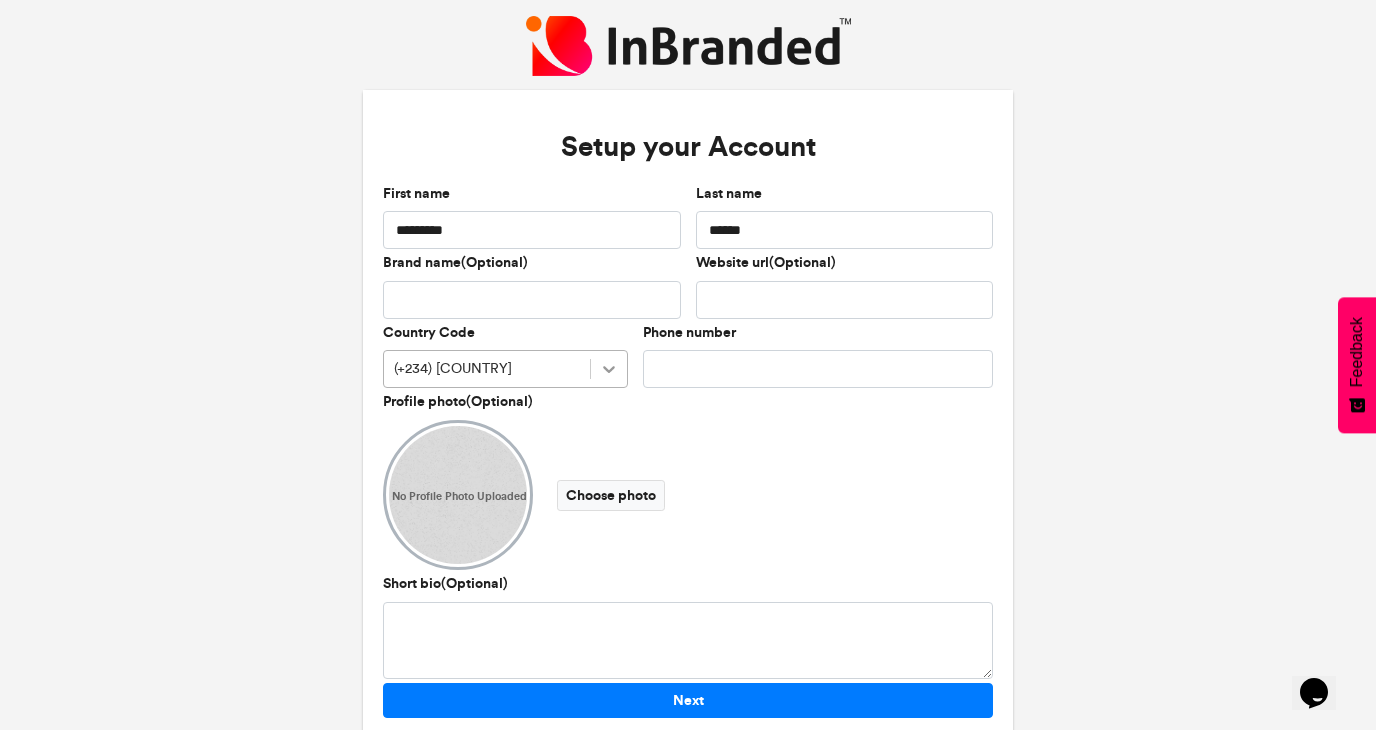 click 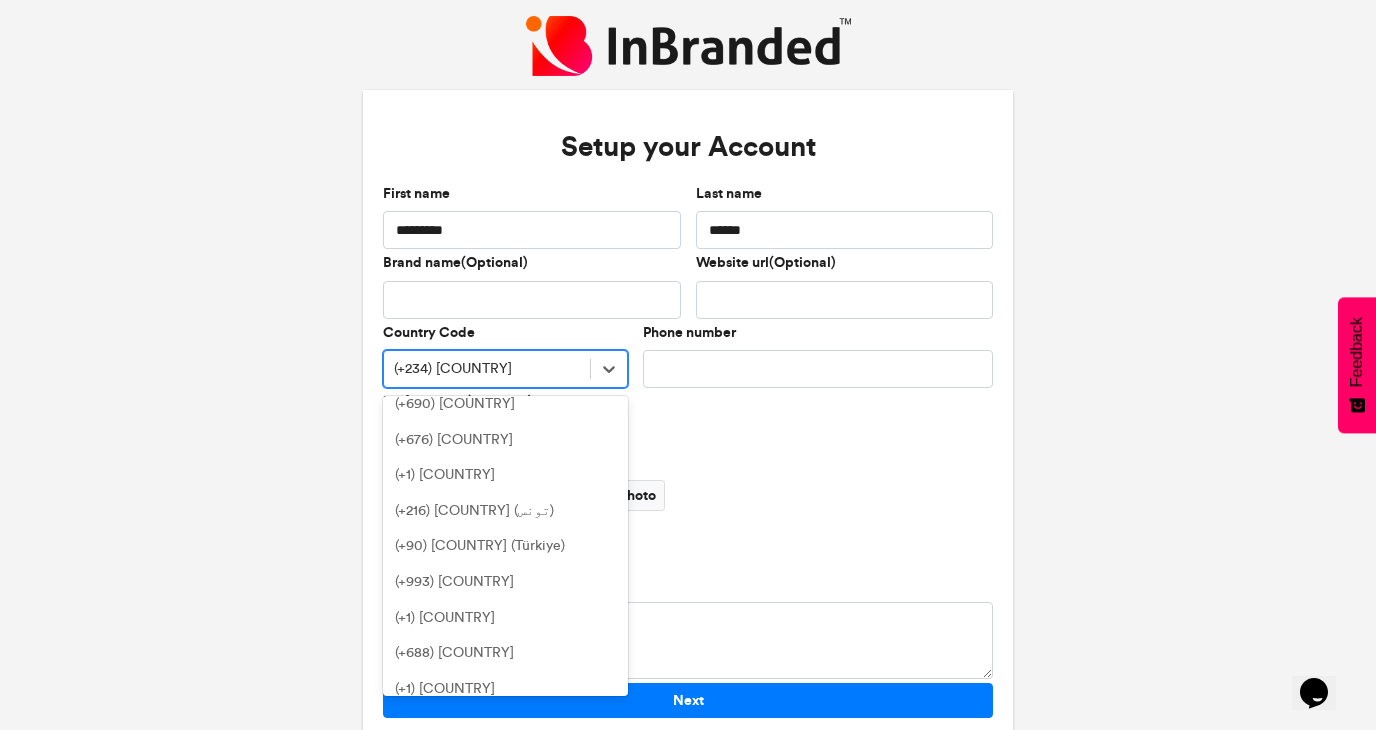scroll, scrollTop: 8230, scrollLeft: 0, axis: vertical 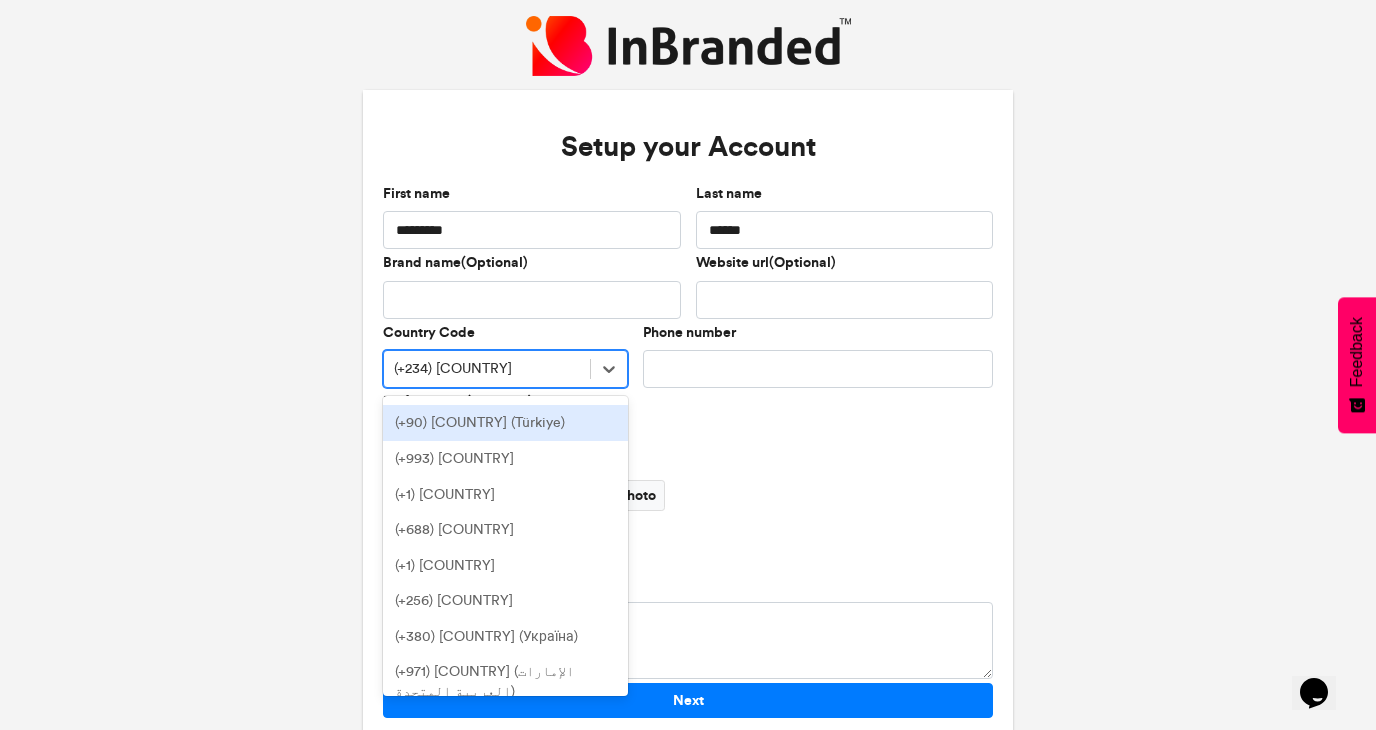 click on "(+90) [COUNTRY] (Türkiye)" at bounding box center (505, 423) 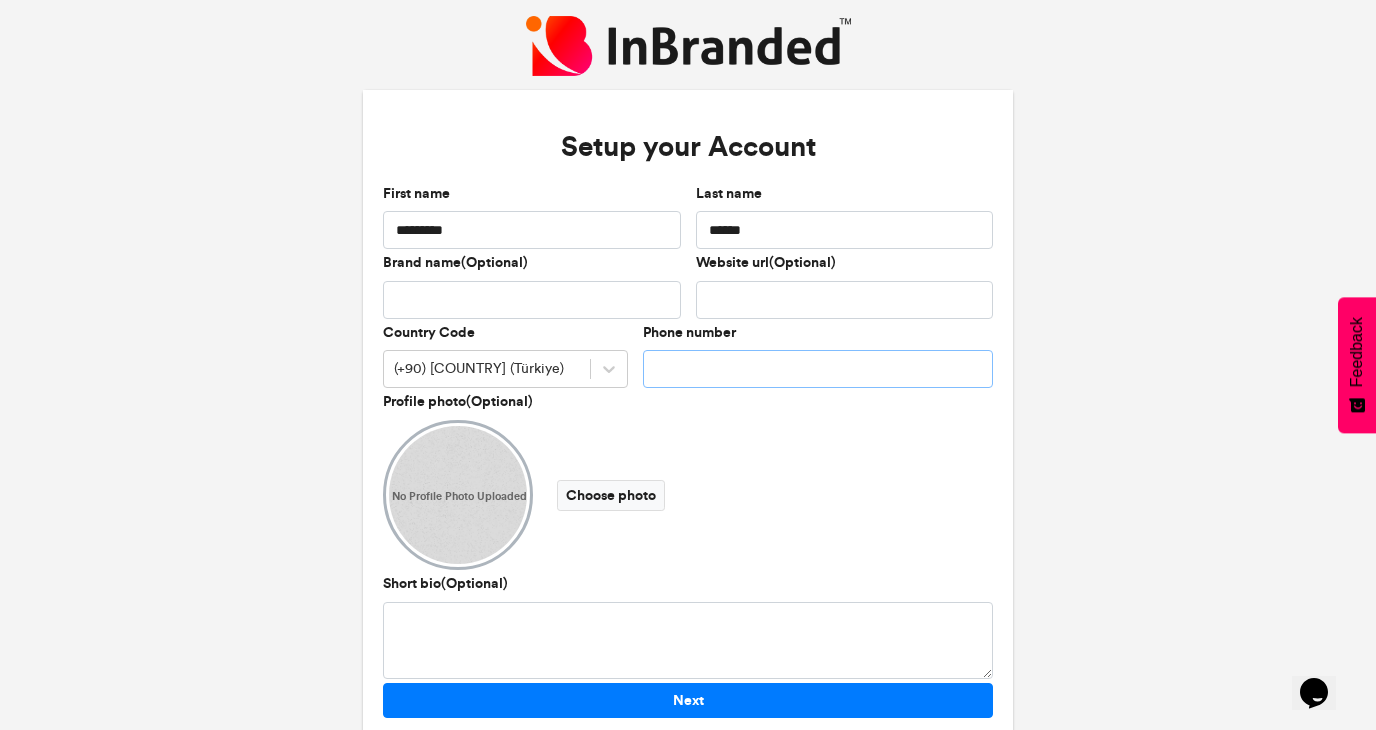 click on "Phone number" at bounding box center [818, 369] 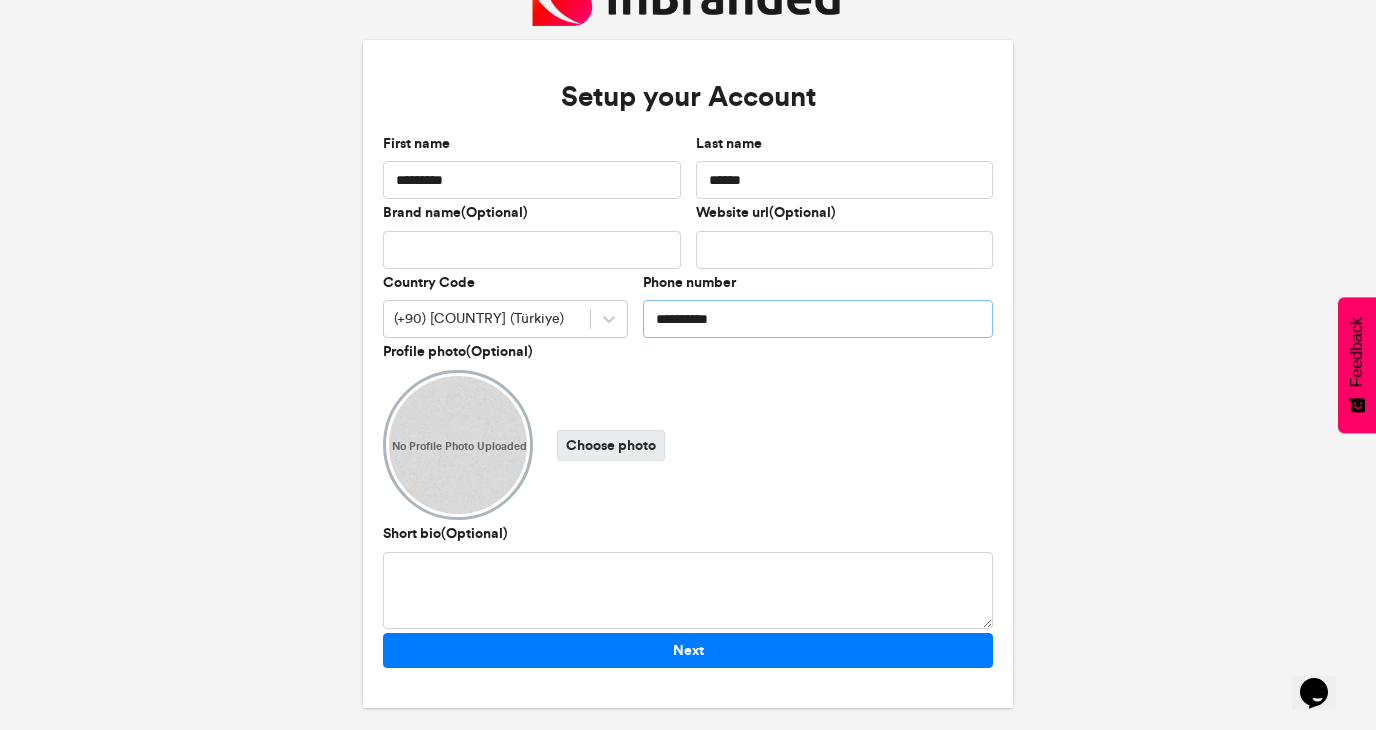 scroll, scrollTop: 59, scrollLeft: 0, axis: vertical 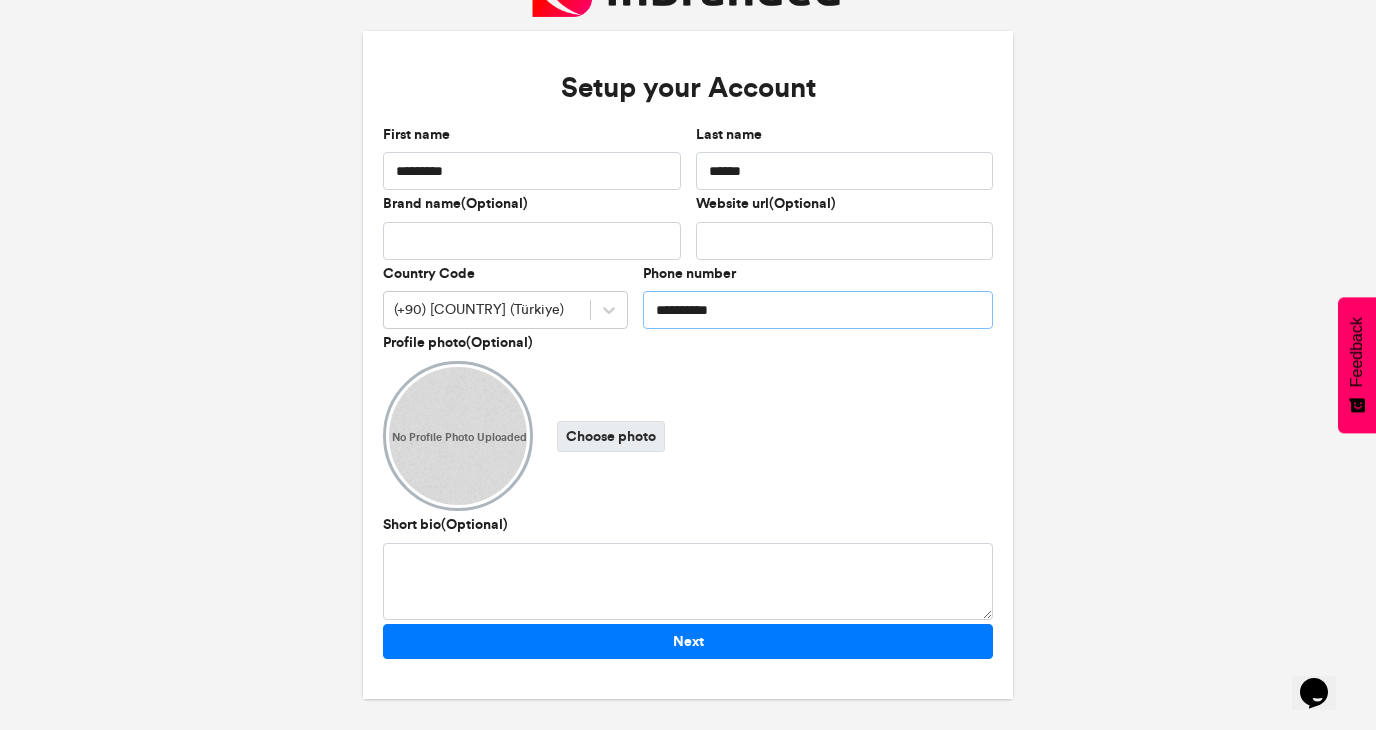 type on "**********" 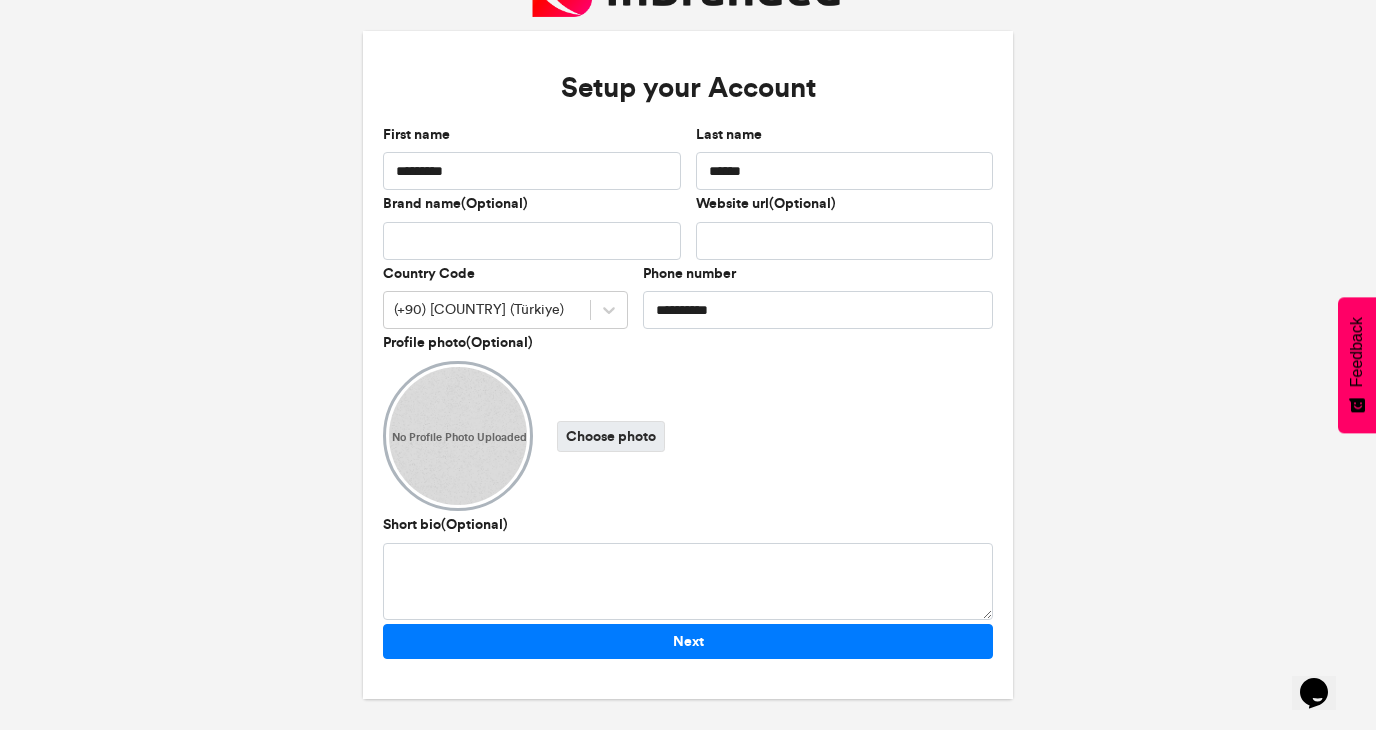 click on "Choose photo" at bounding box center (611, 436) 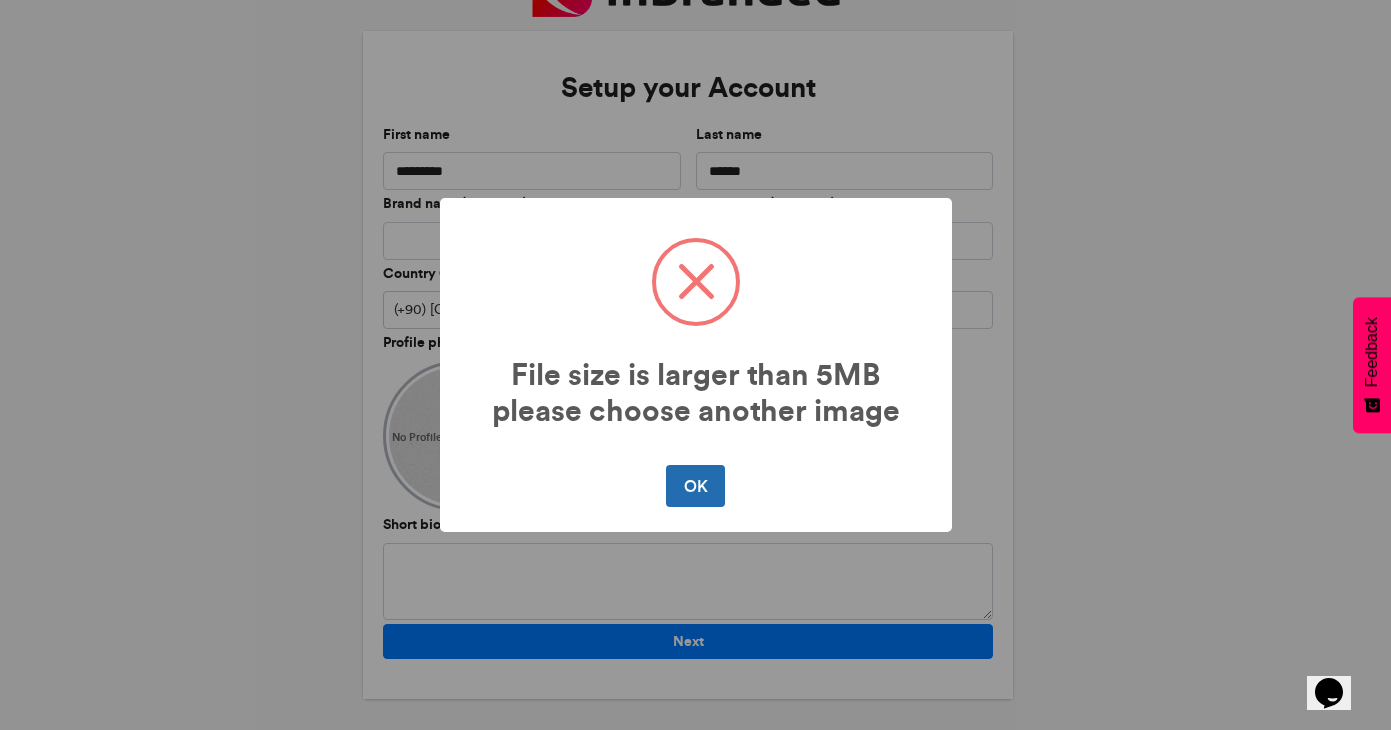 click on "OK" at bounding box center (695, 486) 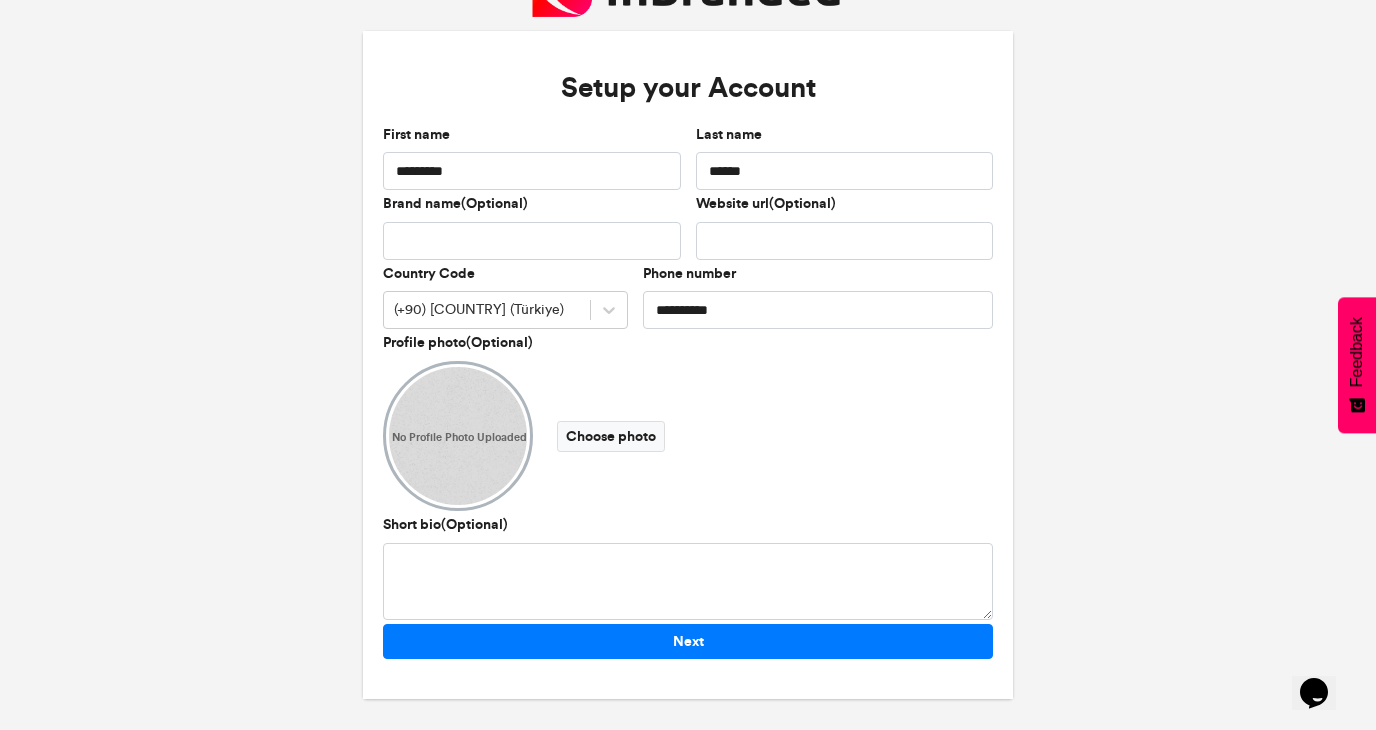click at bounding box center (458, 436) 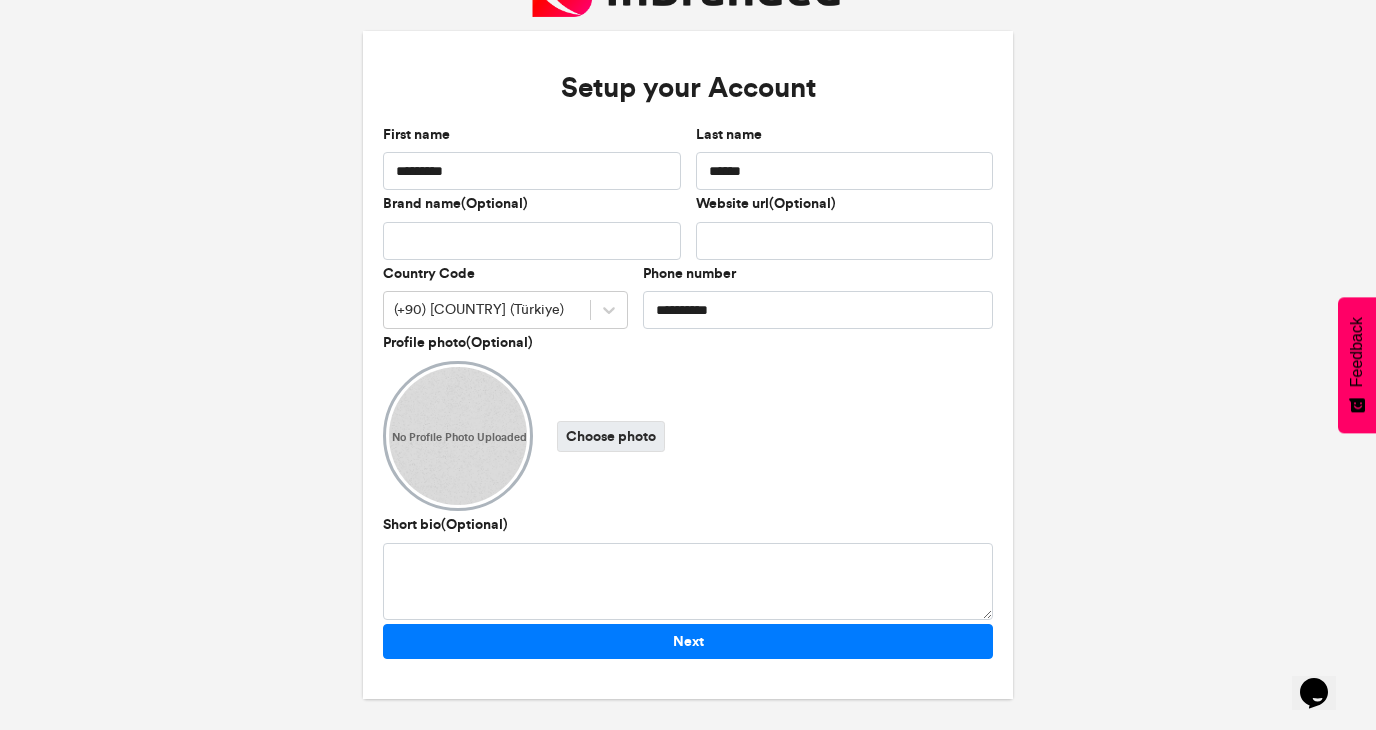 click on "Choose photo" at bounding box center (611, 436) 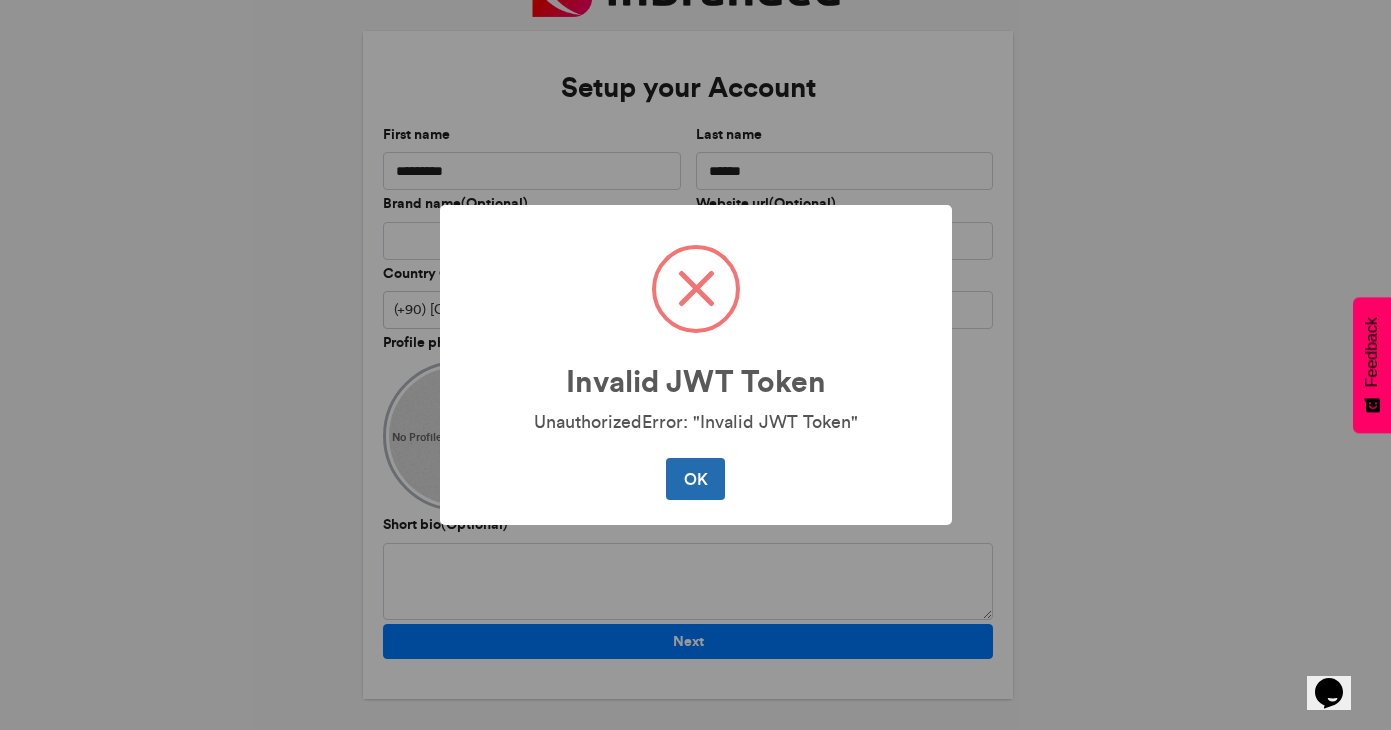 click on "OK" at bounding box center (695, 479) 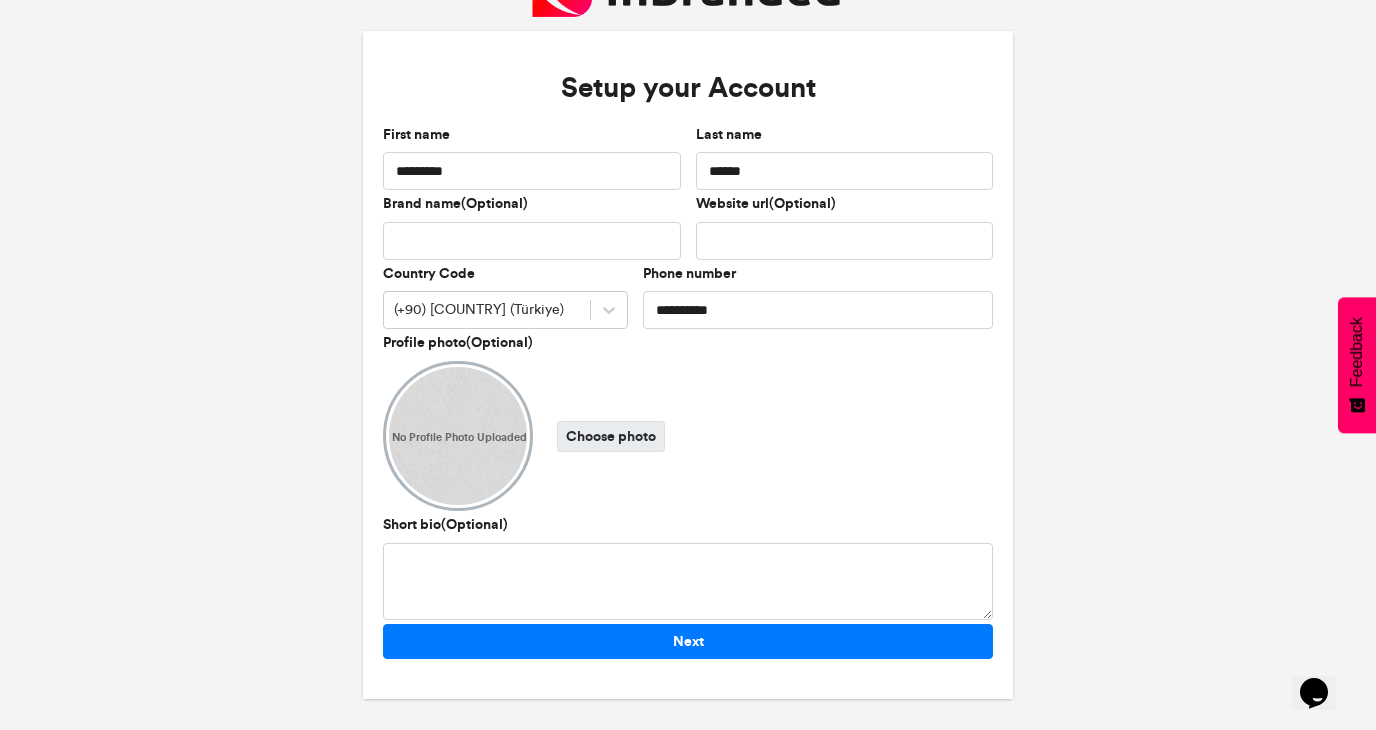 click on "Choose photo" at bounding box center [611, 436] 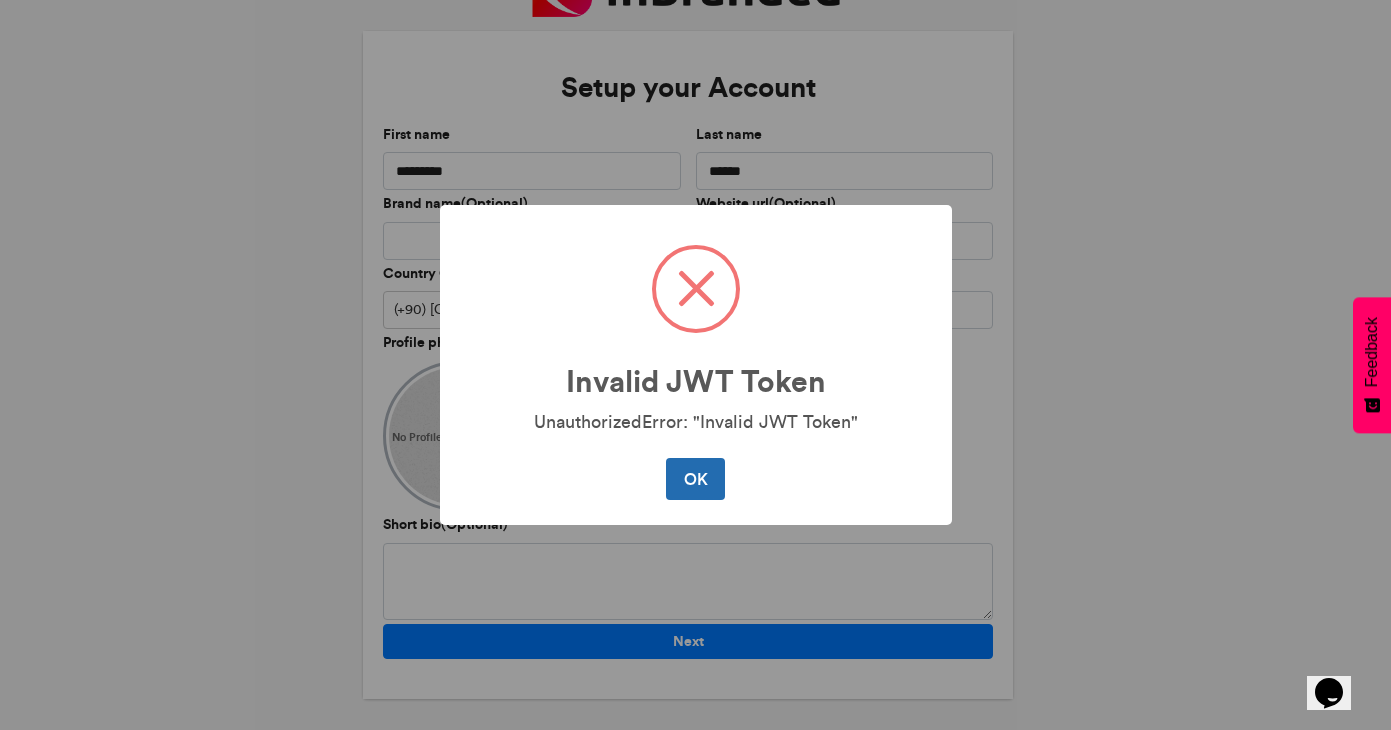 click on "OK" at bounding box center [695, 479] 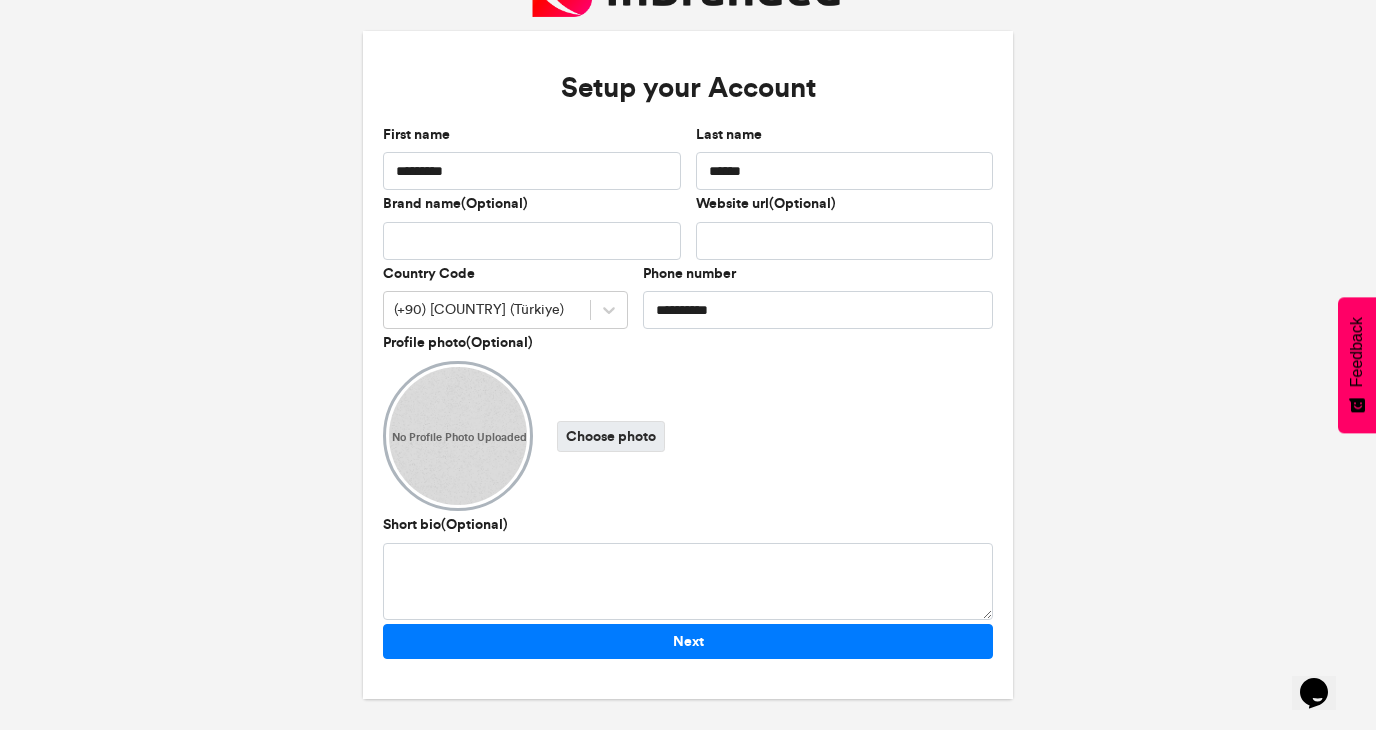 click on "Choose photo" at bounding box center (611, 436) 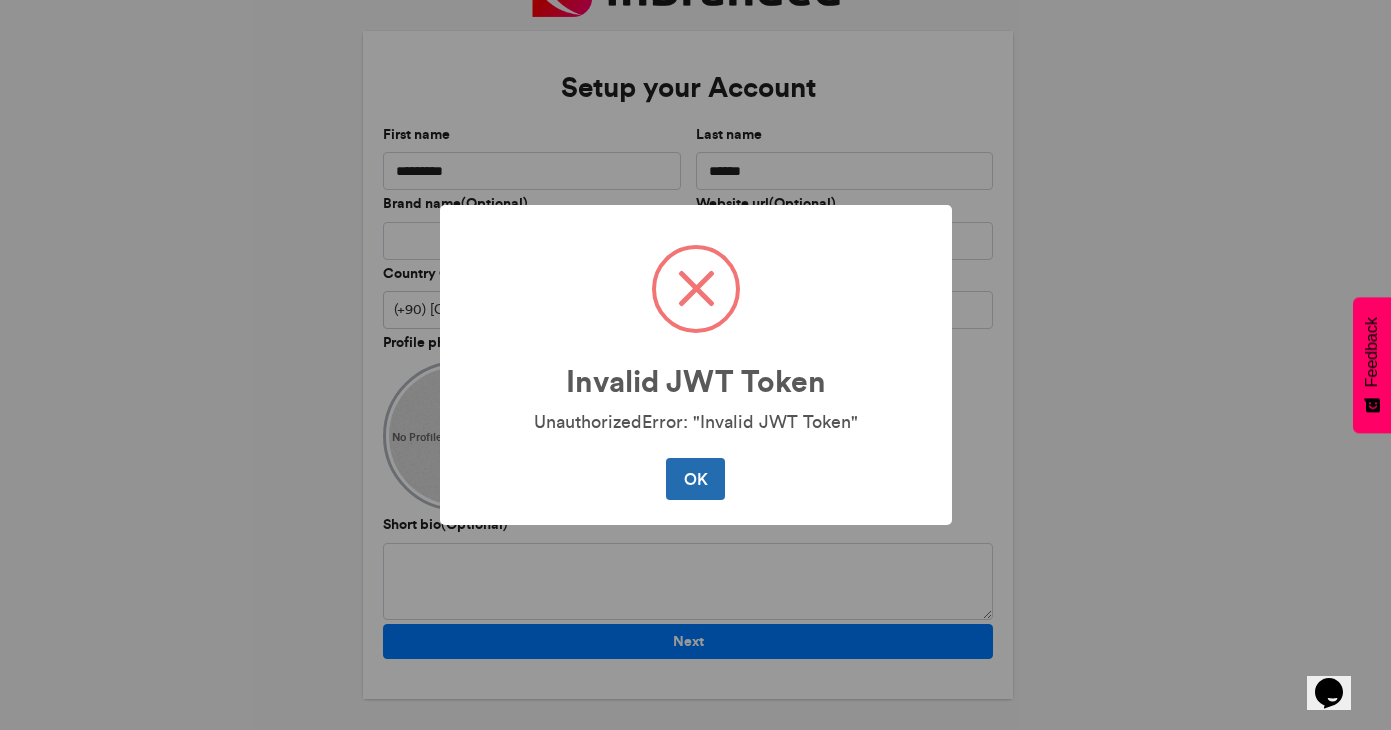 click on "OK" at bounding box center [695, 479] 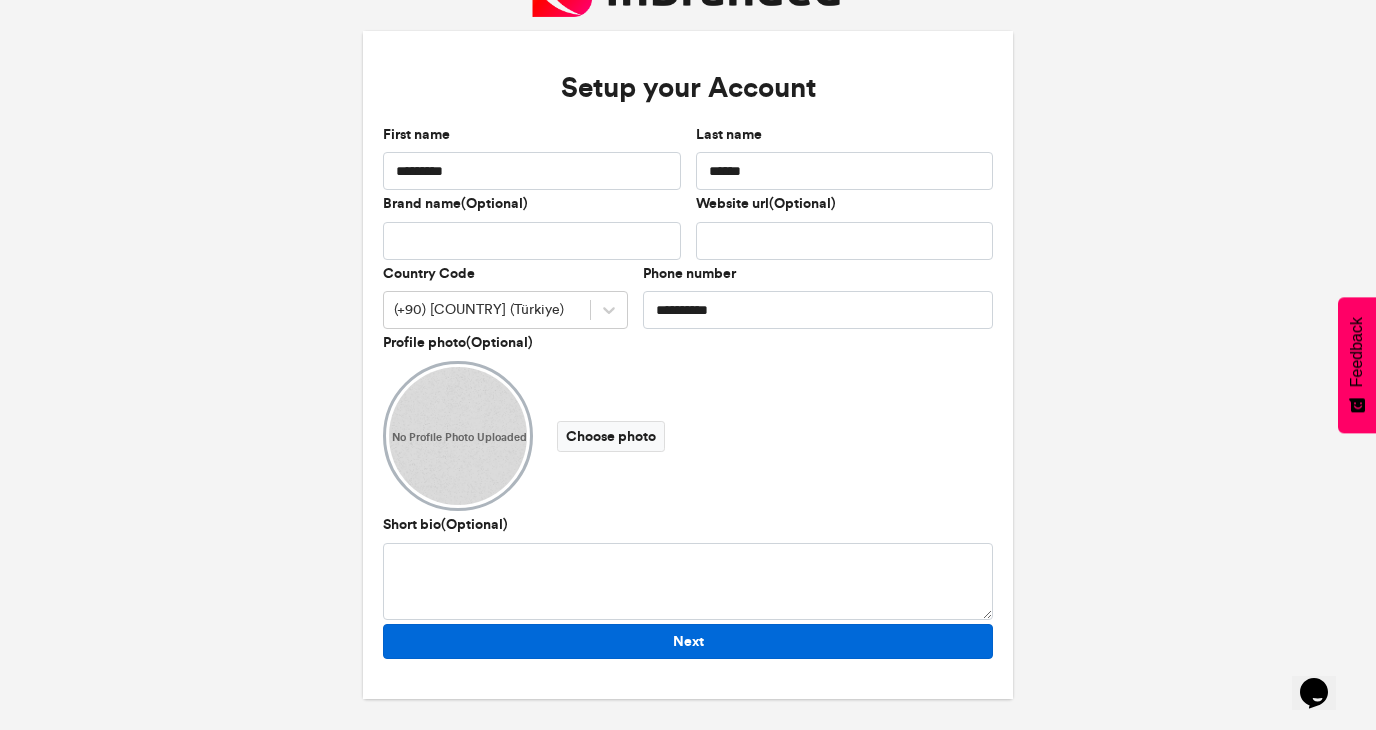 click on "Next" at bounding box center [688, 641] 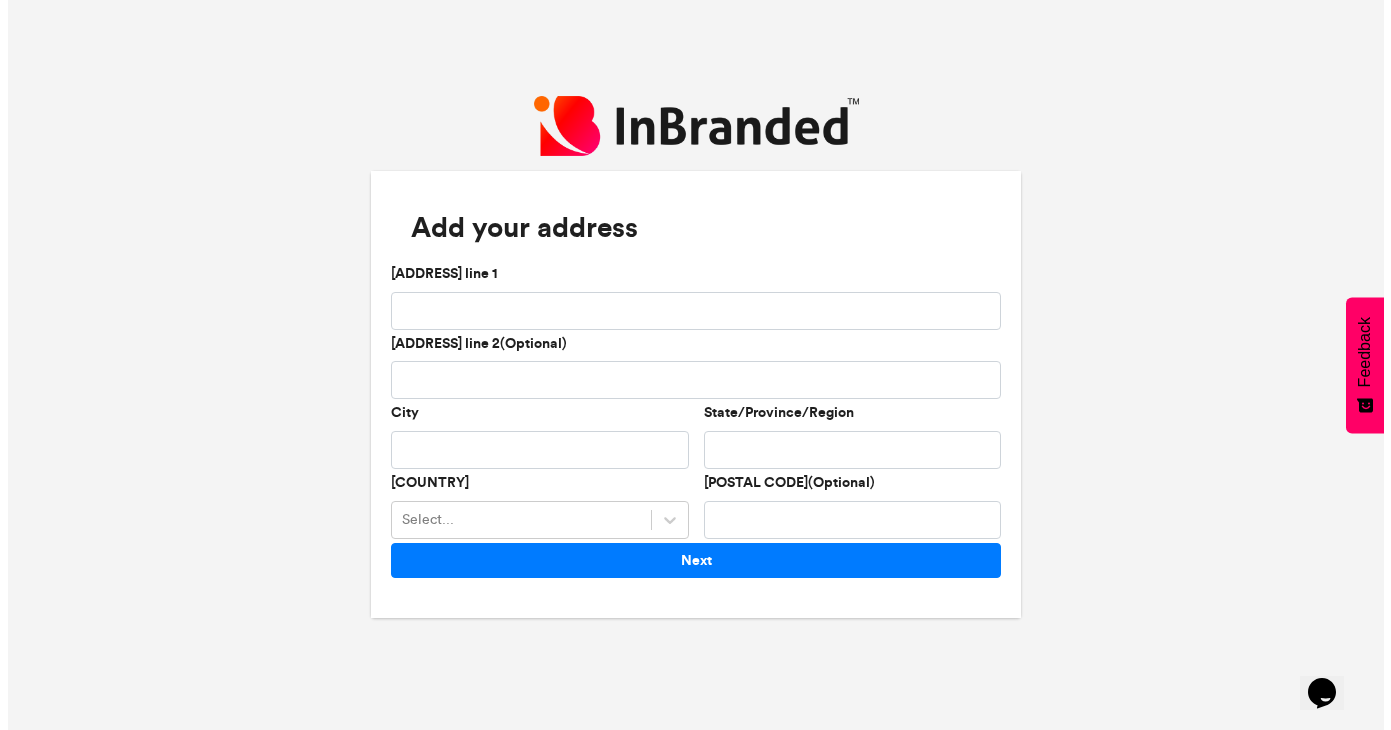 scroll, scrollTop: 0, scrollLeft: 0, axis: both 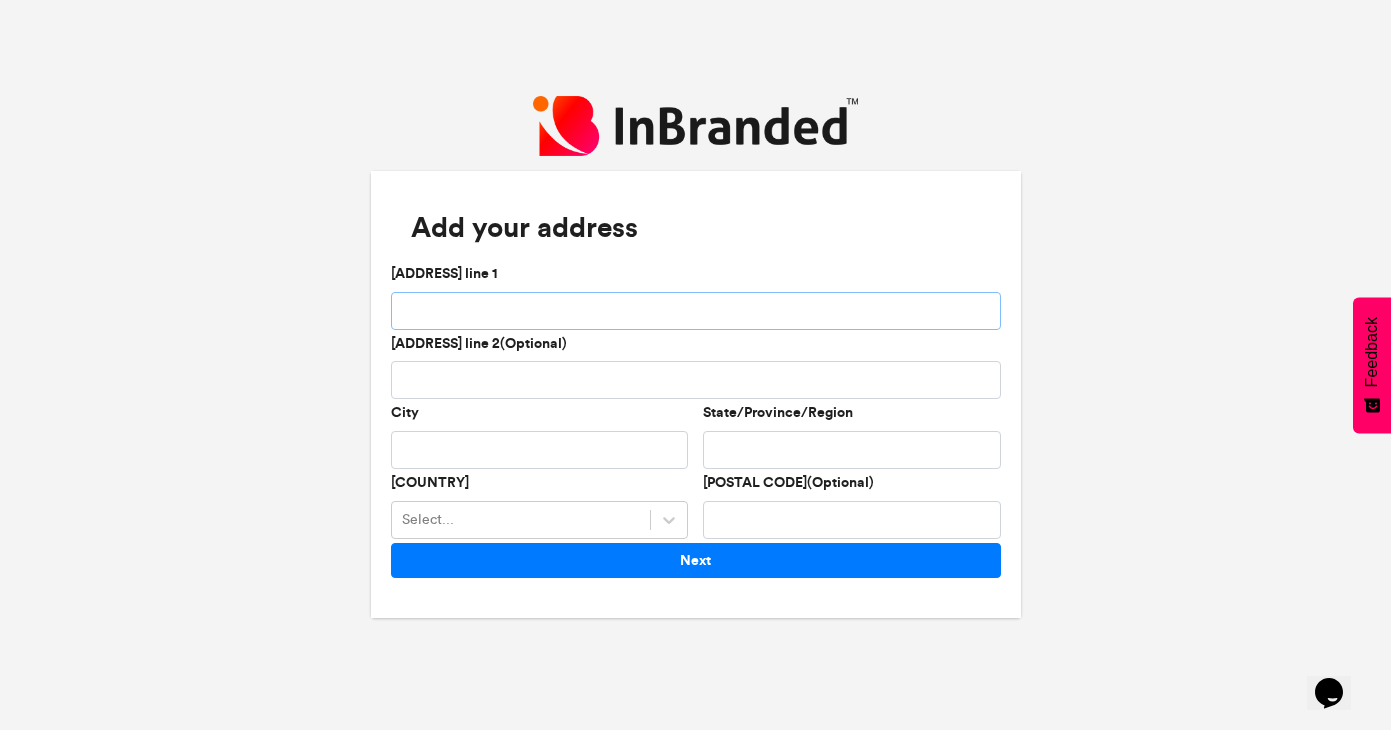 click on "[ADDRESS] line 1" at bounding box center [696, 311] 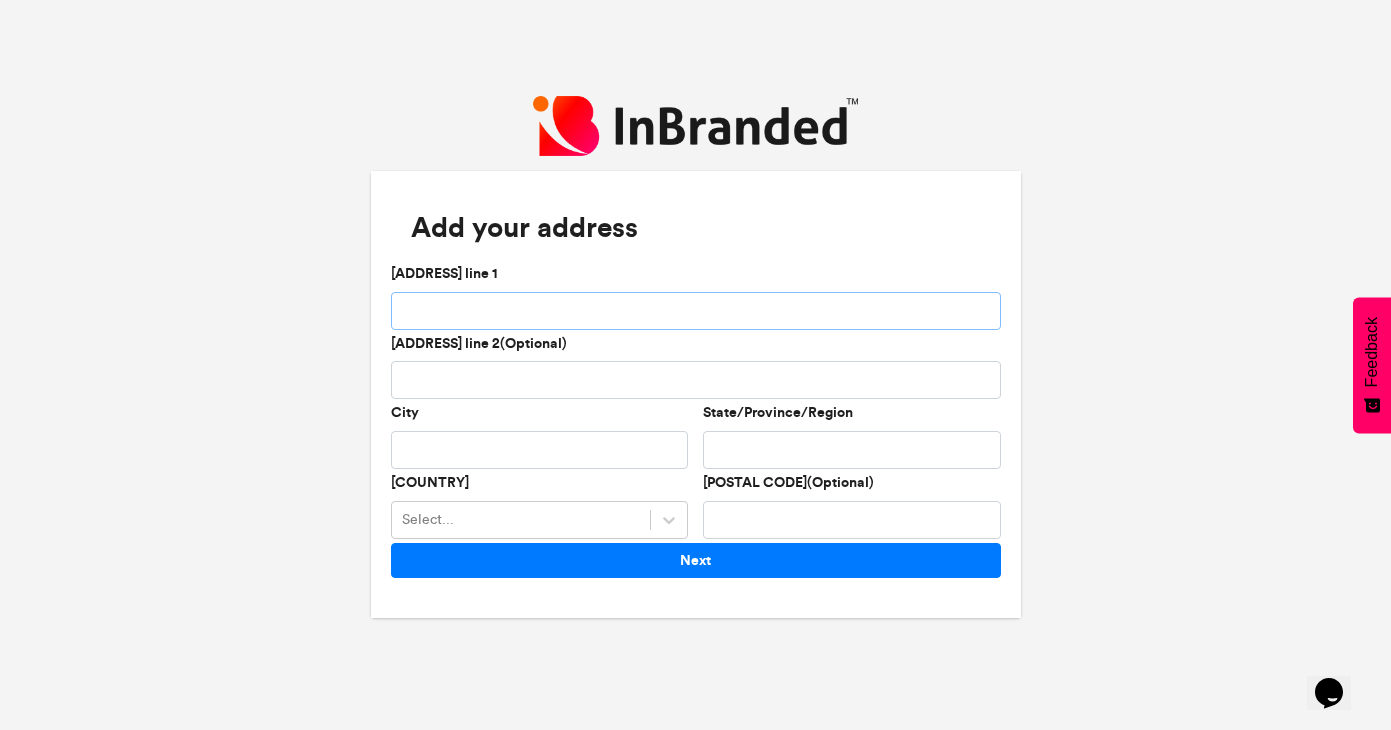 paste on "**********" 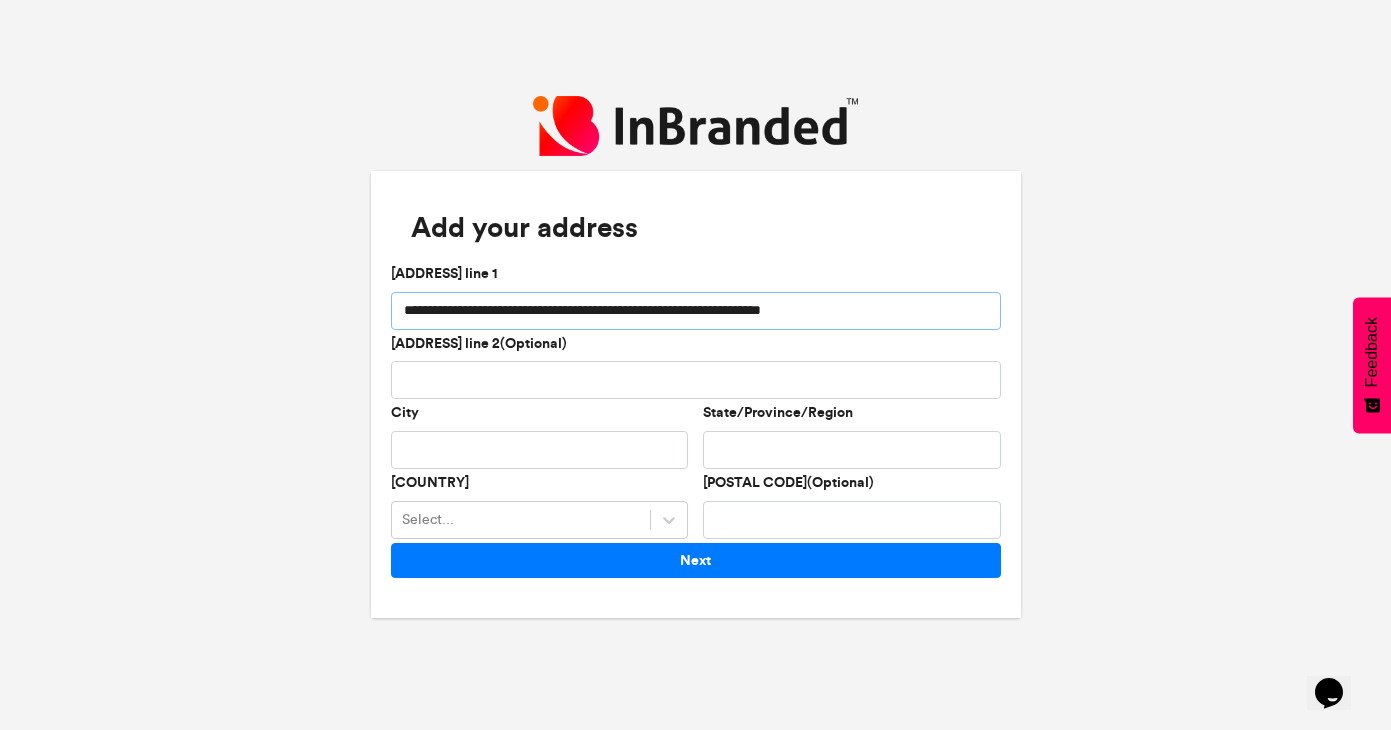 type on "**********" 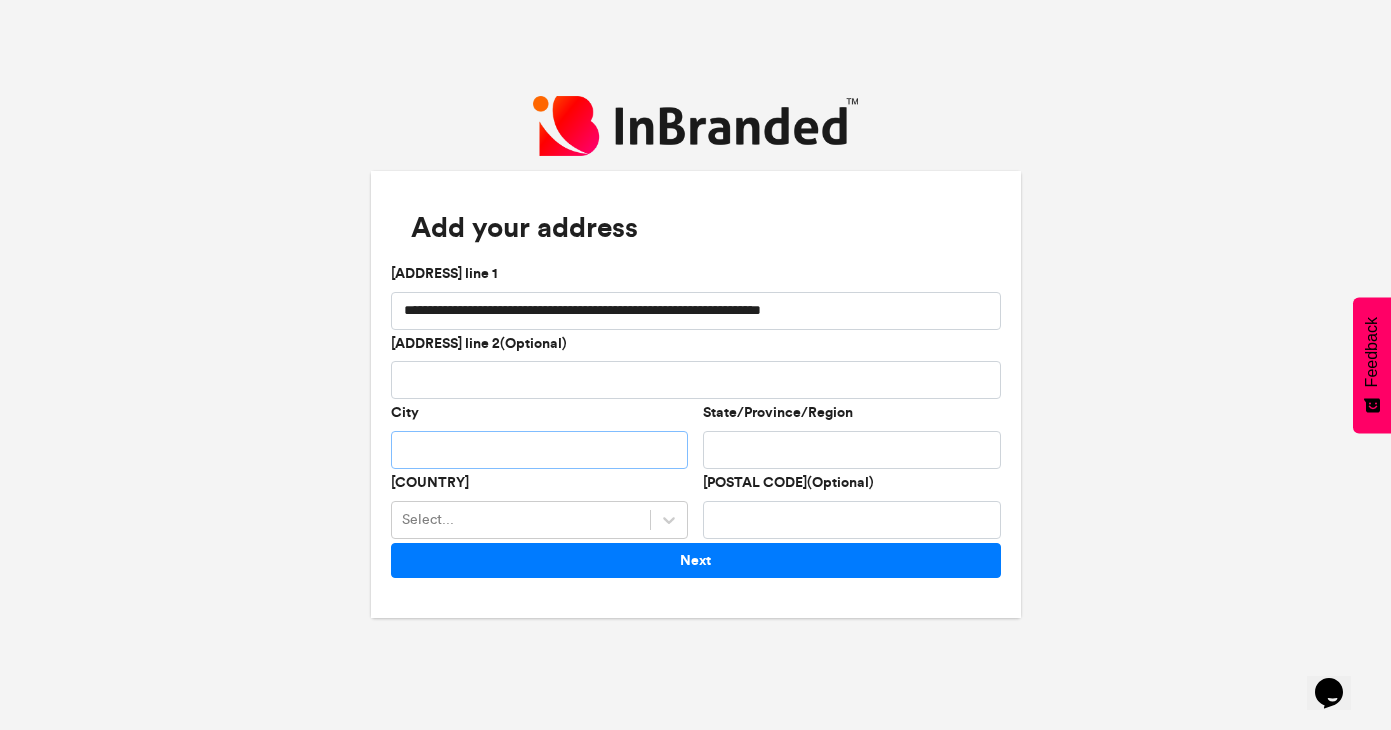 click on "City" at bounding box center [540, 450] 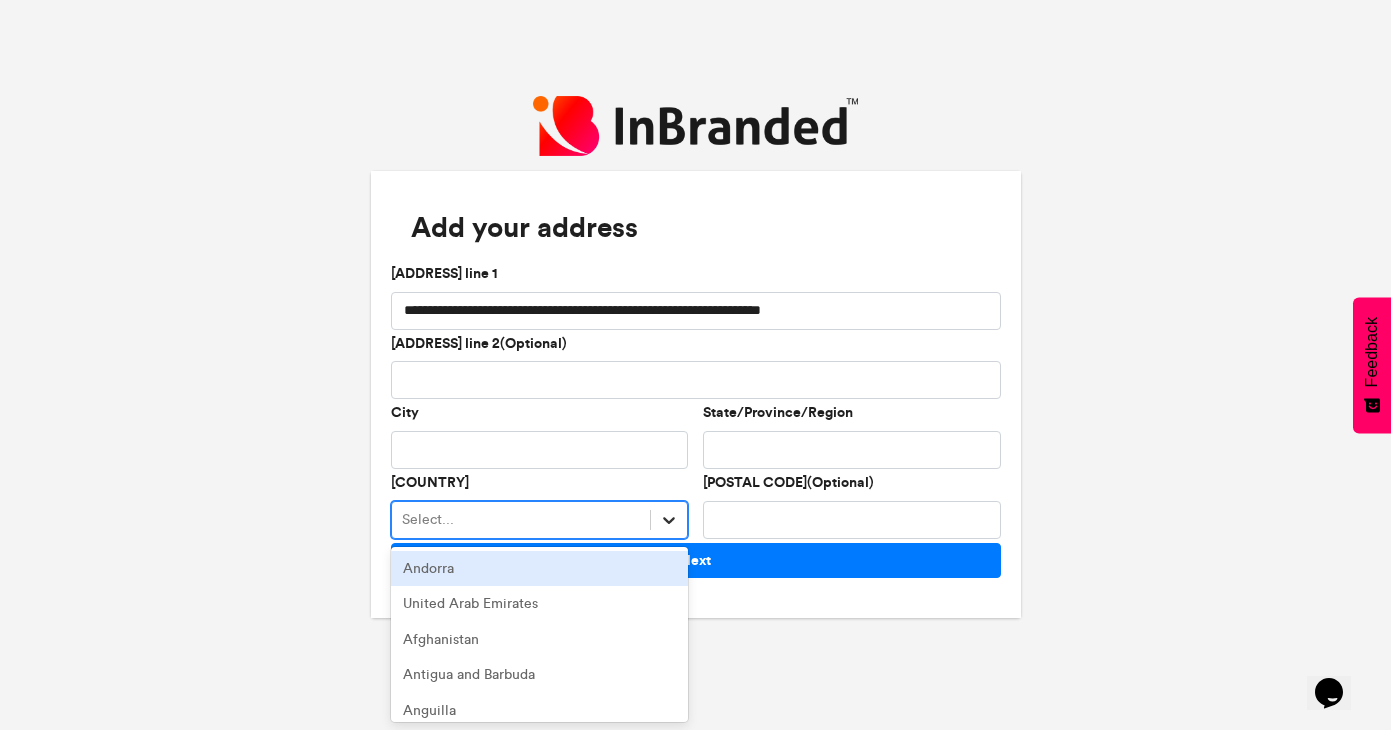 click 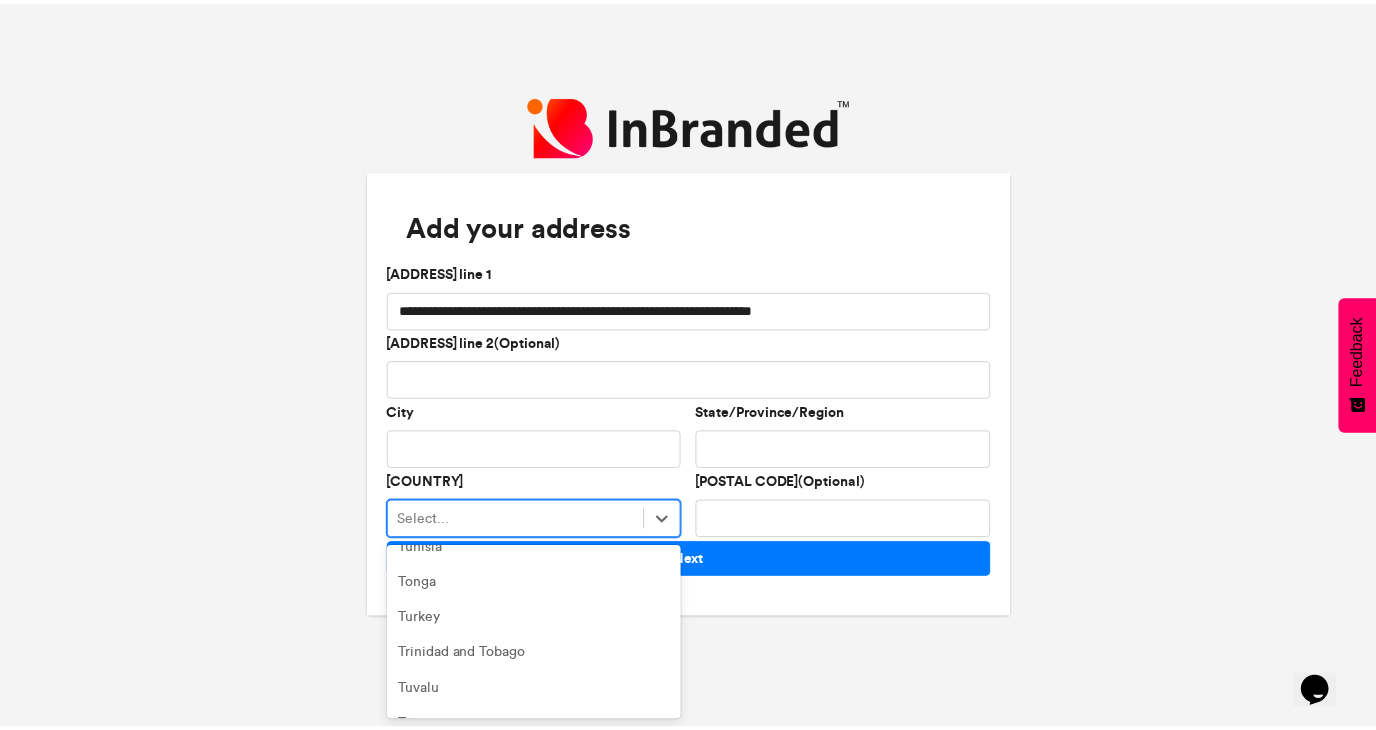 scroll, scrollTop: 8196, scrollLeft: 0, axis: vertical 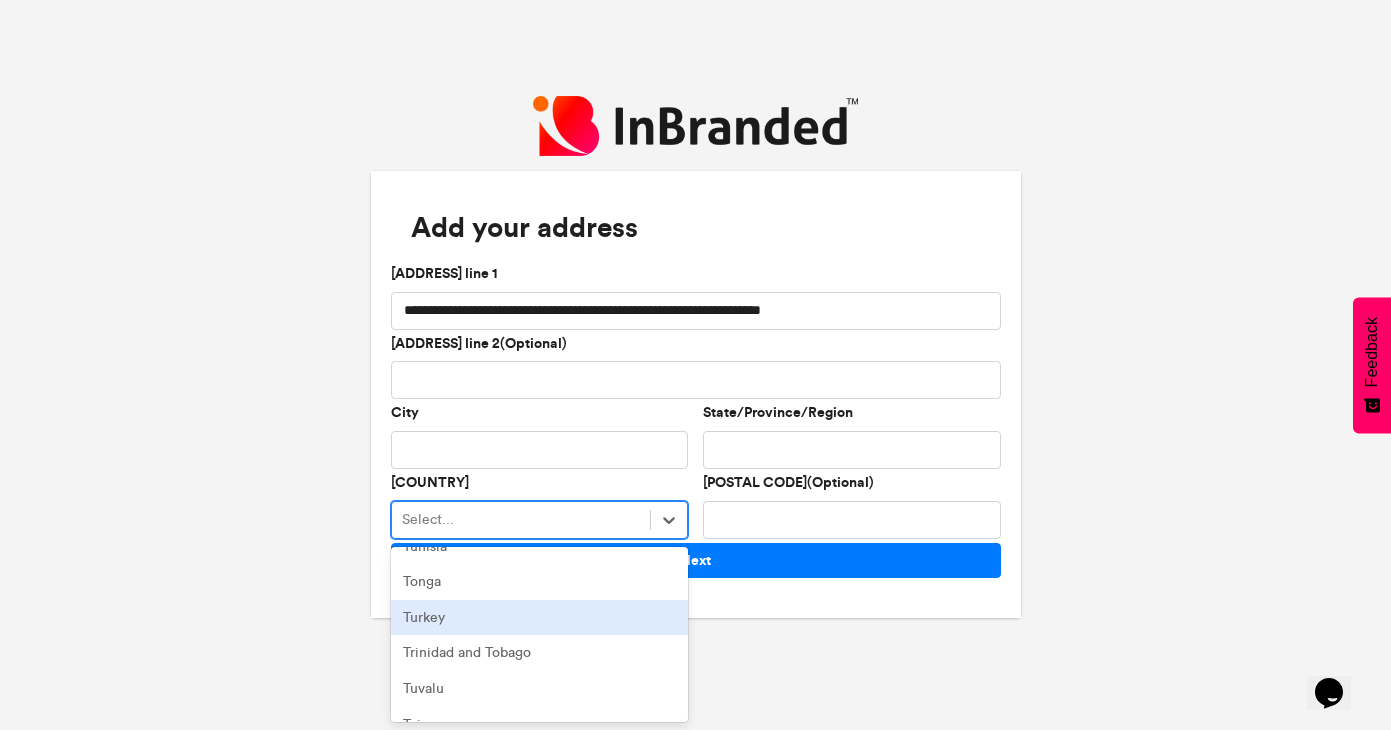 click on "Turkey" at bounding box center [540, 618] 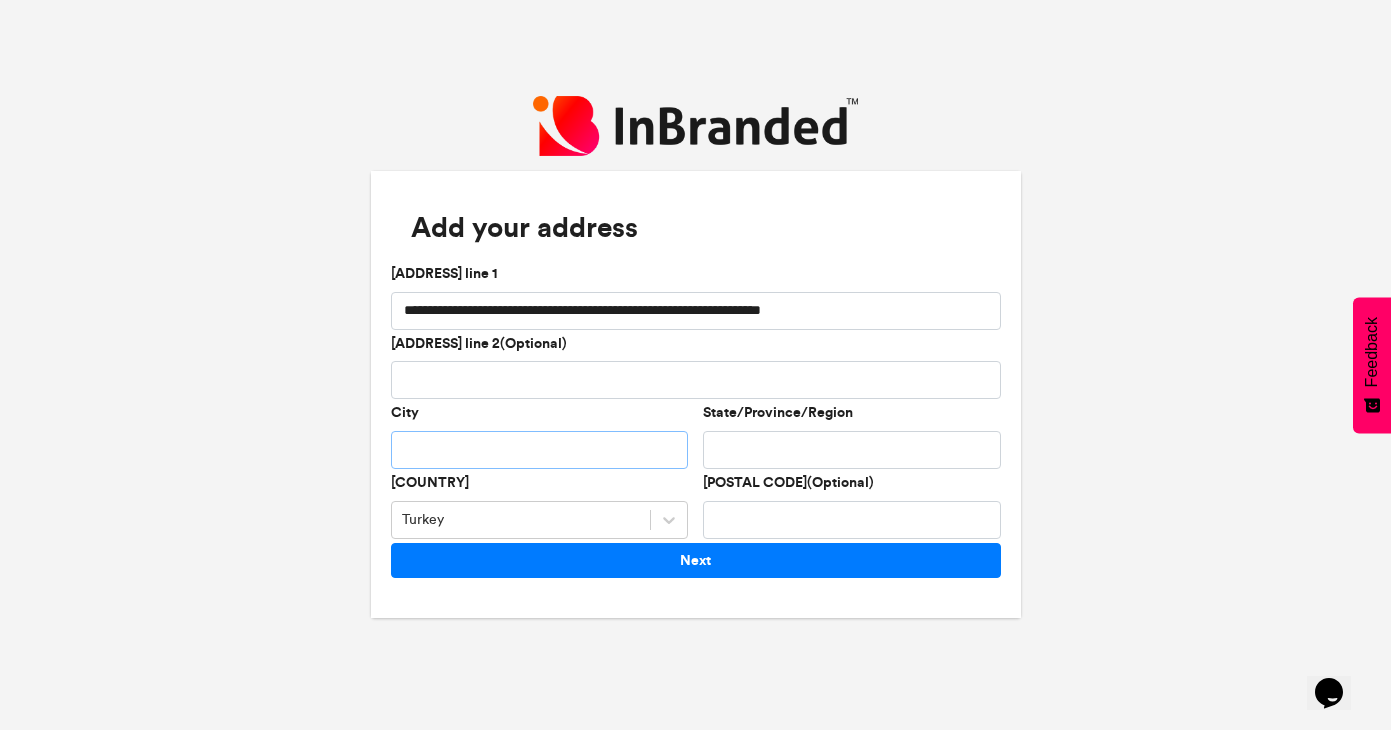 click on "City" at bounding box center [540, 450] 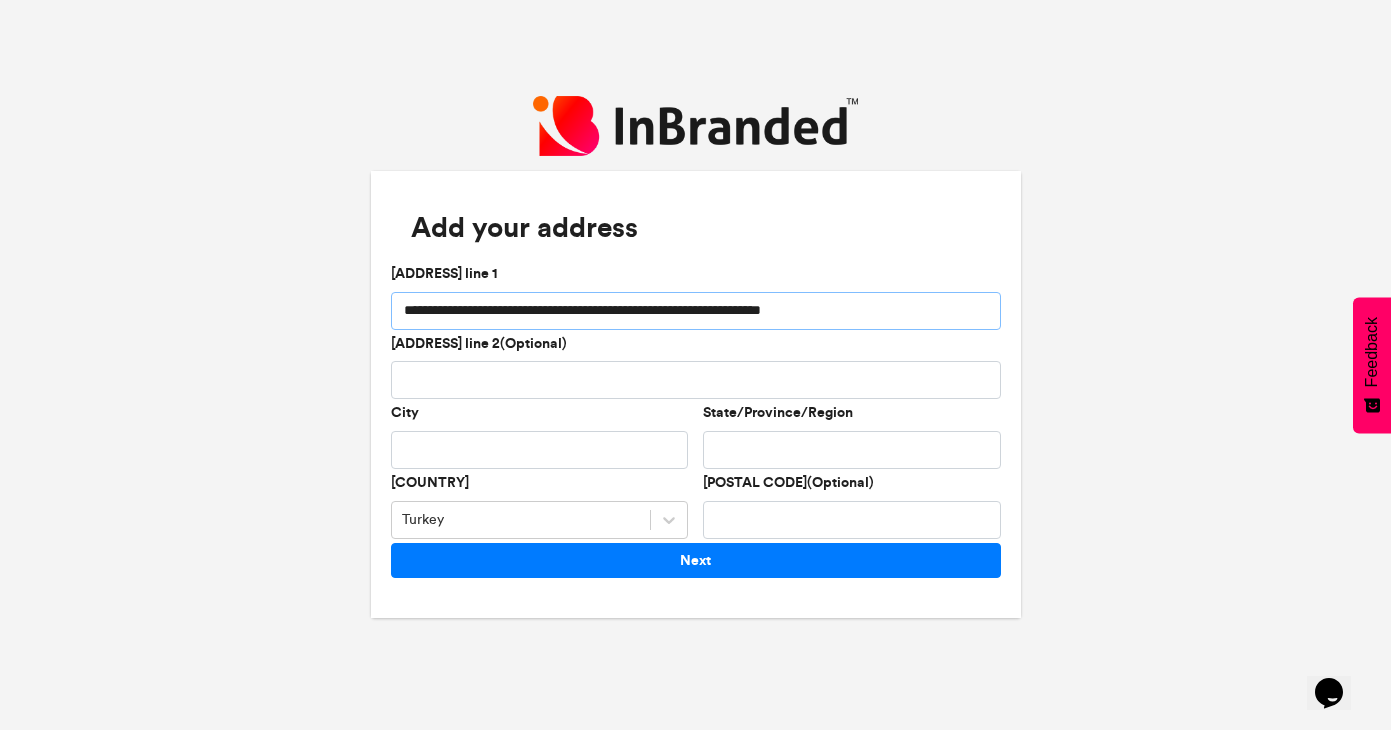 drag, startPoint x: 755, startPoint y: 308, endPoint x: 804, endPoint y: 309, distance: 49.010204 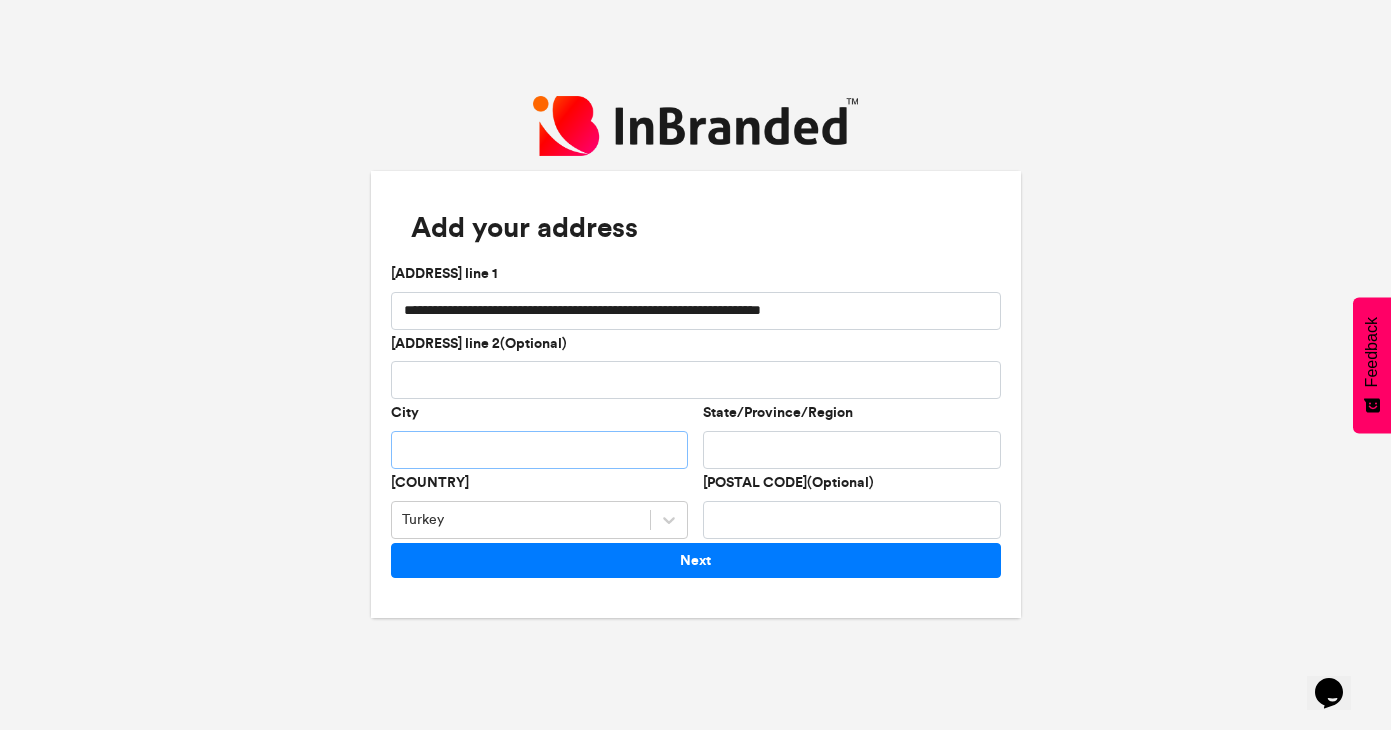 click on "City" at bounding box center (540, 450) 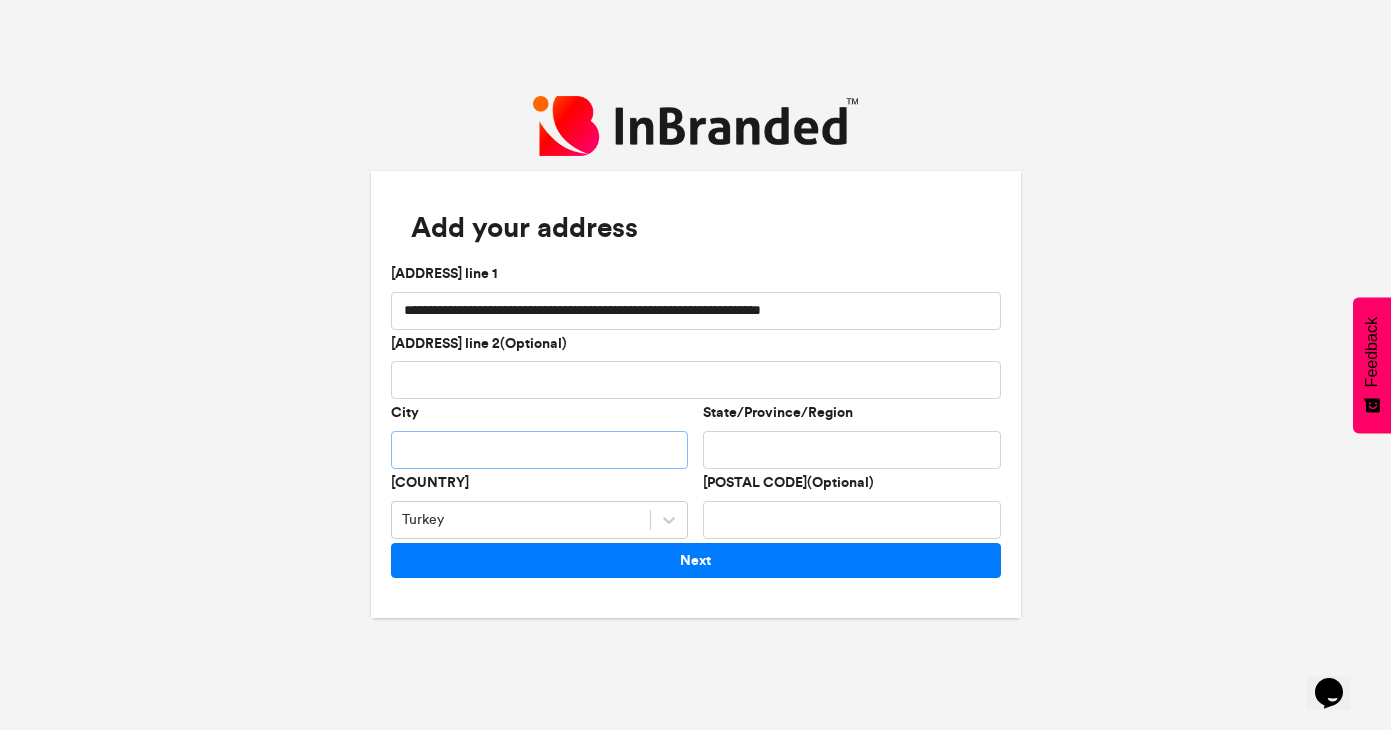 paste on "********" 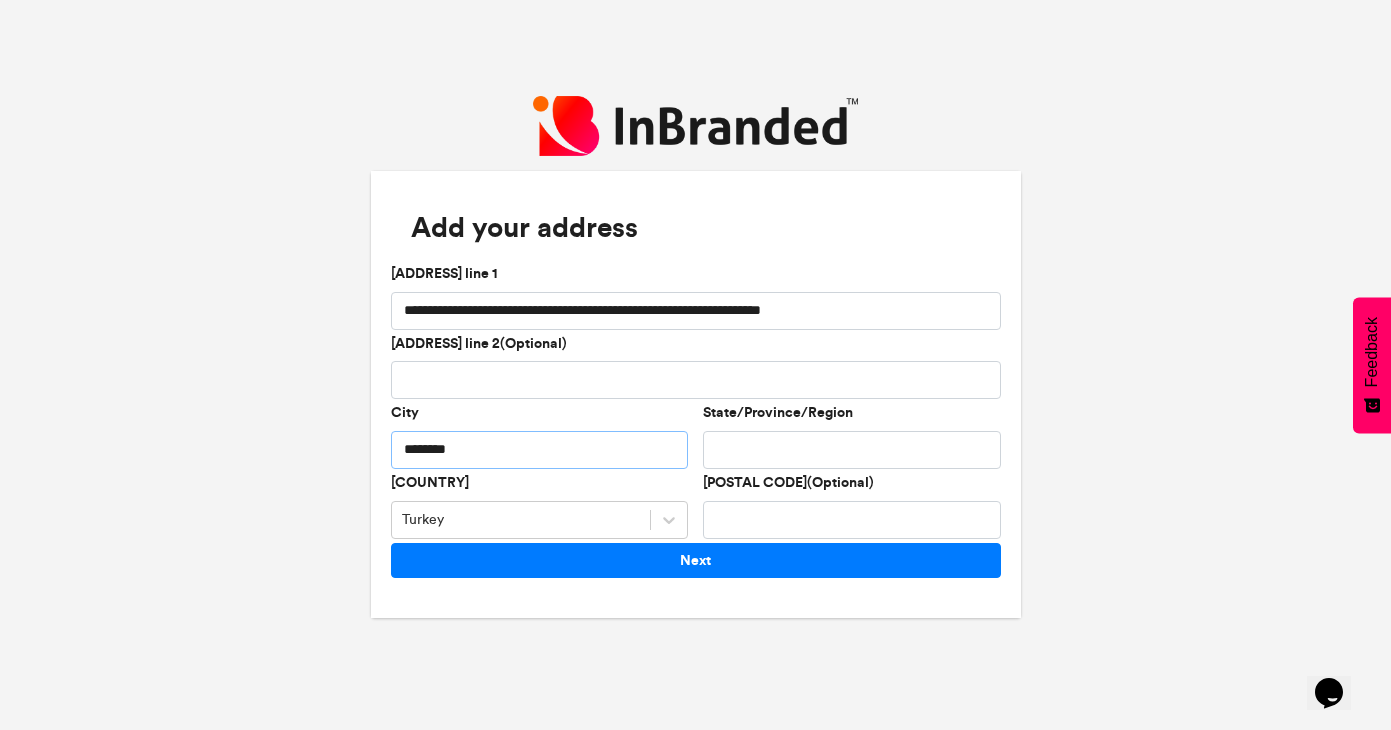 type on "********" 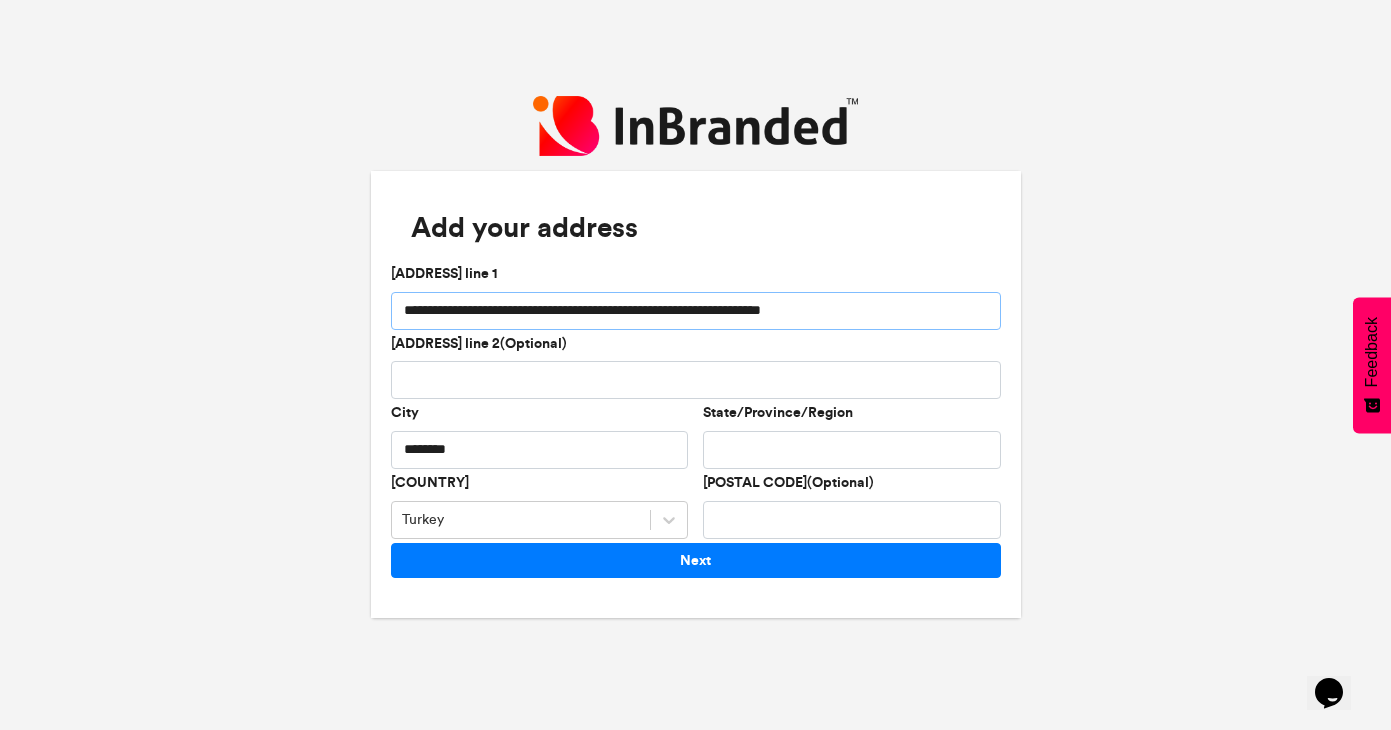 drag, startPoint x: 701, startPoint y: 305, endPoint x: 665, endPoint y: 305, distance: 36 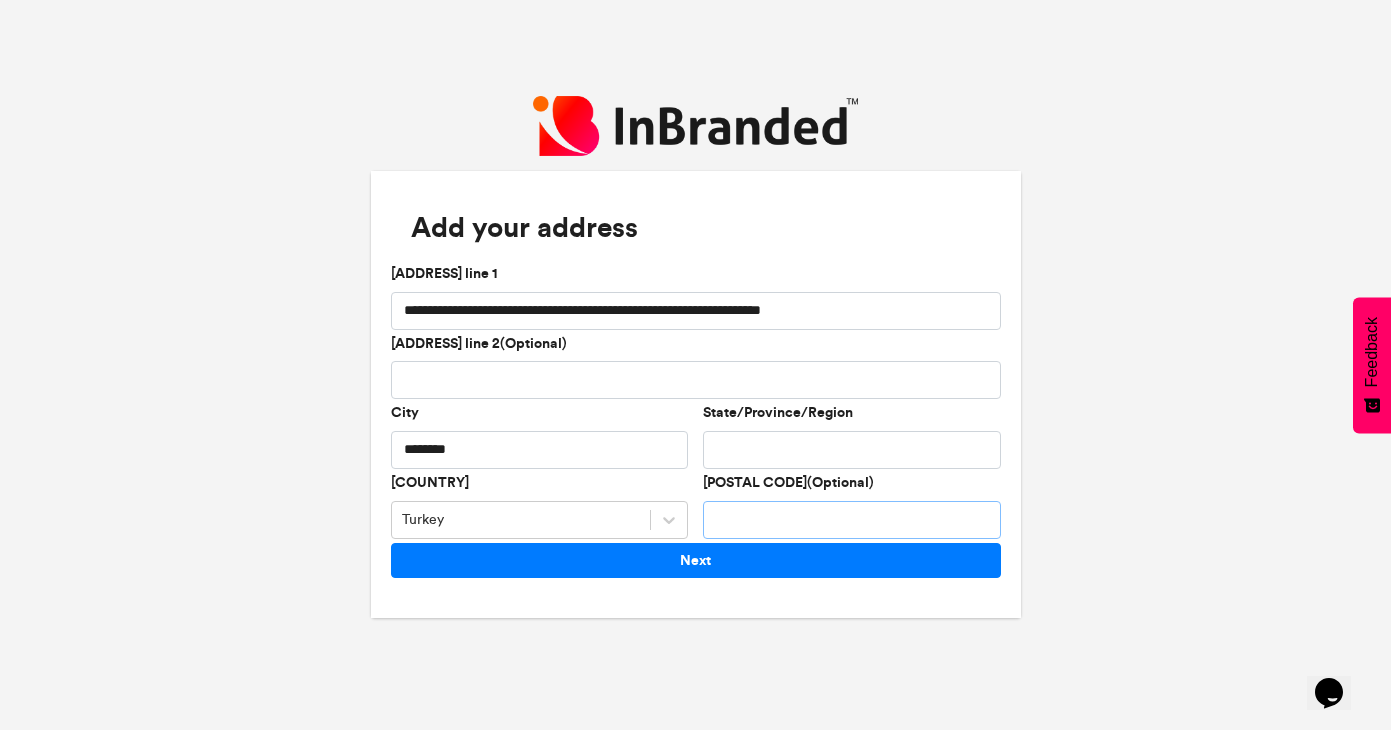 click on "[POSTAL CODE](Optional)" at bounding box center (852, 520) 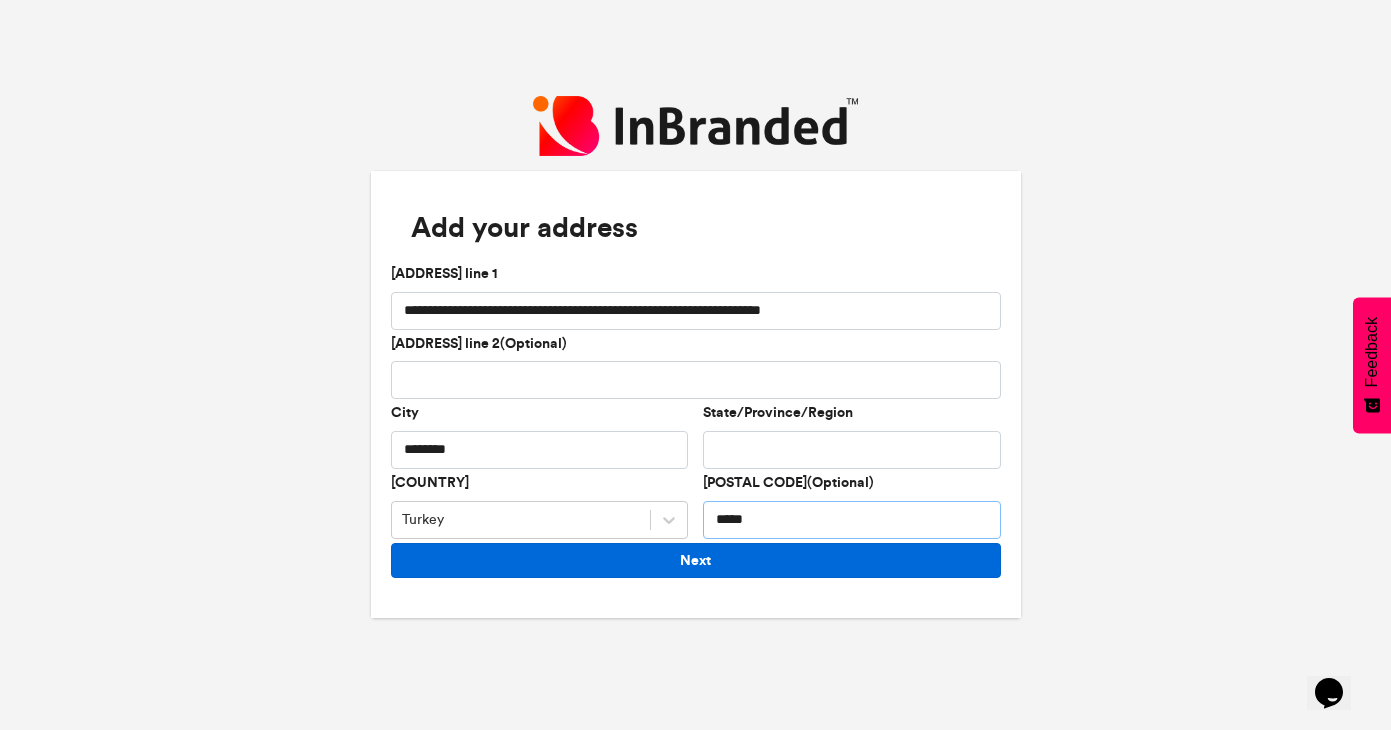 type on "*****" 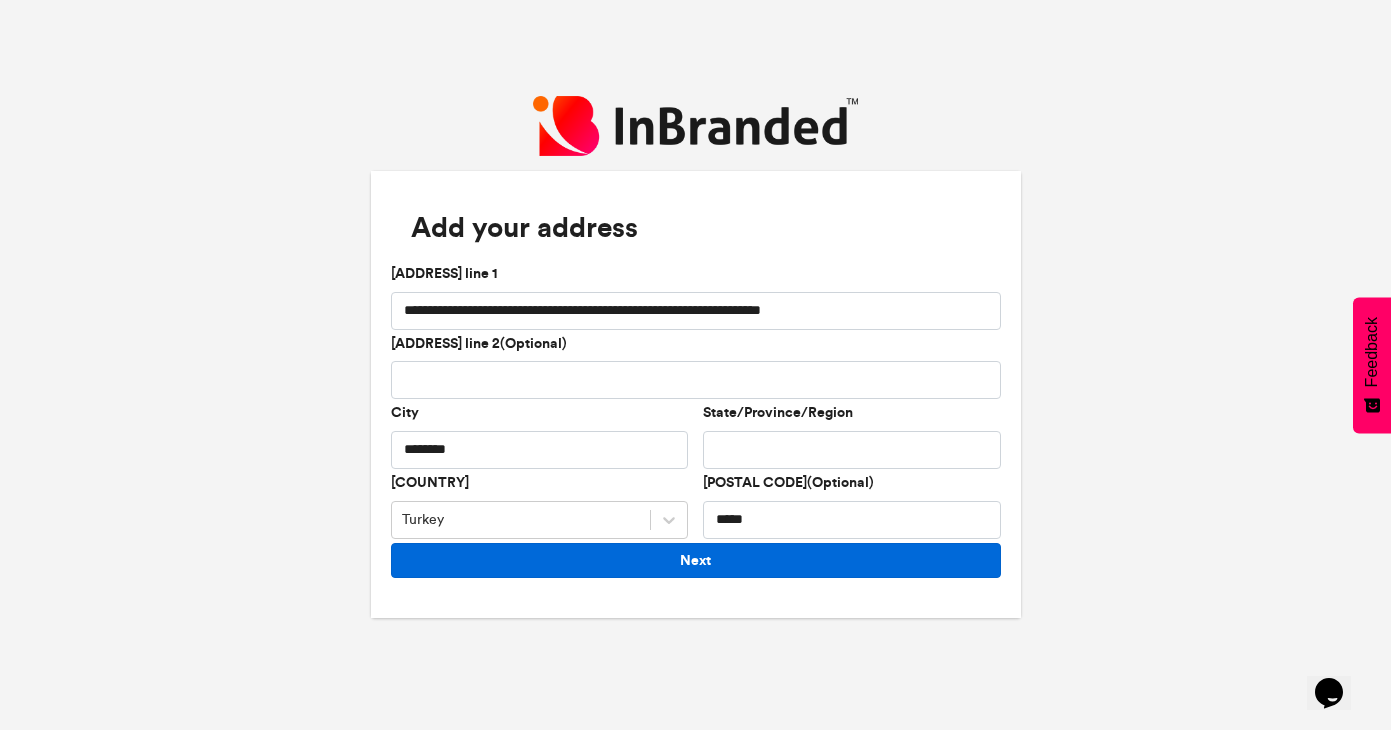 click on "Next" at bounding box center (696, 560) 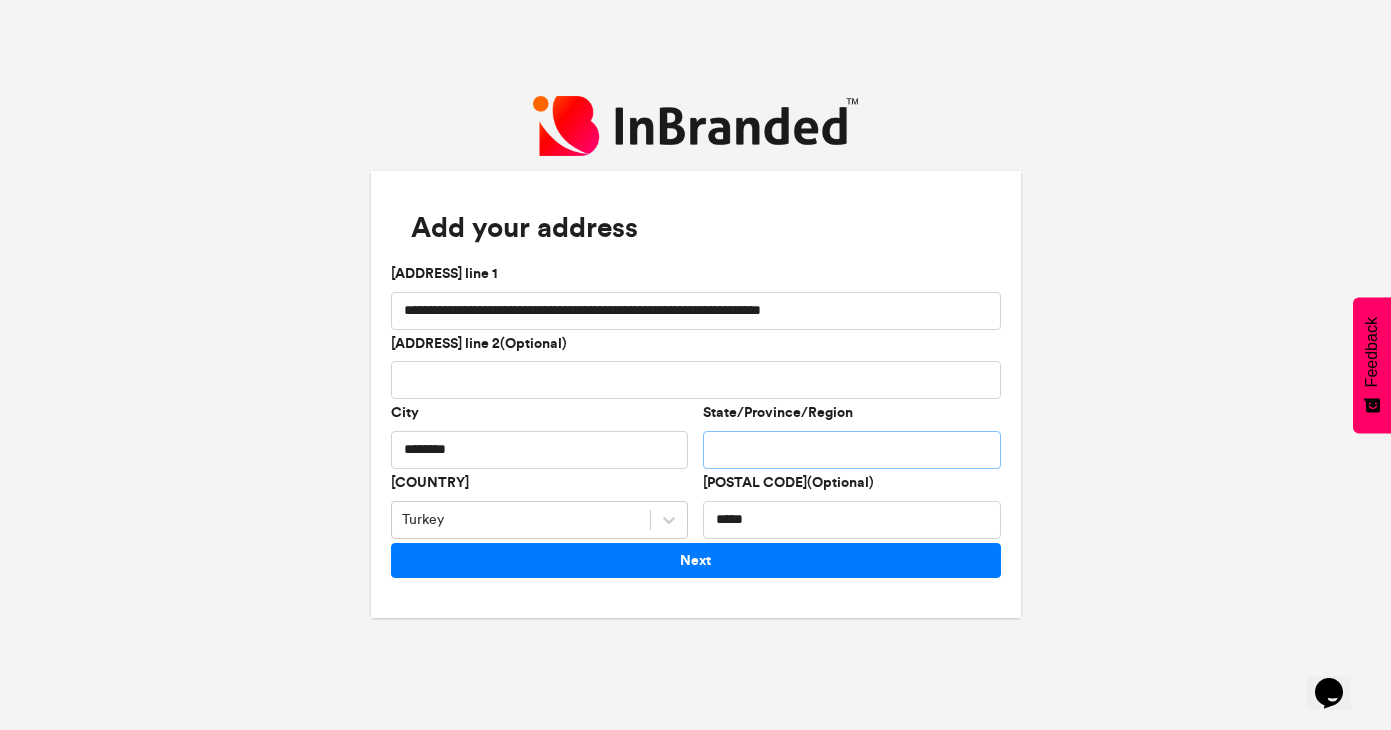 click on "State/Province/Region" at bounding box center [852, 450] 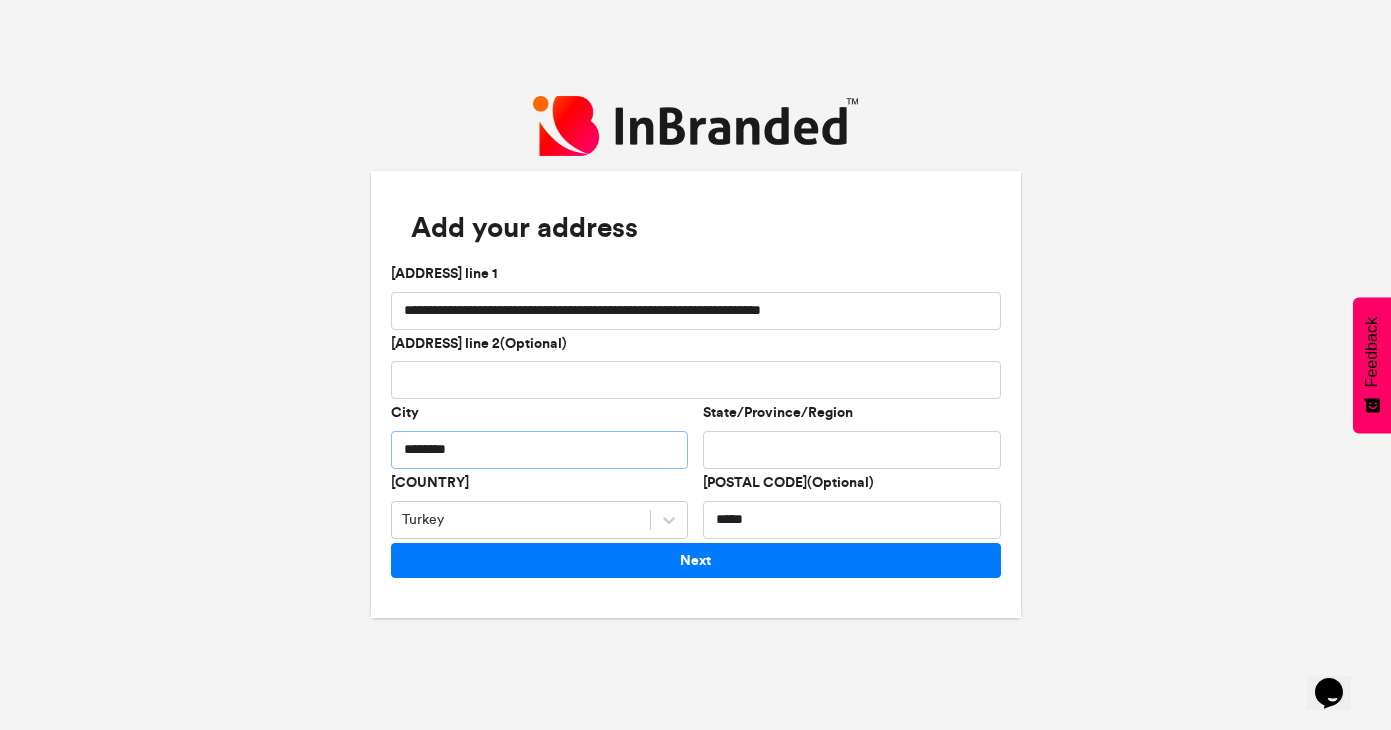 drag, startPoint x: 515, startPoint y: 449, endPoint x: 406, endPoint y: 439, distance: 109.457756 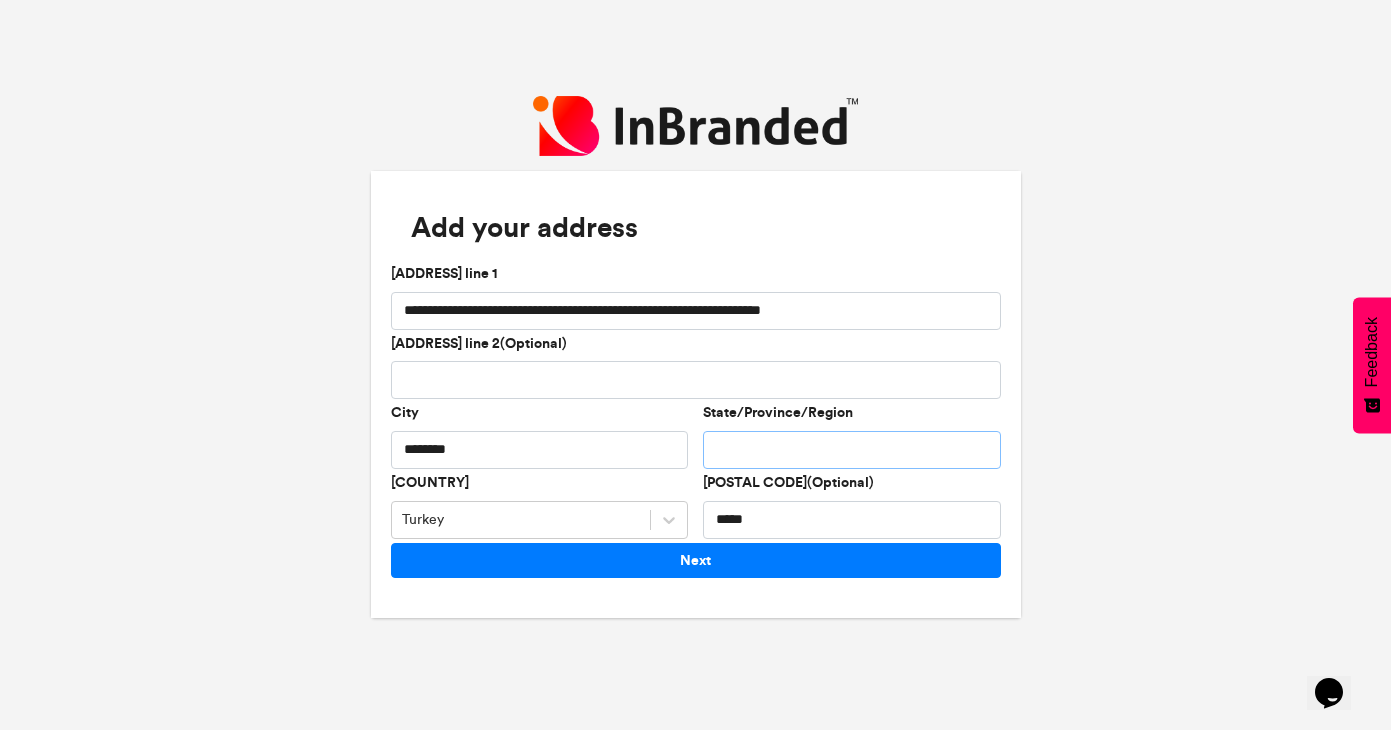 click on "State/Province/Region" at bounding box center (852, 450) 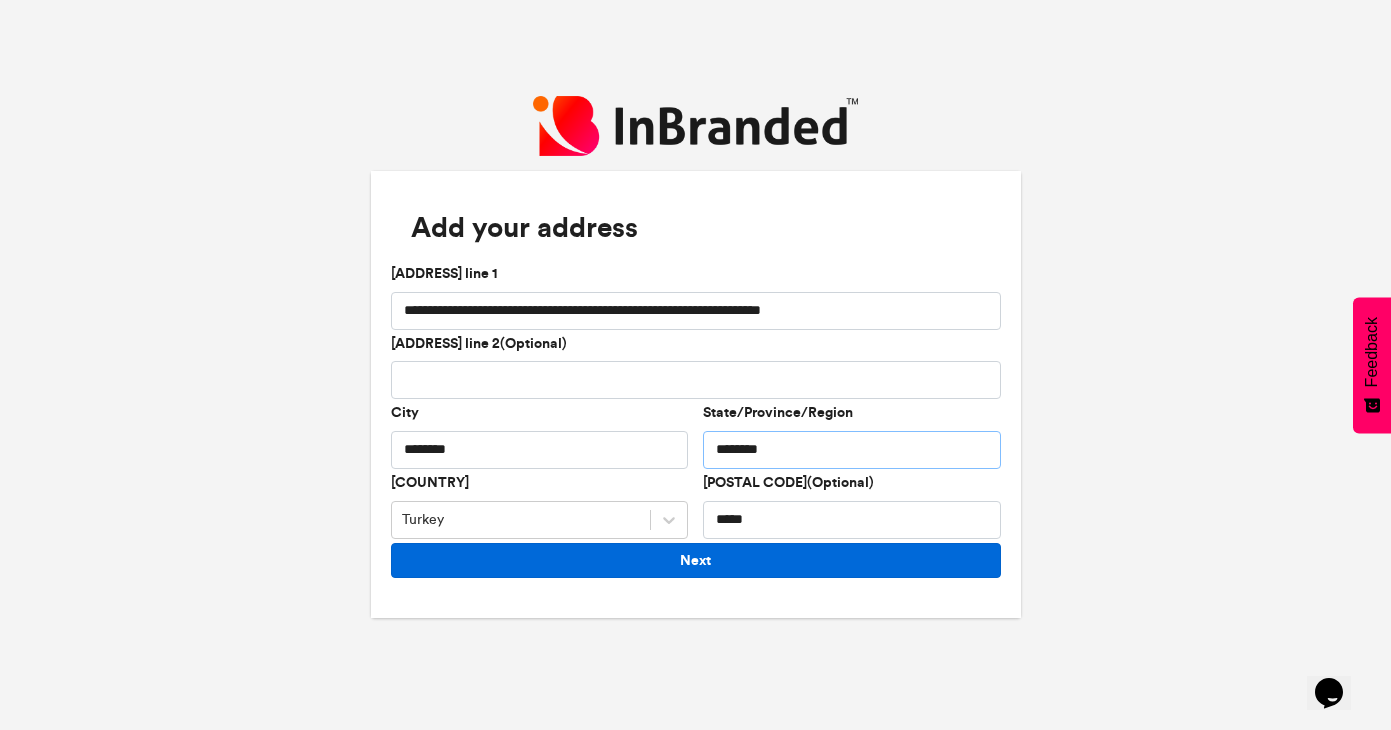 type on "********" 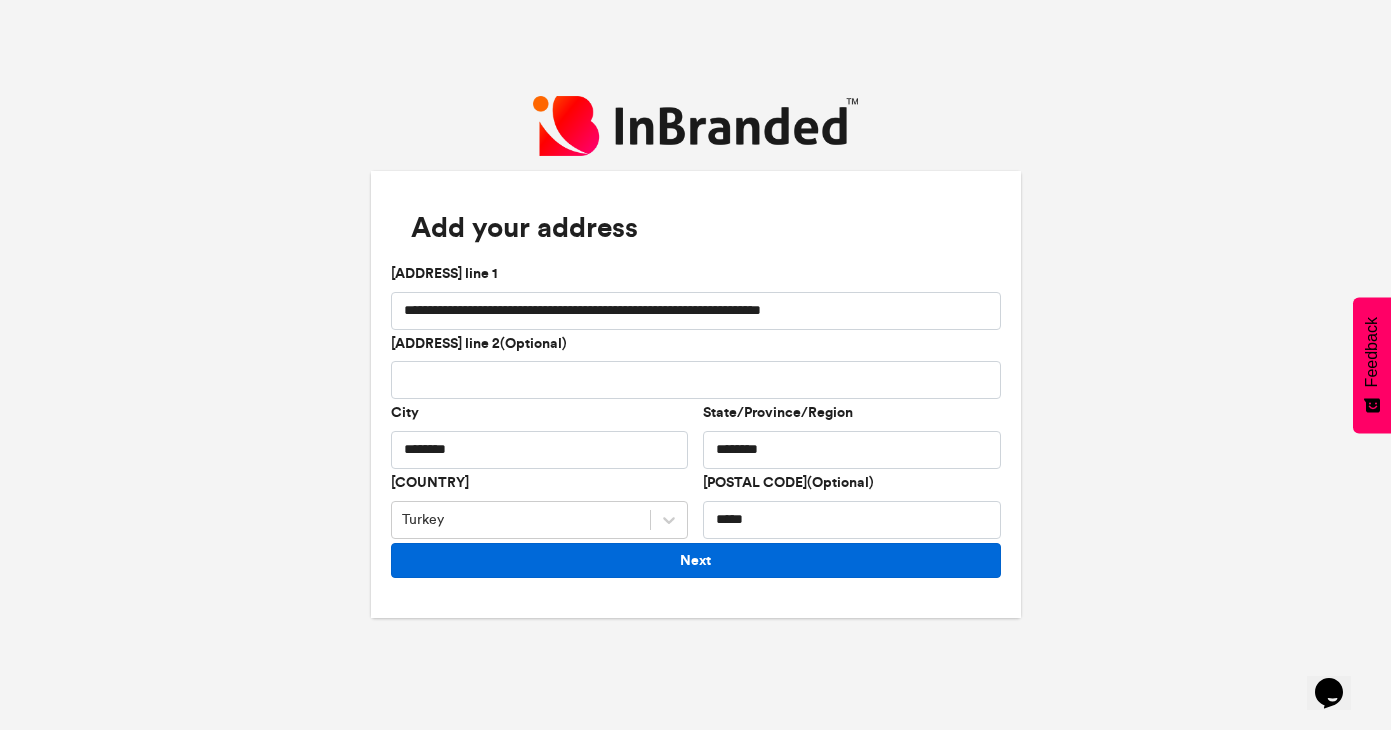 click on "Next" at bounding box center (696, 560) 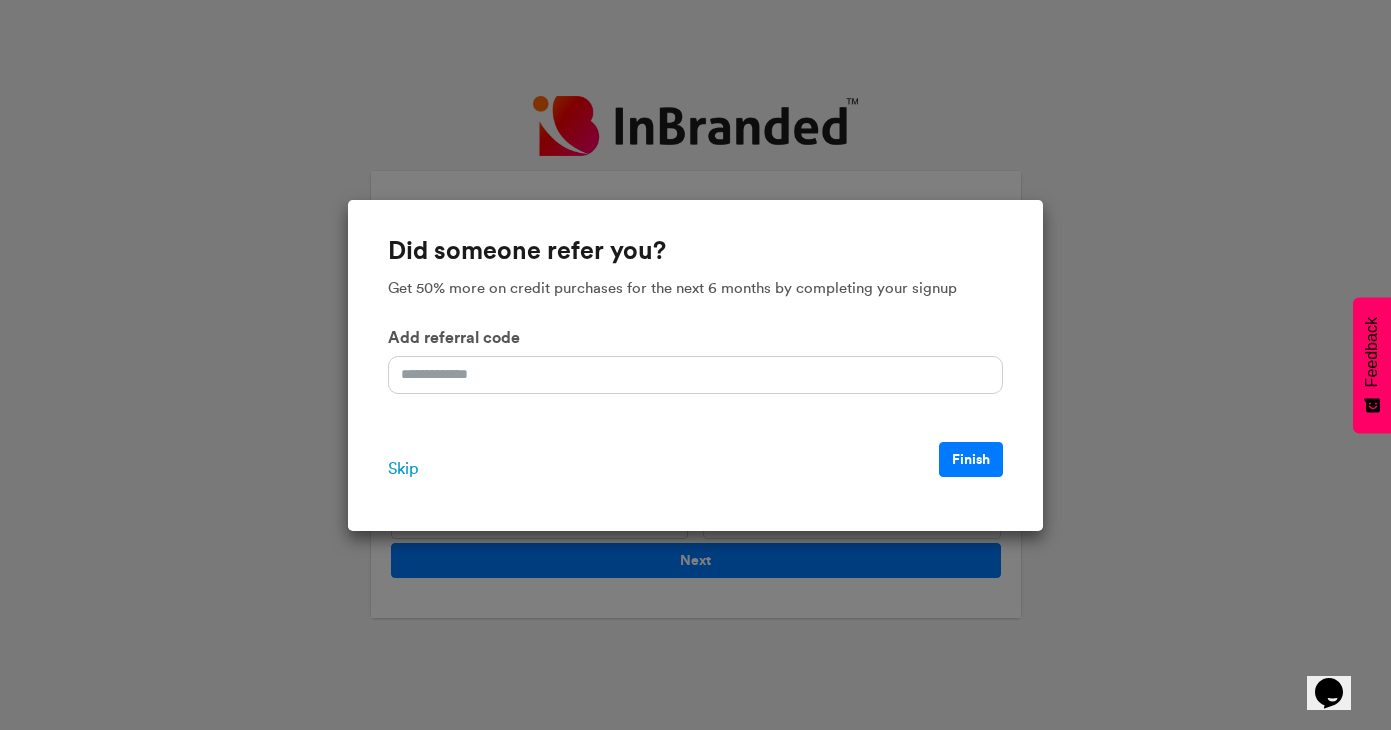 click on "Skip" at bounding box center (403, 469) 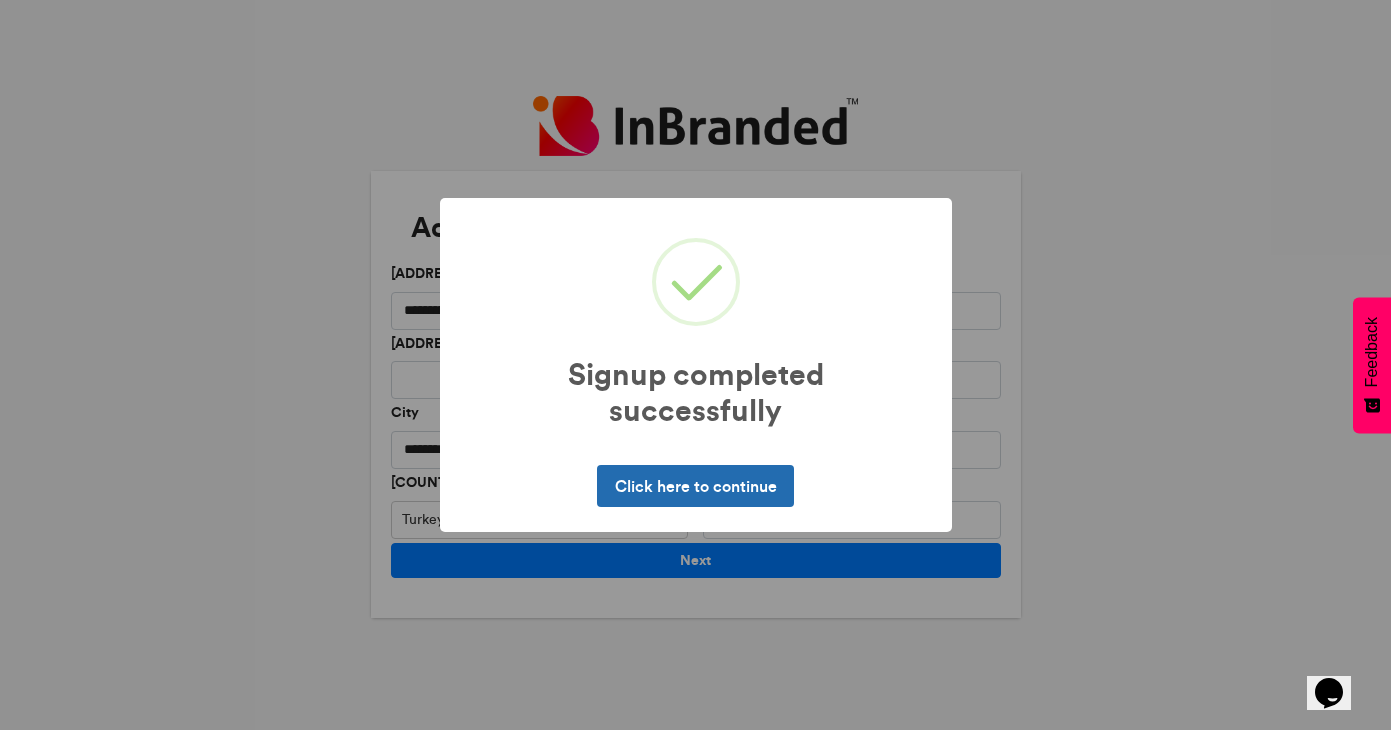 click on "Click here to continue" at bounding box center [695, 486] 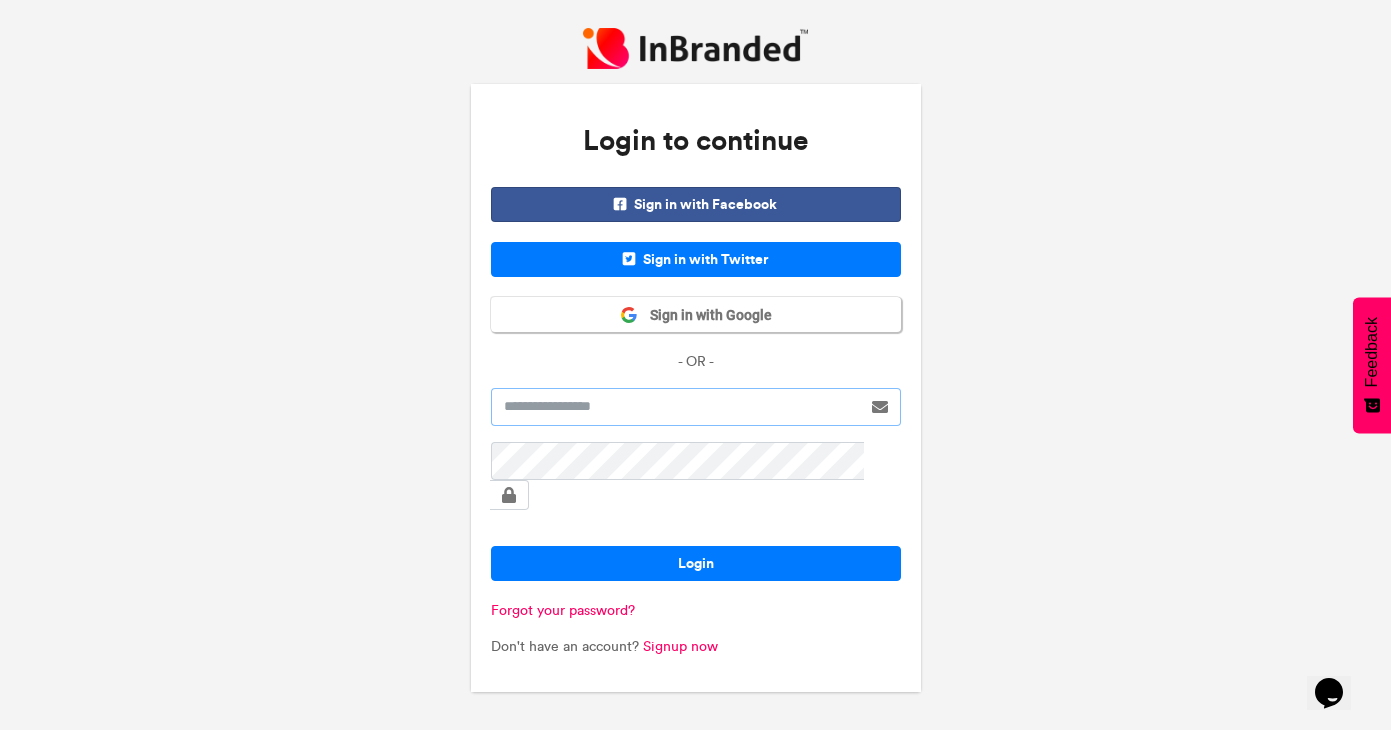 type on "**********" 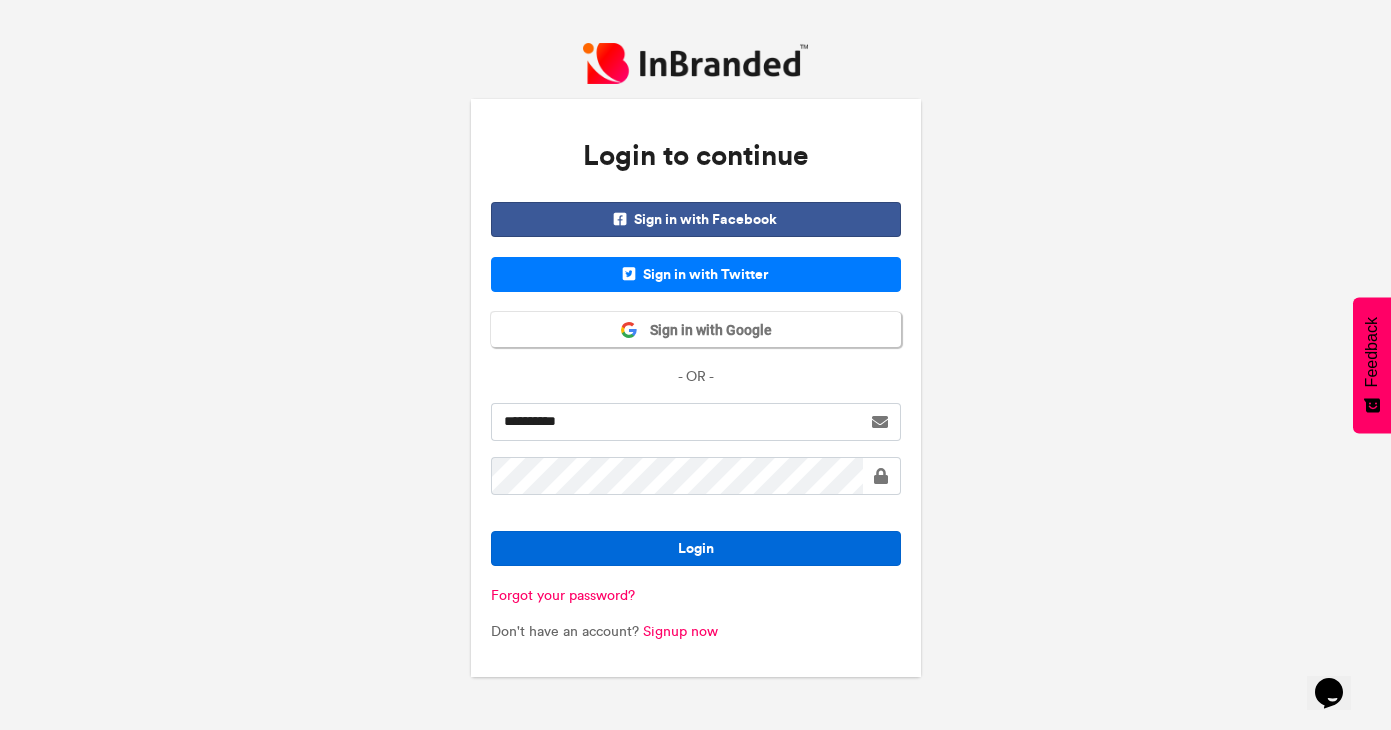 click on "Login" at bounding box center [696, 548] 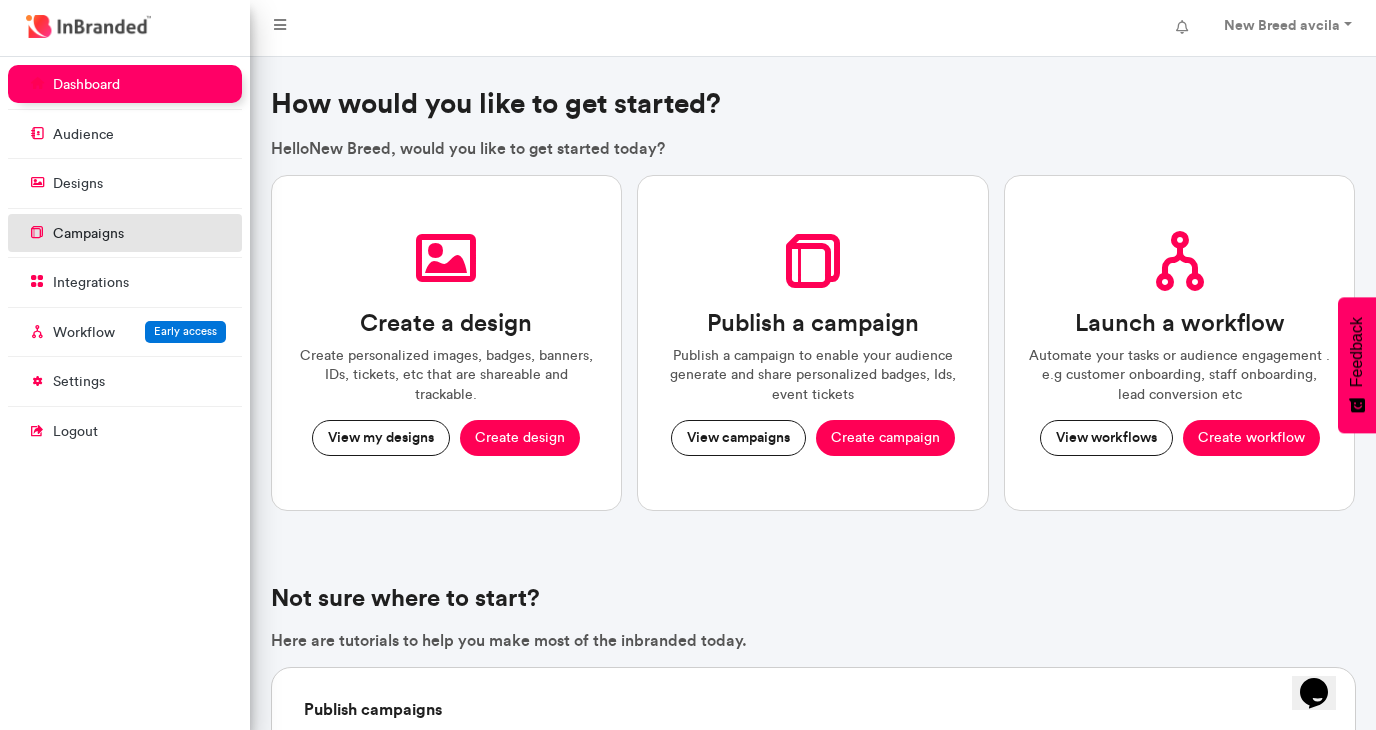 click on "campaigns" at bounding box center [125, 233] 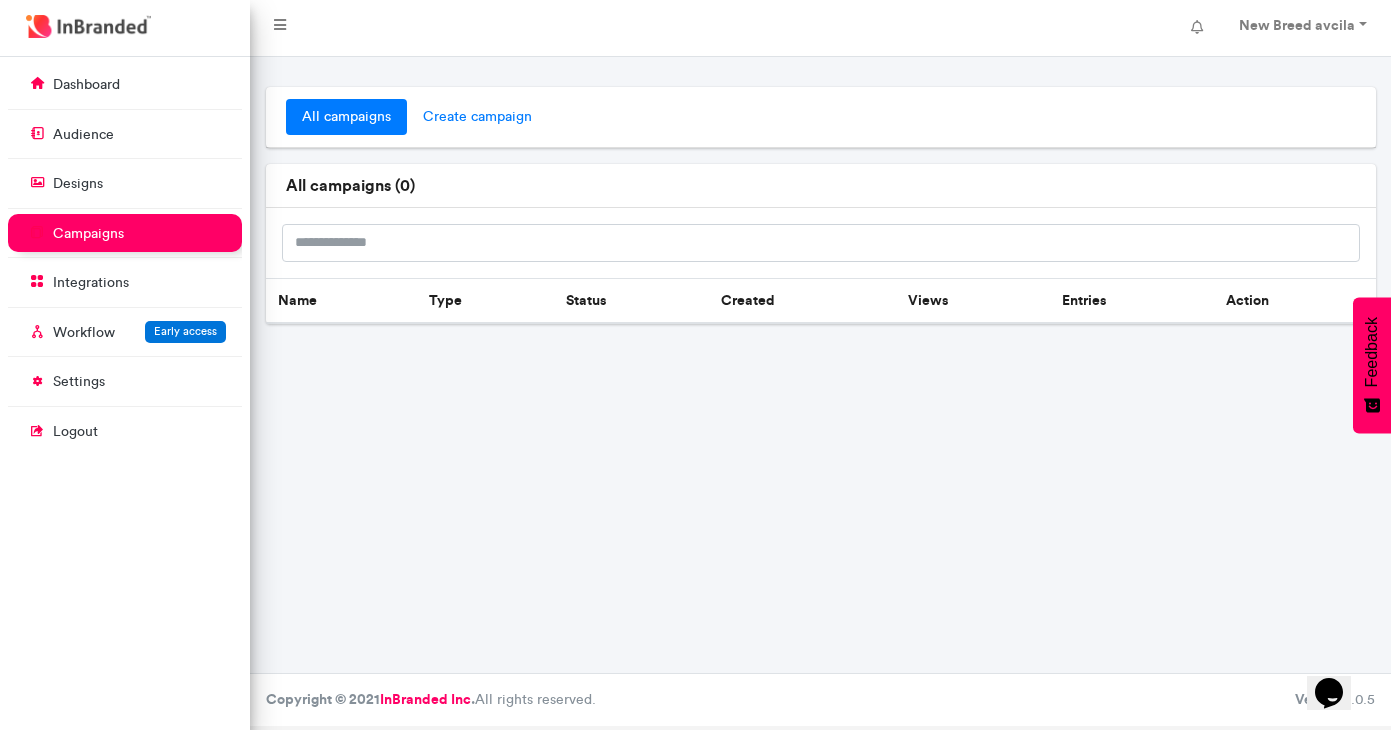 click on "create campaign" at bounding box center [477, 117] 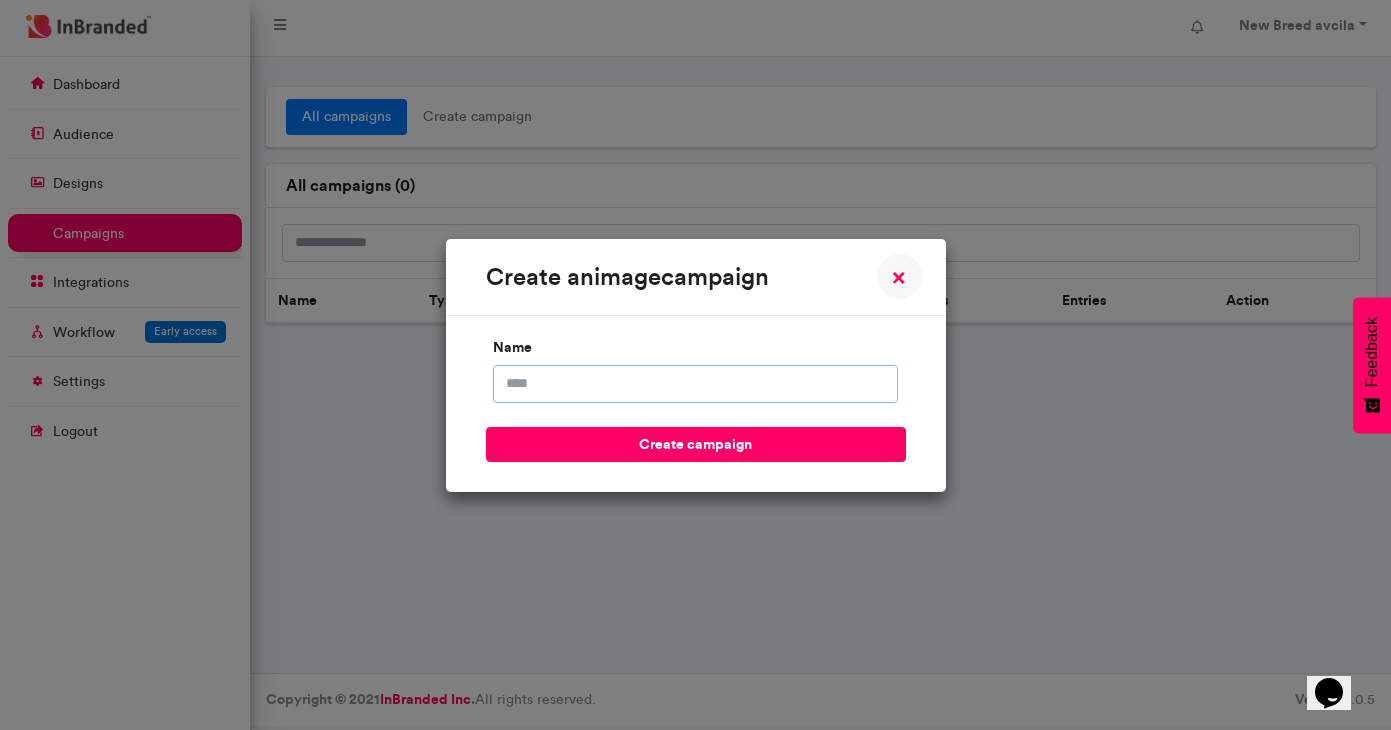 click on "name" at bounding box center [695, 384] 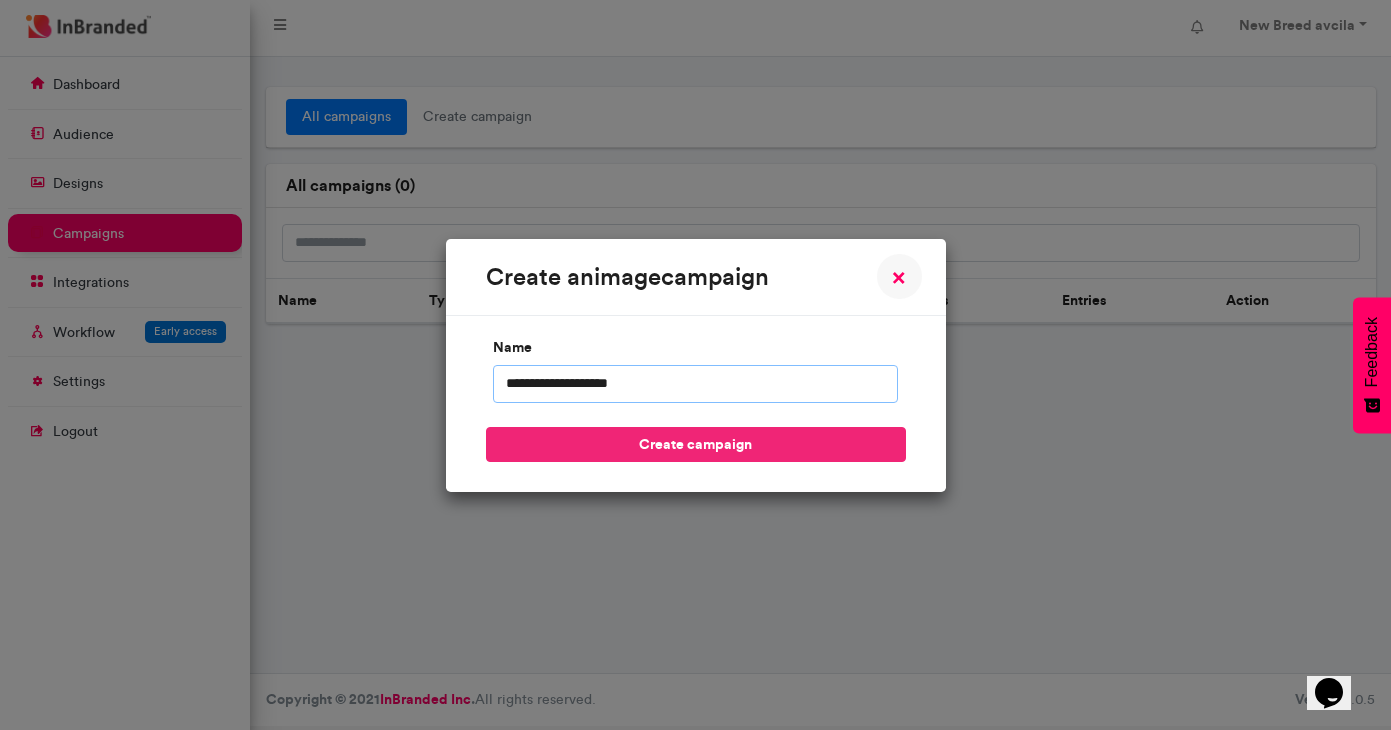 type on "**********" 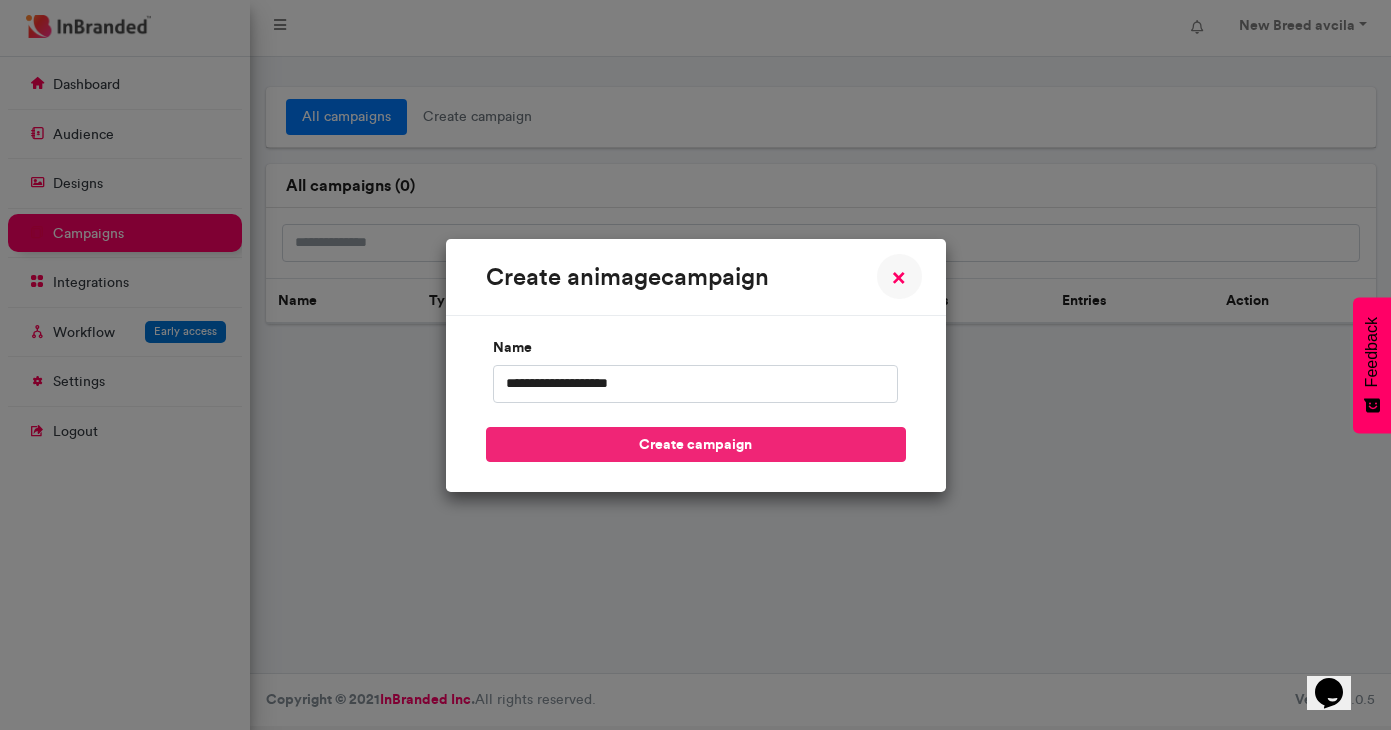 click on "create campaign" at bounding box center [696, 444] 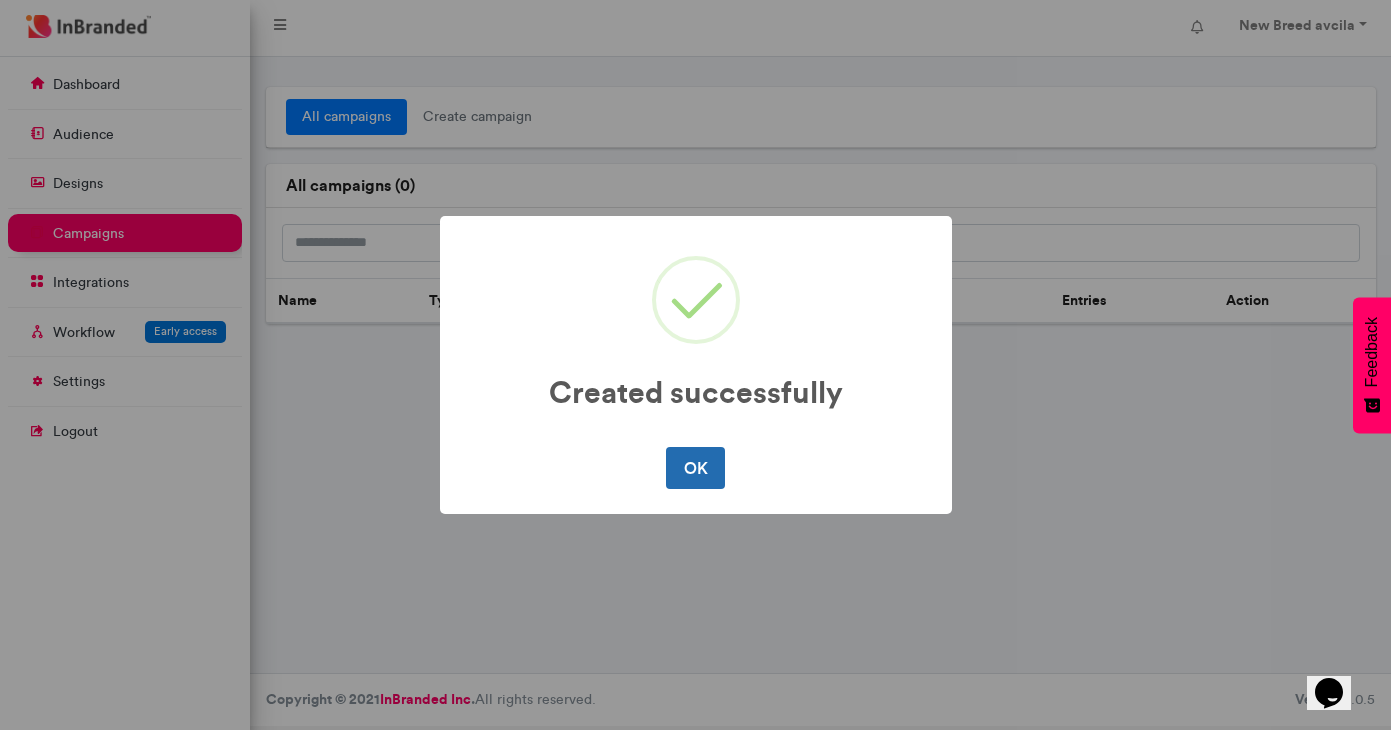 click on "OK" at bounding box center (695, 468) 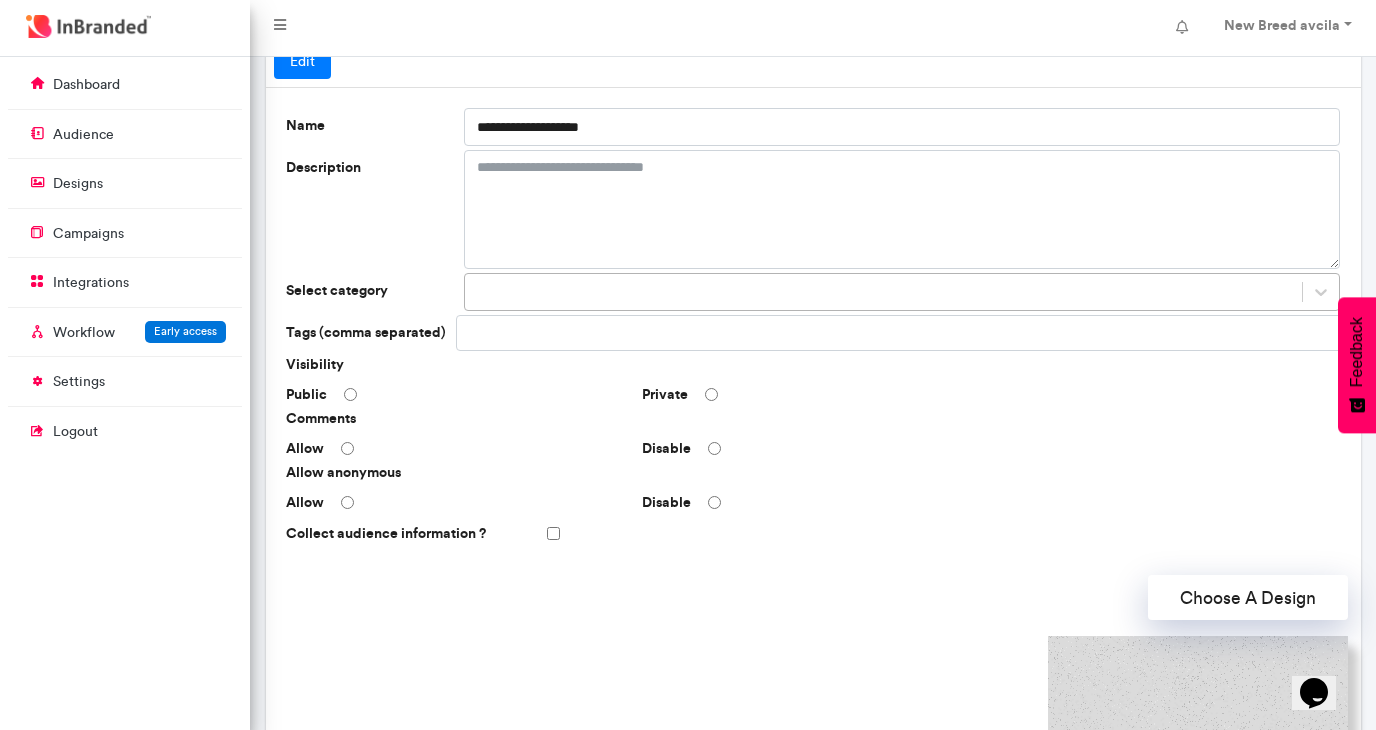 scroll, scrollTop: 94, scrollLeft: 0, axis: vertical 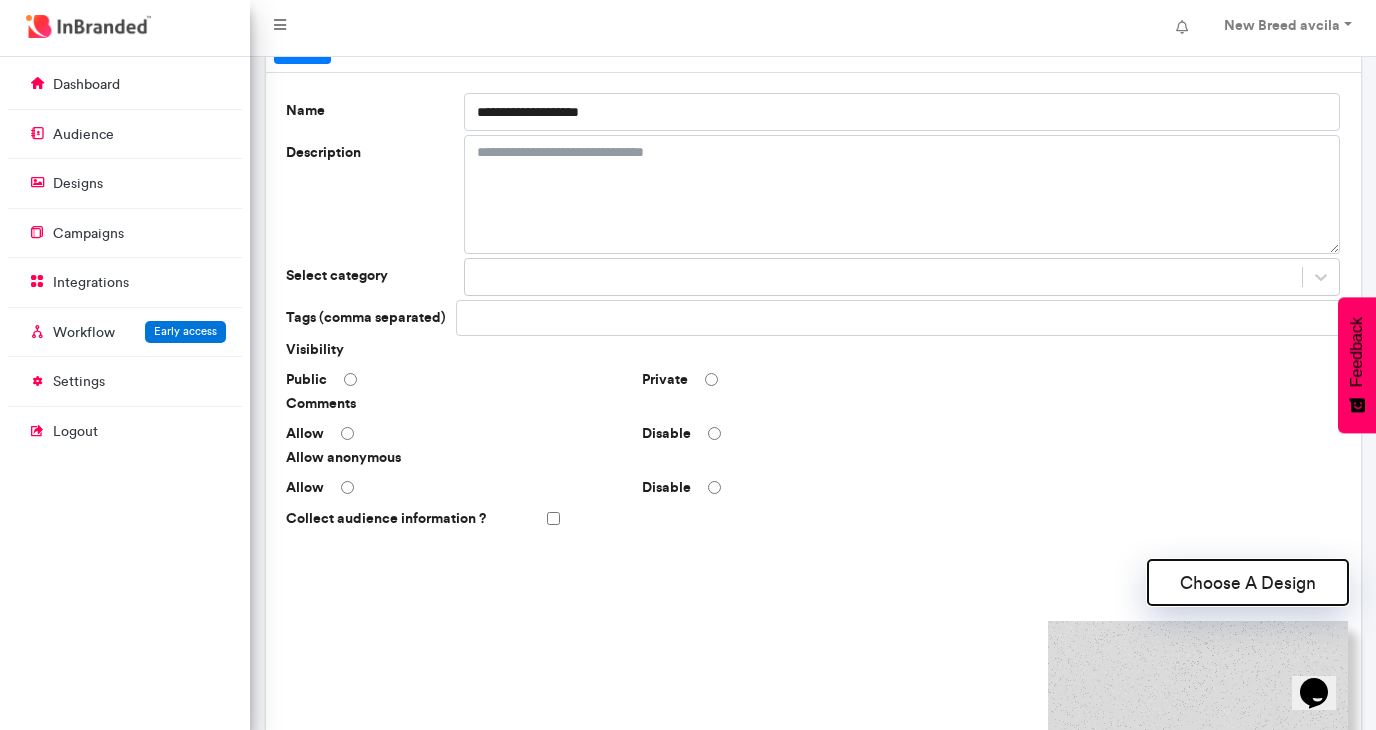 click on "Choose A Design" at bounding box center [1248, 582] 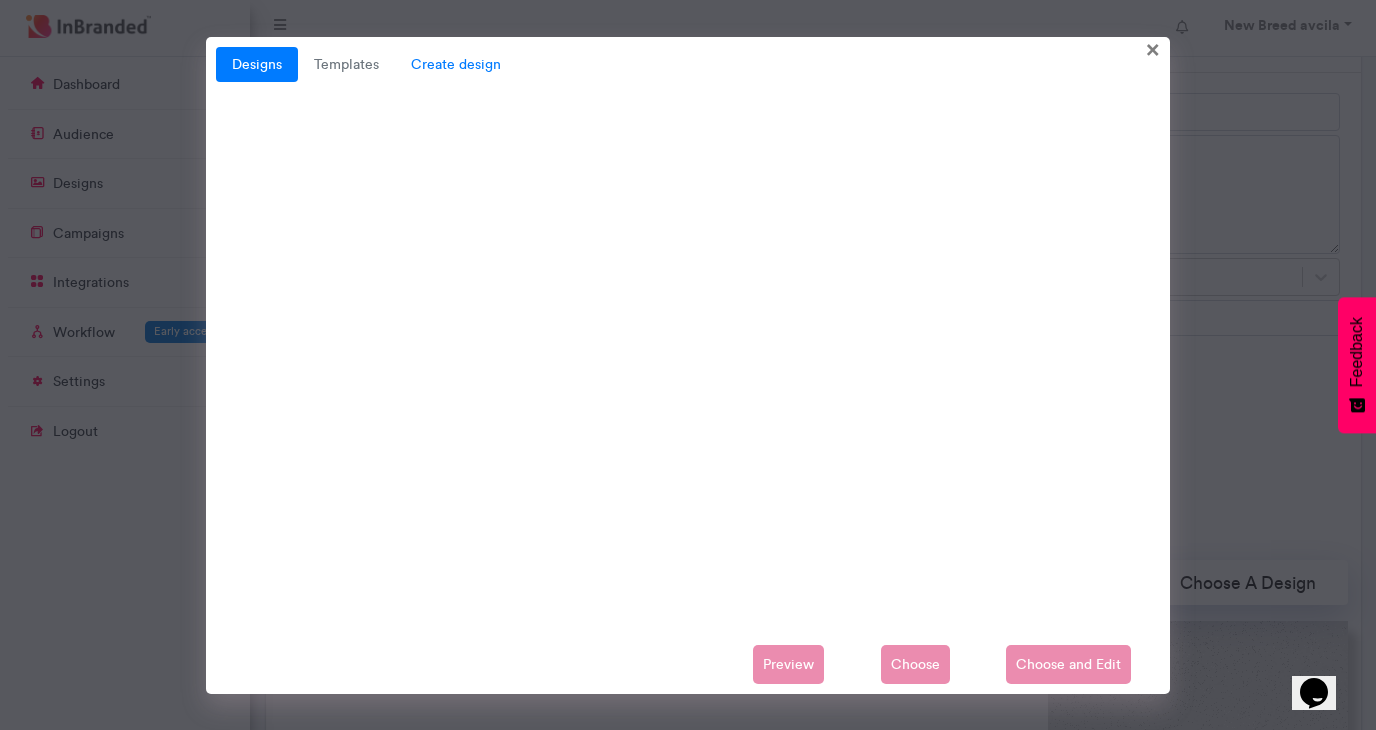 click on "Create design" at bounding box center (456, 65) 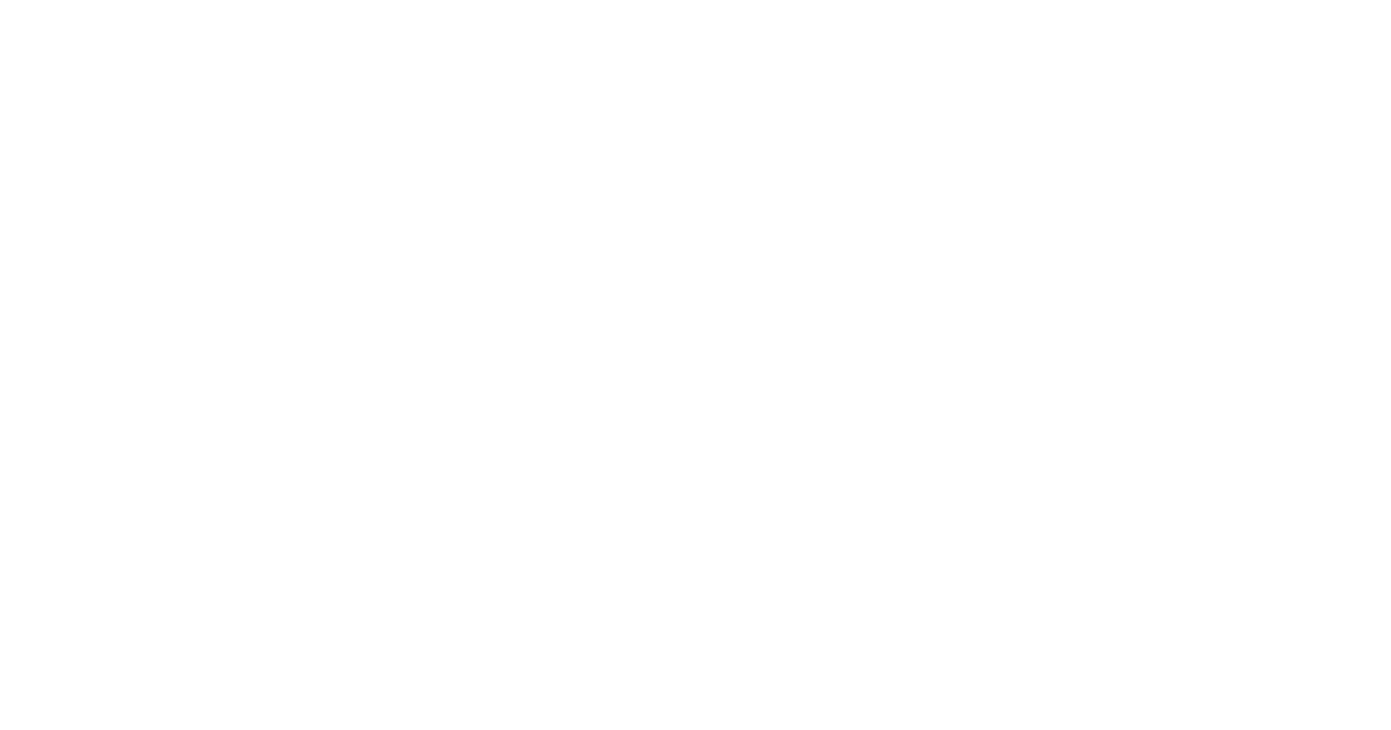 scroll, scrollTop: 0, scrollLeft: 0, axis: both 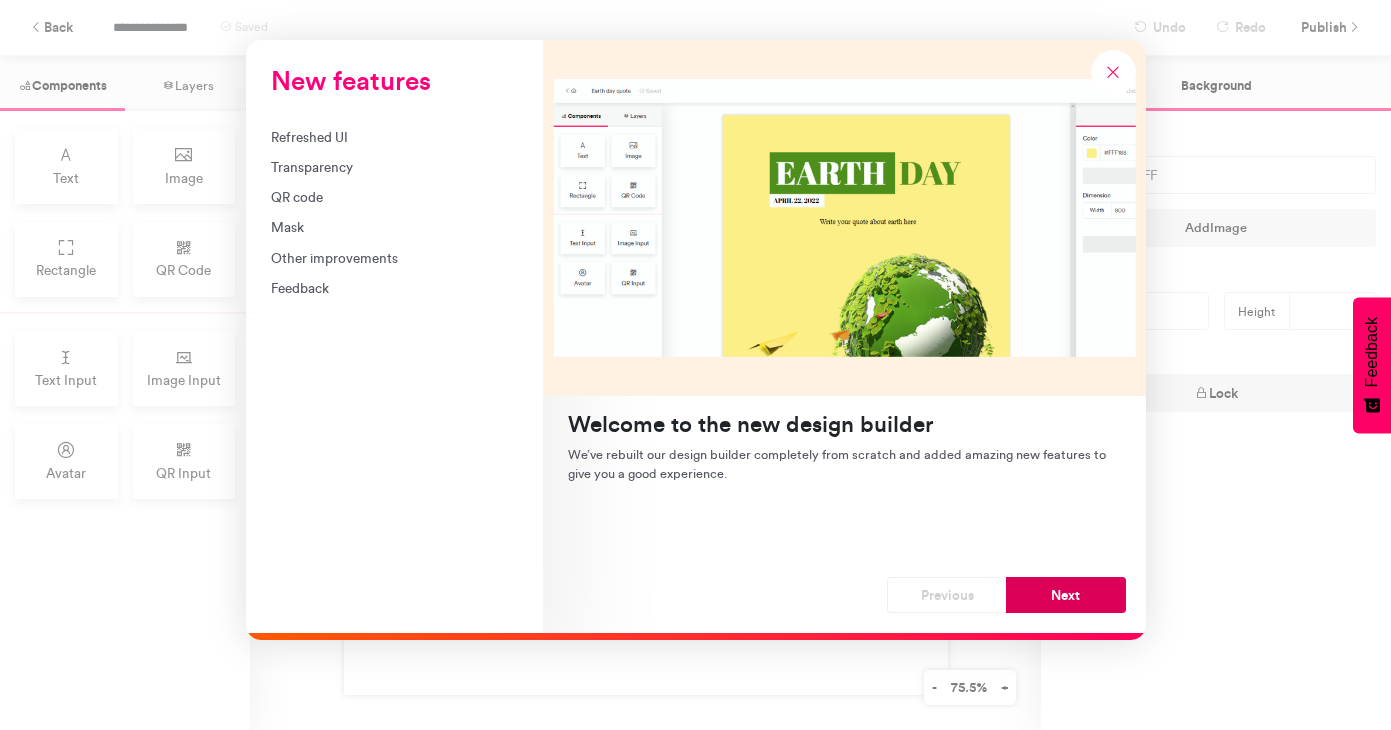 click on "Next" at bounding box center [1066, 595] 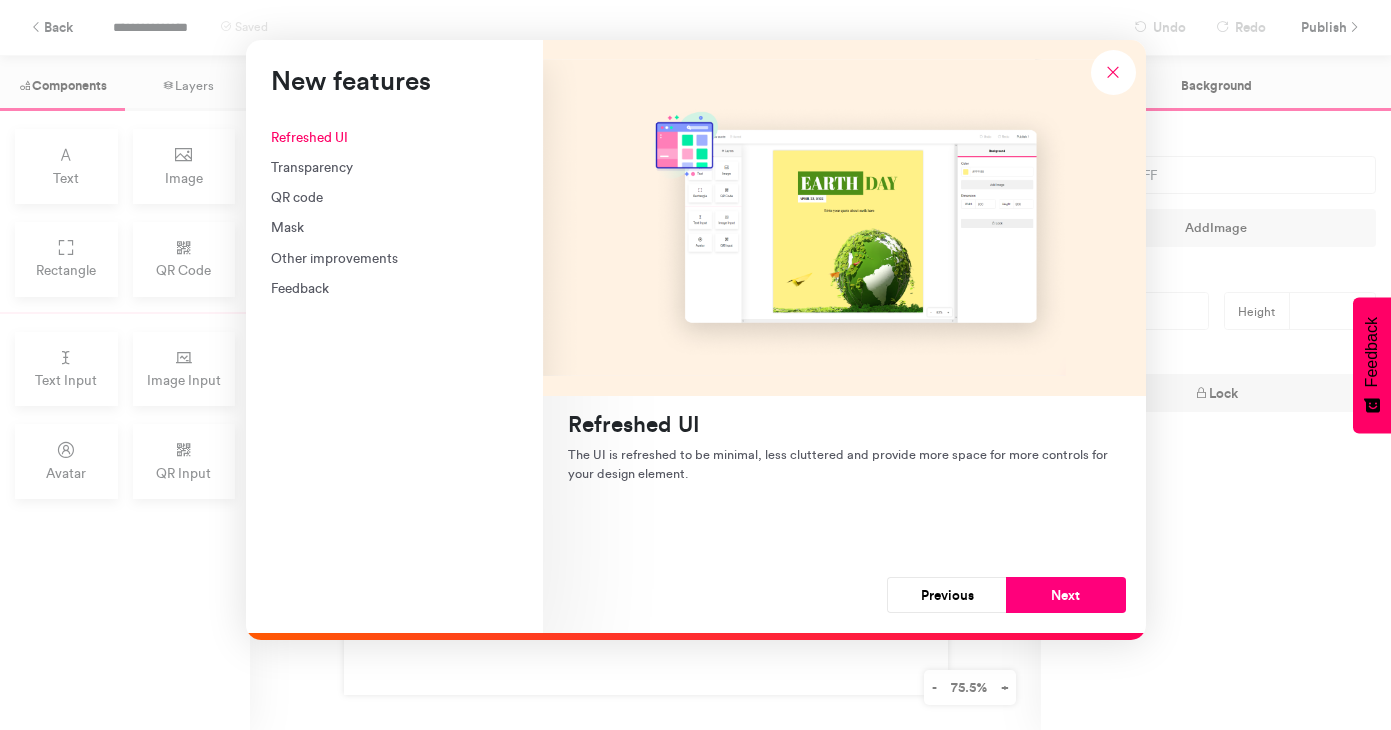 click on "Next" at bounding box center [1066, 595] 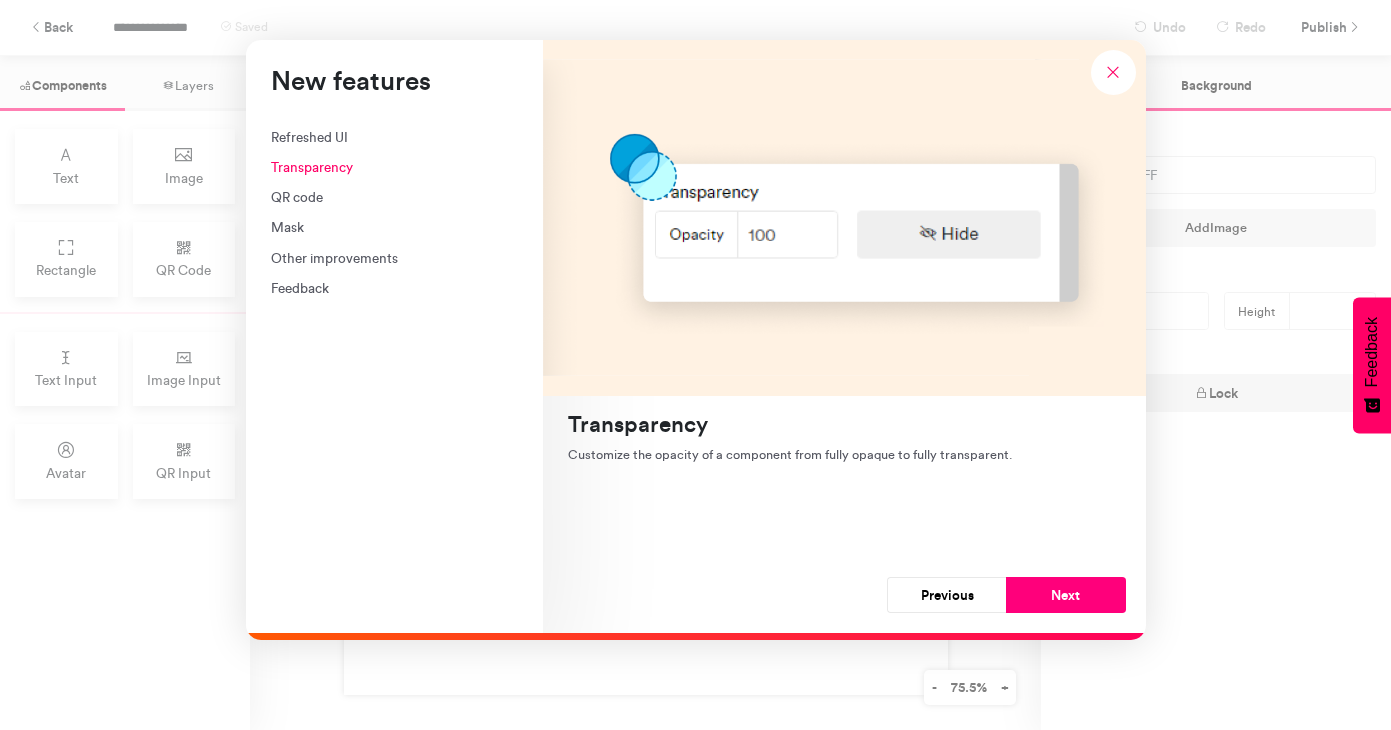 click on "Next" at bounding box center [1066, 595] 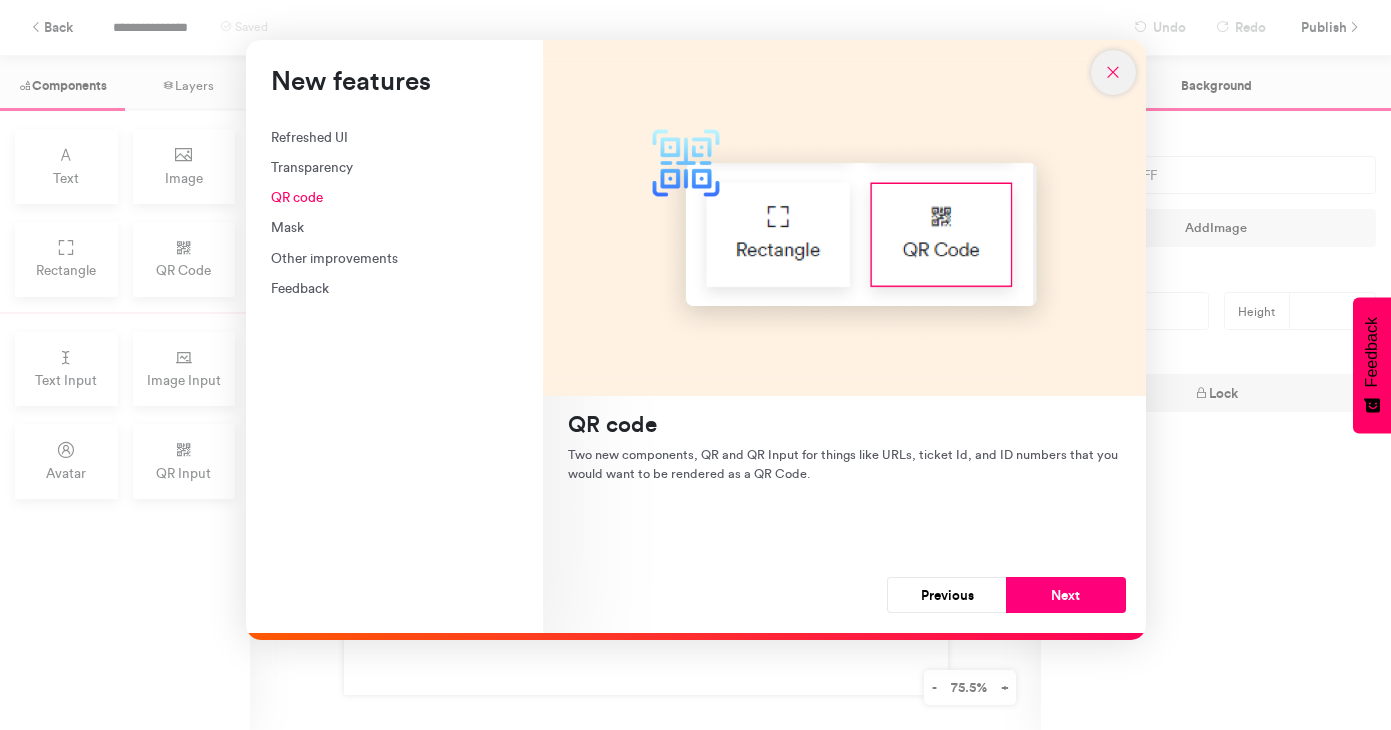 click at bounding box center (1113, 72) 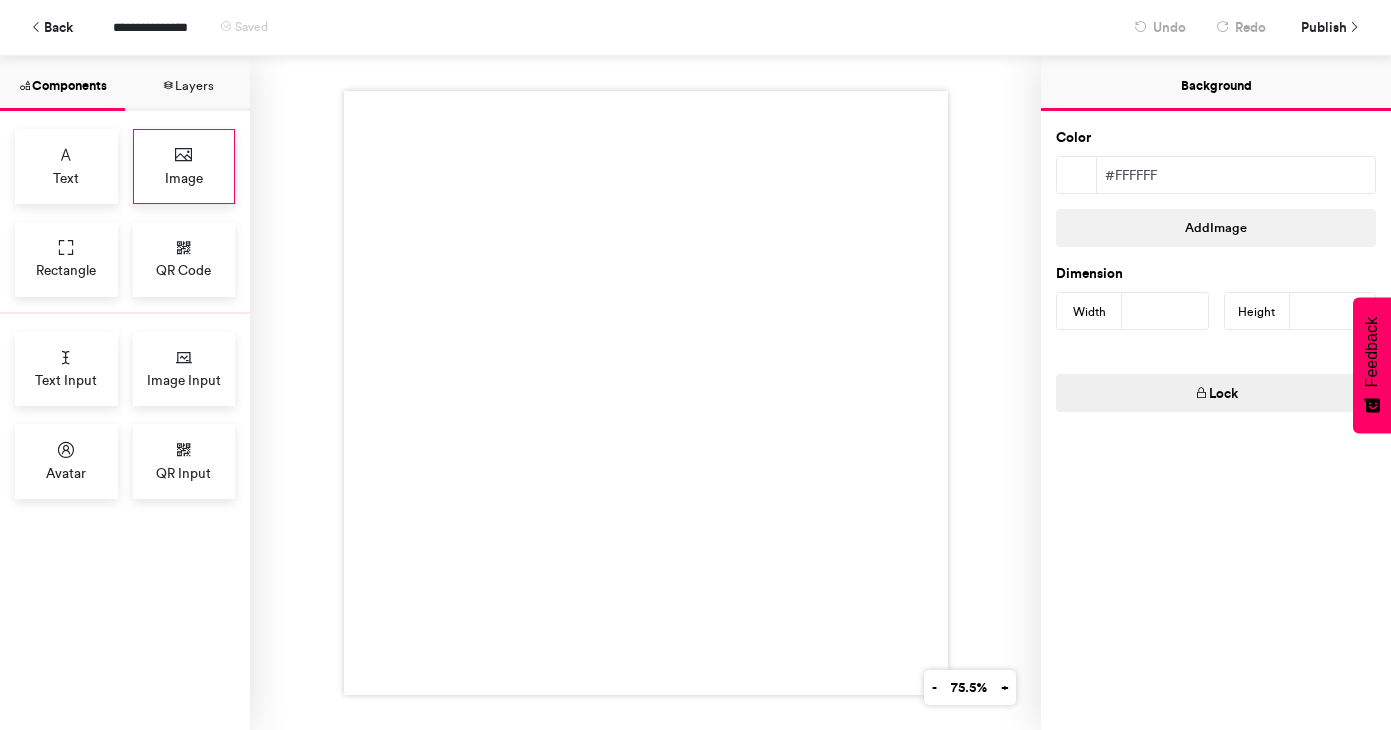 click on "Image" at bounding box center [184, 166] 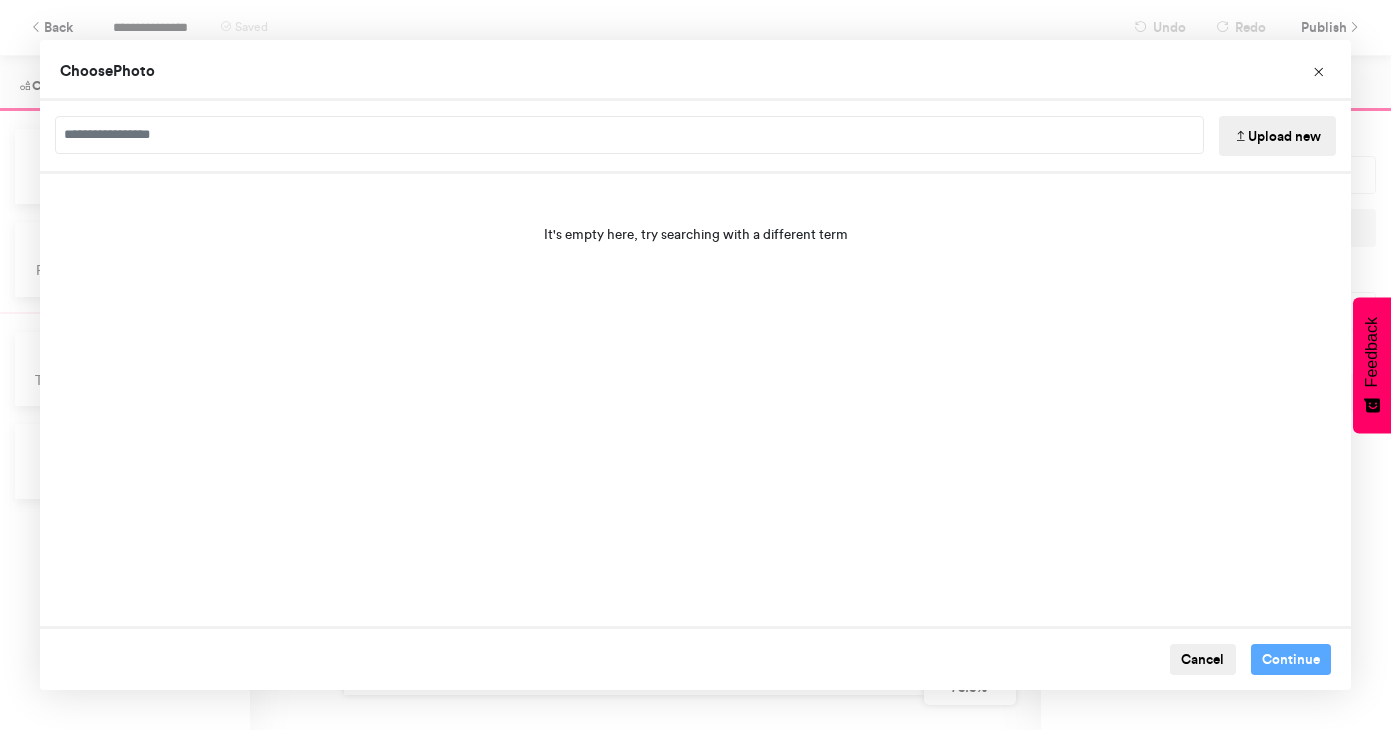 click on "Upload new" at bounding box center [1277, 136] 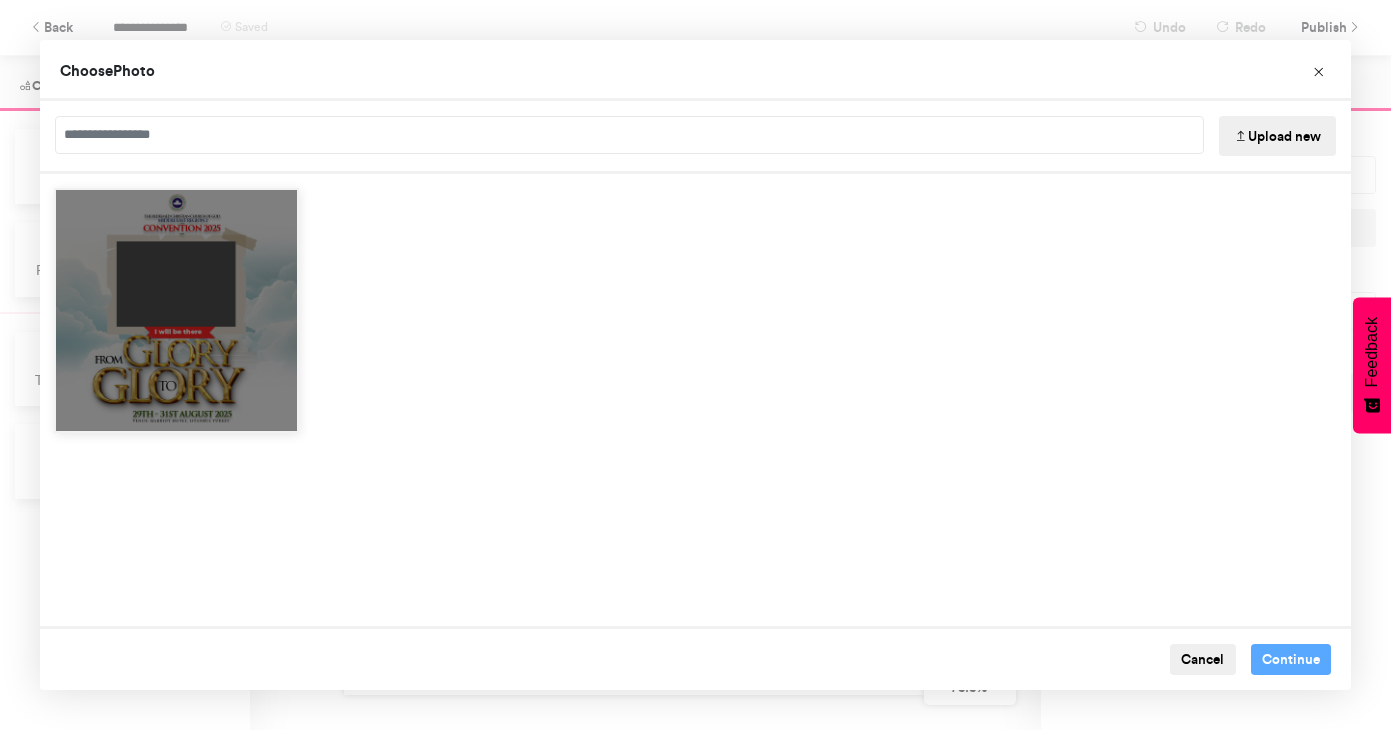 click at bounding box center [176, 310] 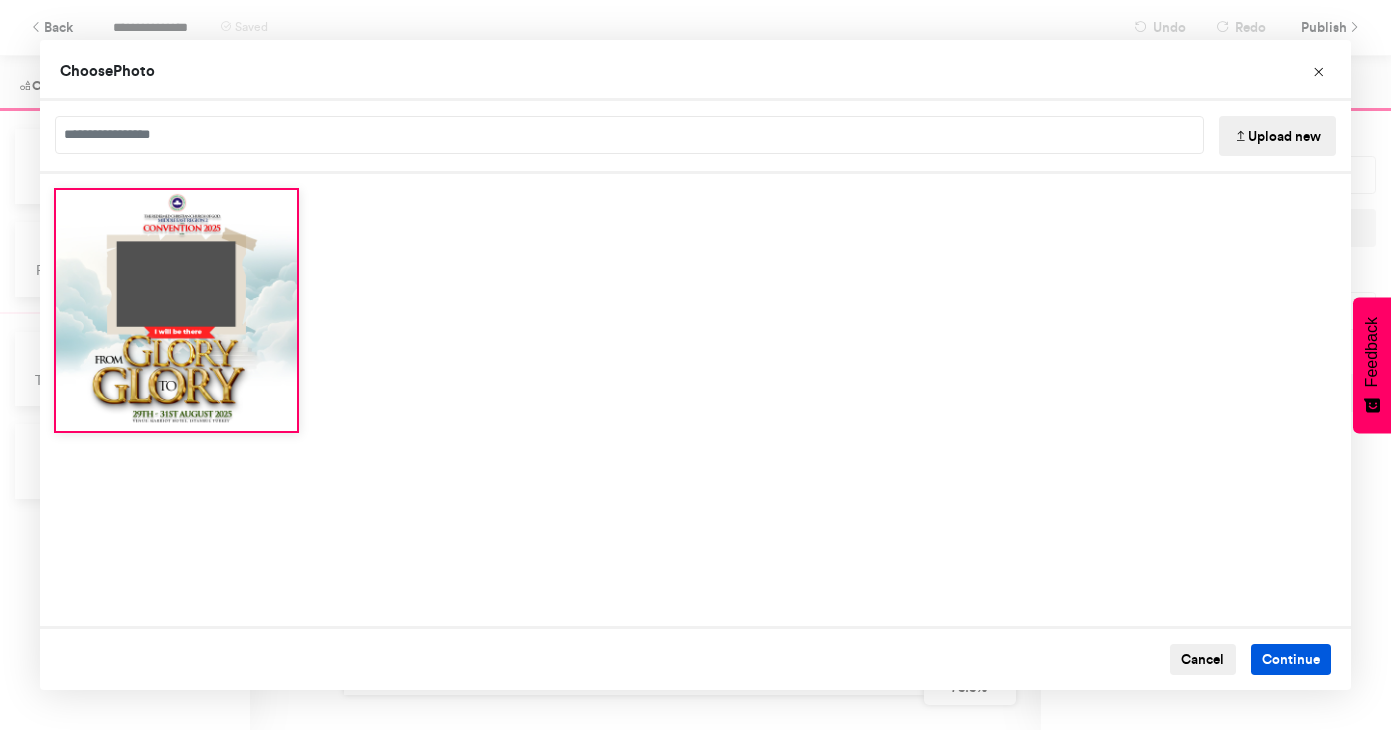 click on "Continue" at bounding box center [1291, 660] 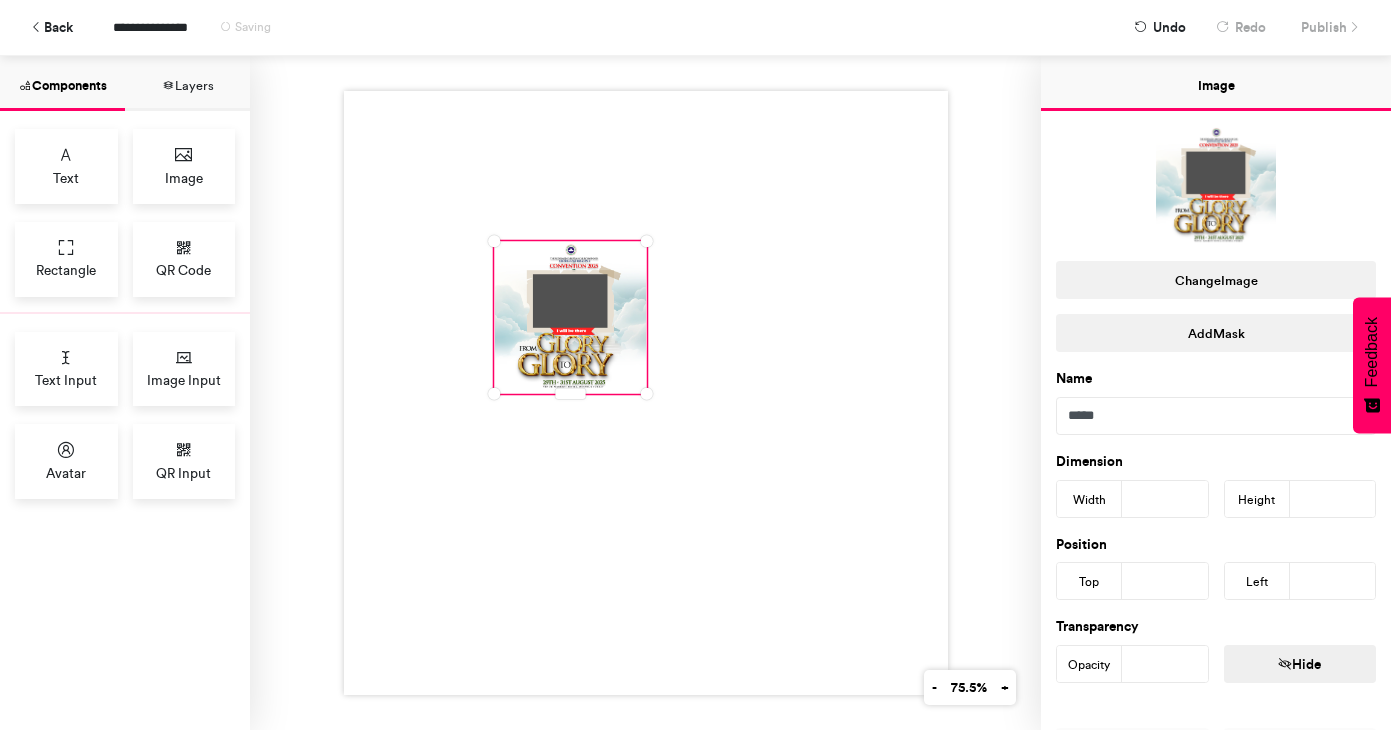 drag, startPoint x: 1138, startPoint y: 501, endPoint x: 1106, endPoint y: 502, distance: 32.01562 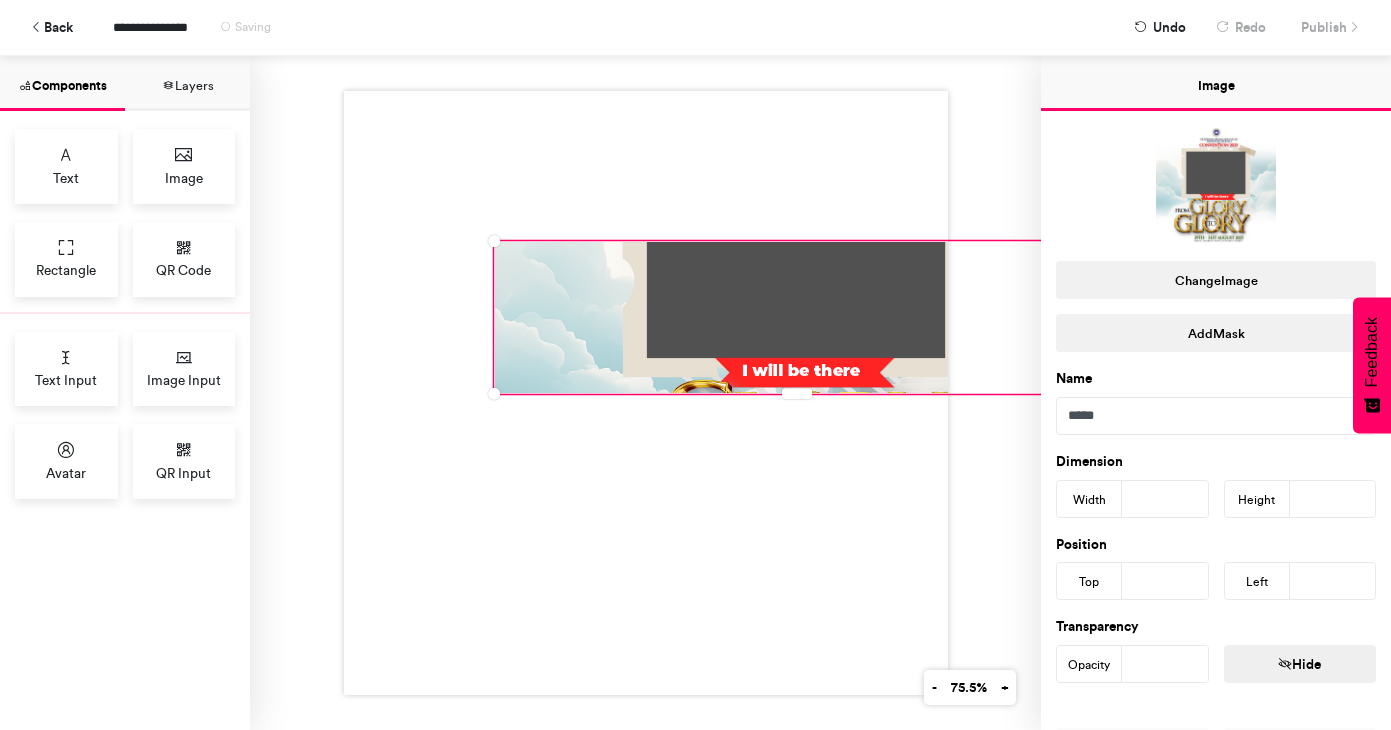 type on "***" 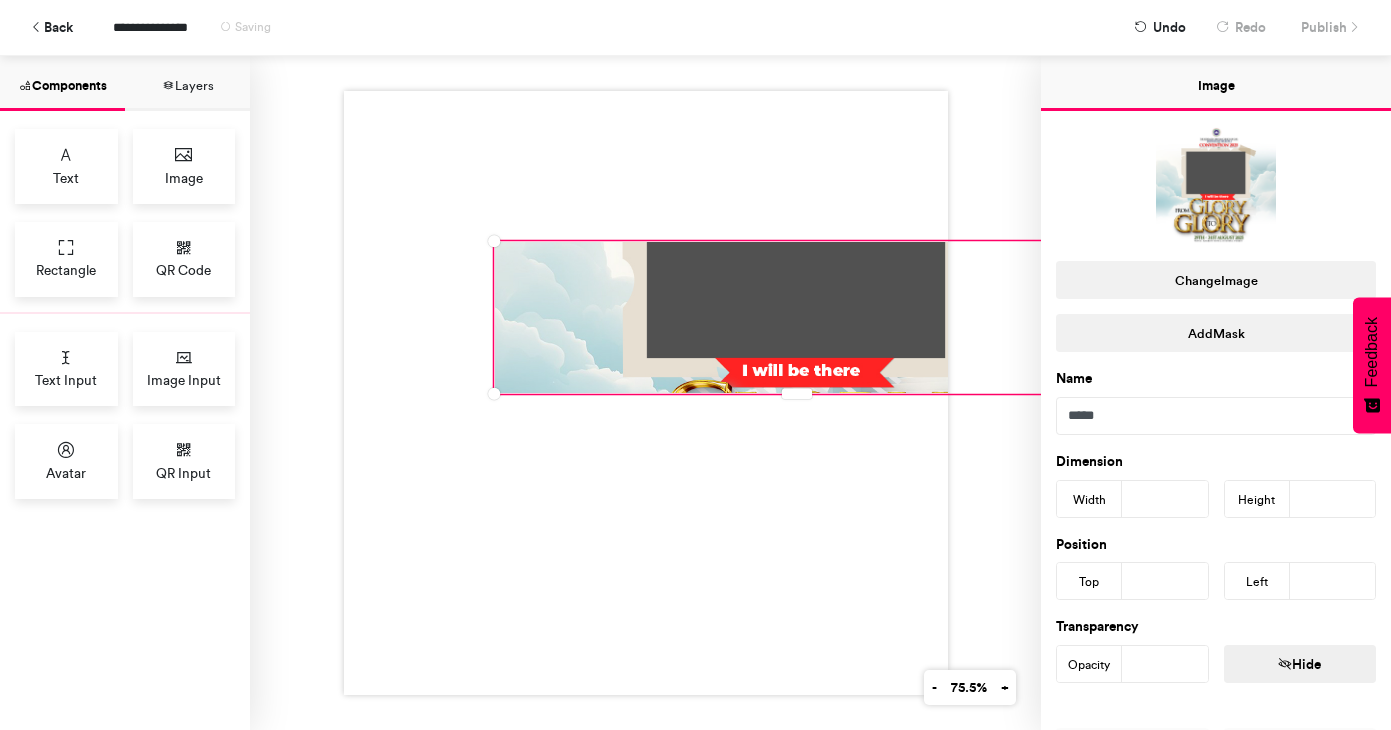 type on "***" 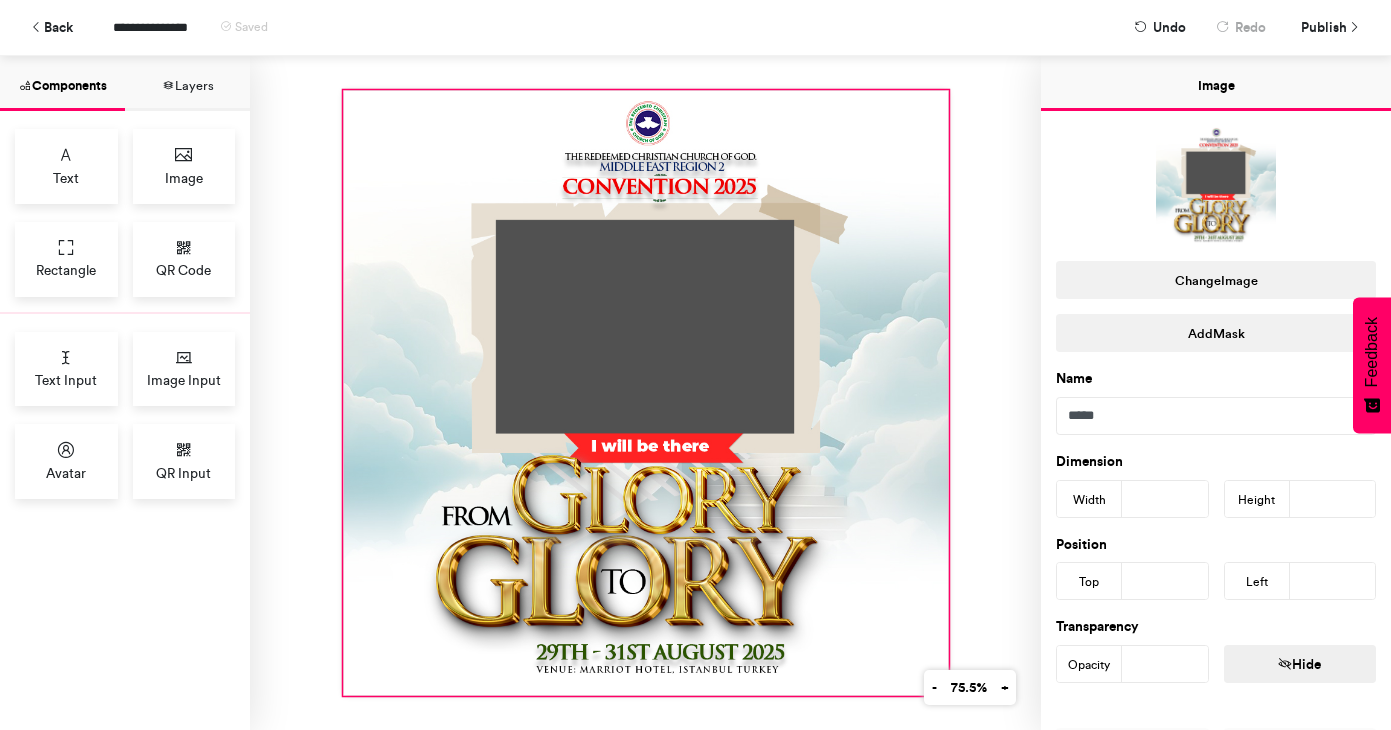 drag, startPoint x: 812, startPoint y: 476, endPoint x: 661, endPoint y: 325, distance: 213.54625 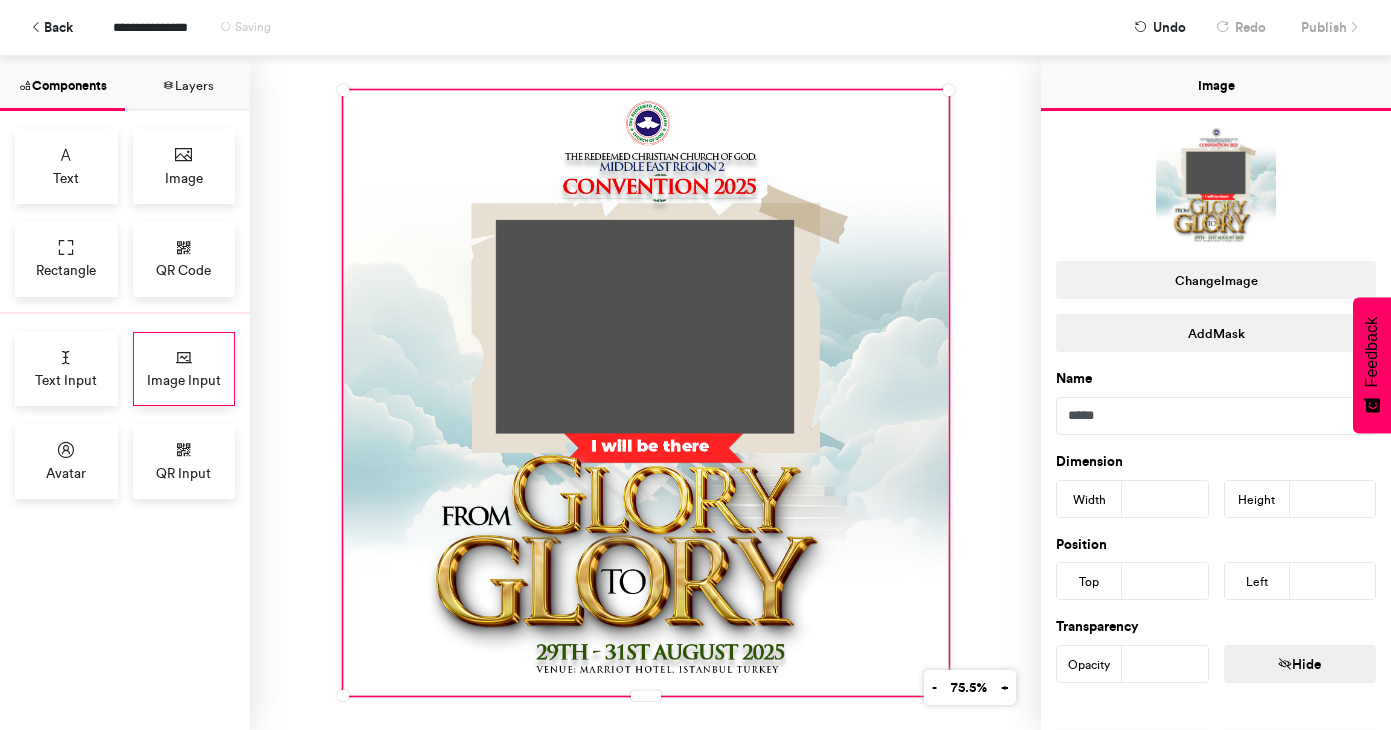 type on "***" 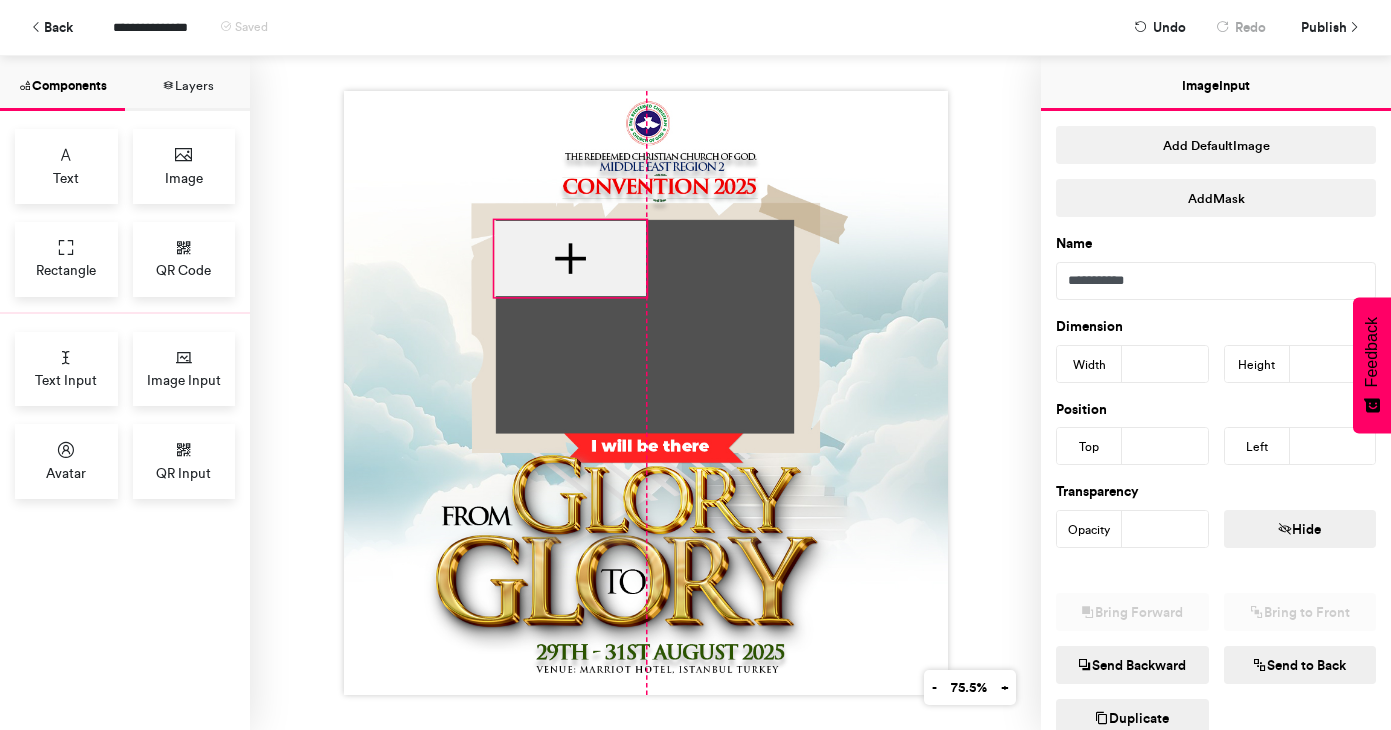drag, startPoint x: 516, startPoint y: 255, endPoint x: 523, endPoint y: 234, distance: 22.135944 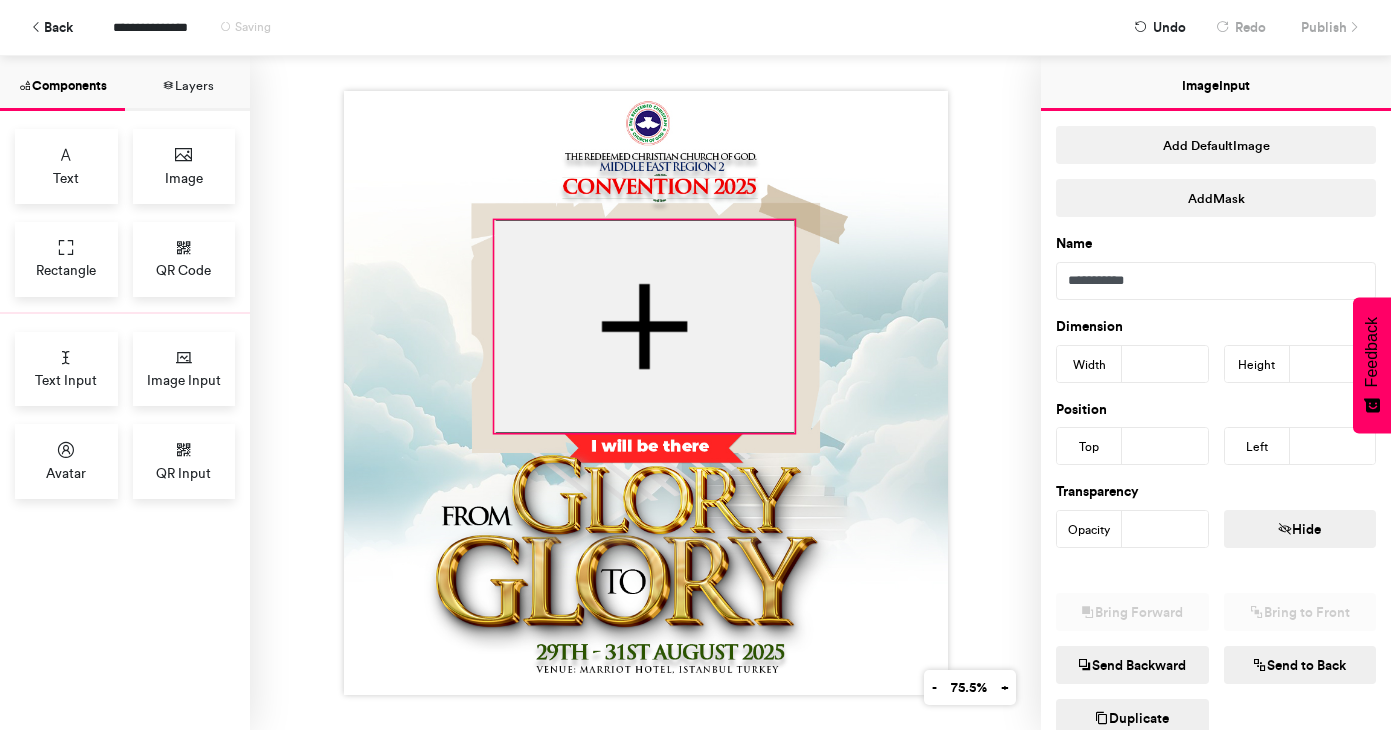 drag, startPoint x: 641, startPoint y: 291, endPoint x: 789, endPoint y: 427, distance: 200.99751 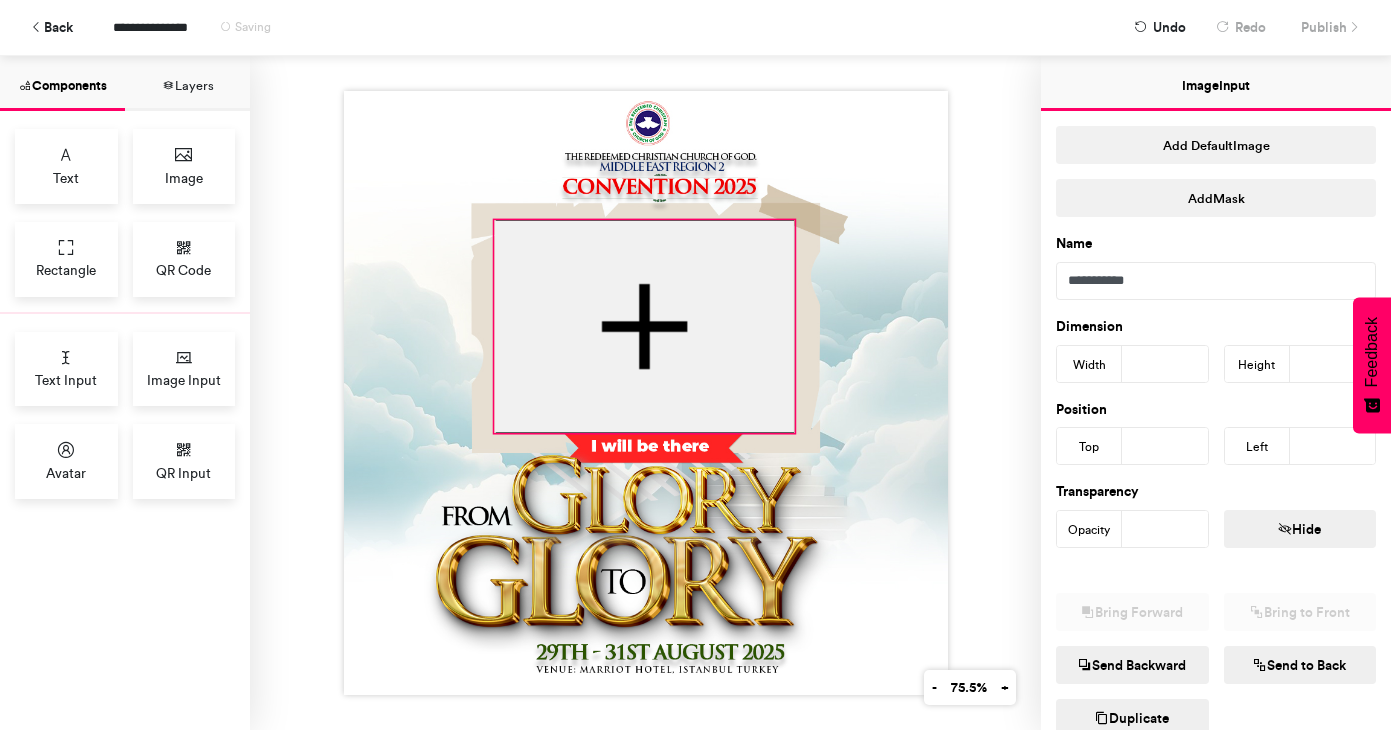 click at bounding box center [646, 393] 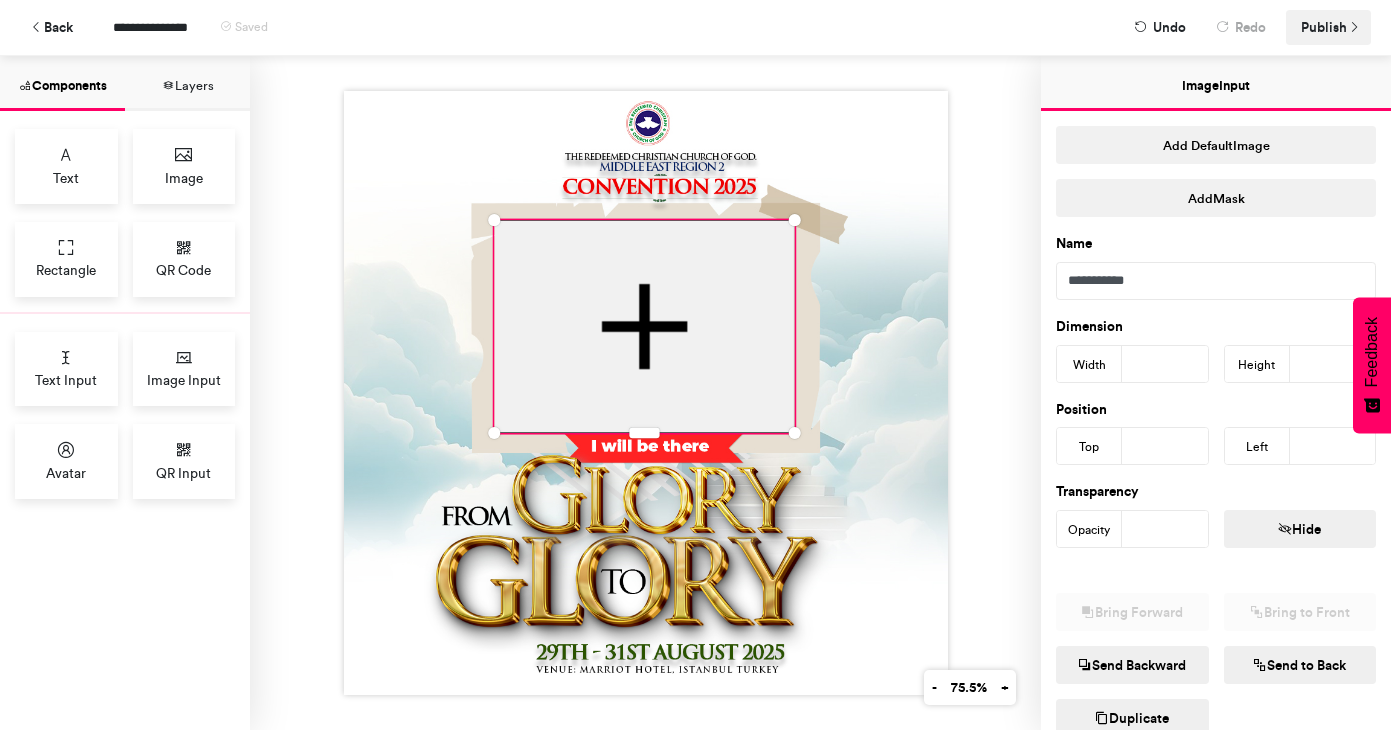 click on "Publish" at bounding box center (1324, 27) 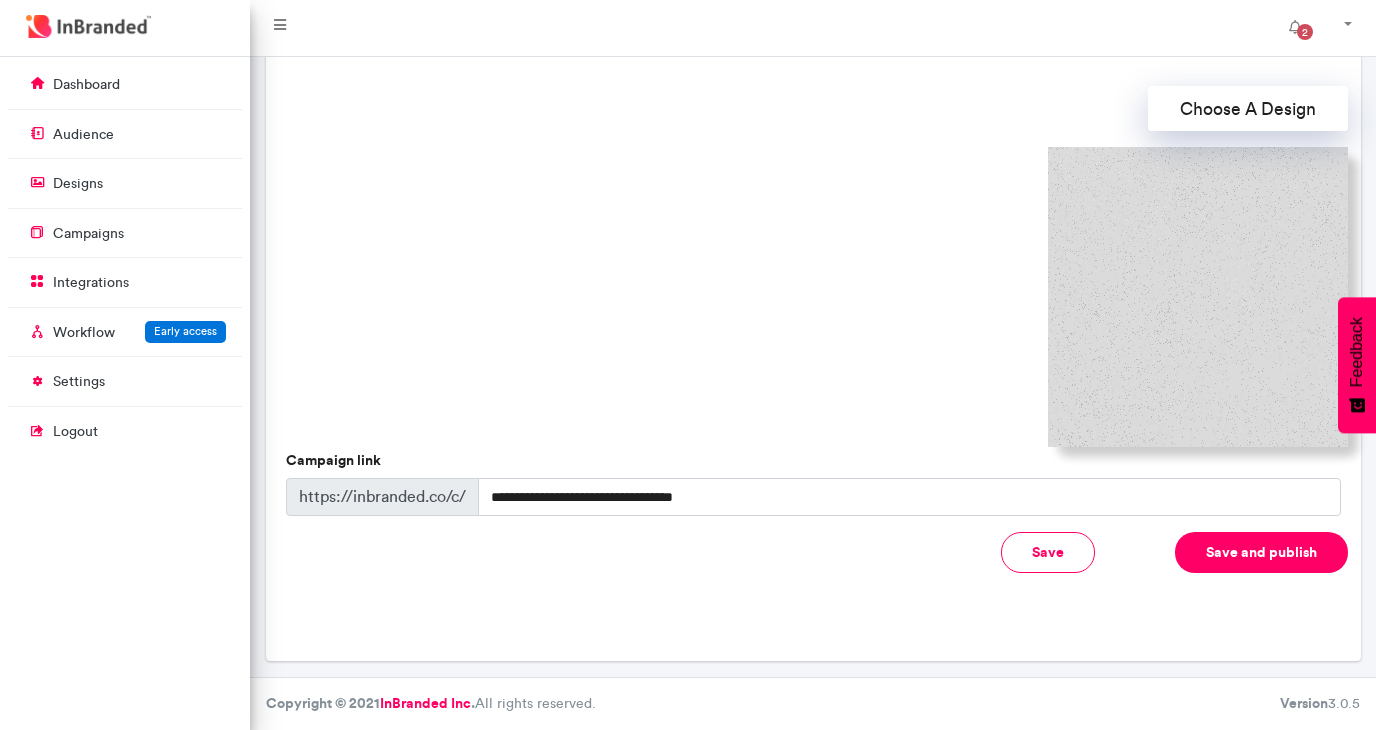 scroll, scrollTop: 567, scrollLeft: 0, axis: vertical 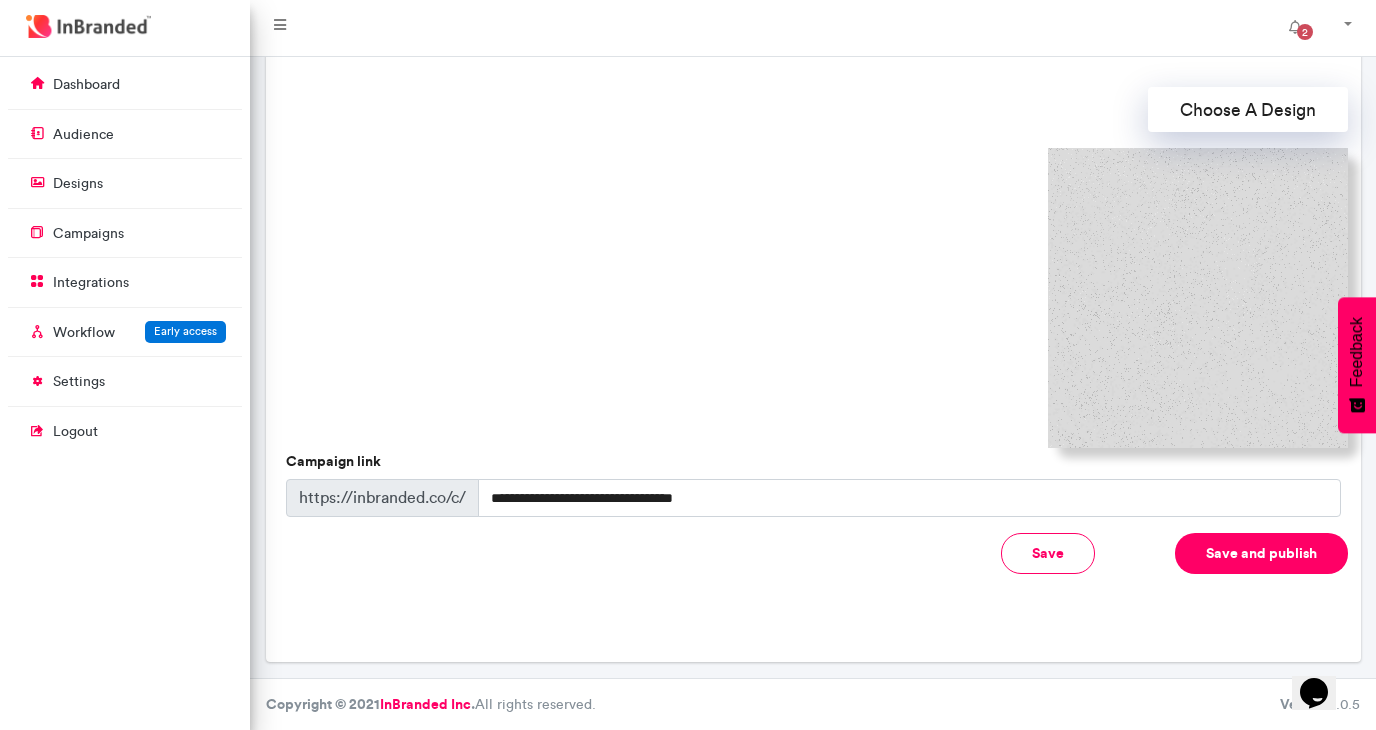 click at bounding box center [1198, 298] 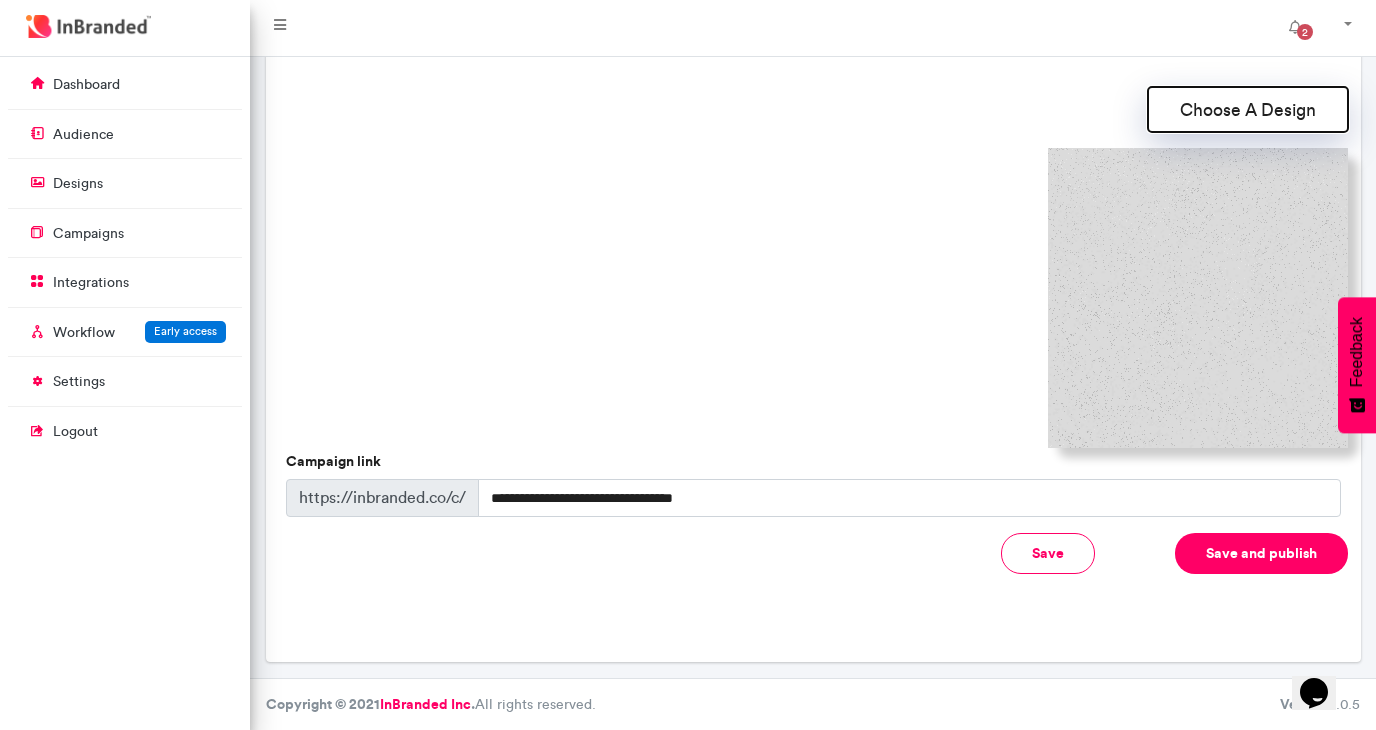 click on "Choose A Design" at bounding box center (1248, 109) 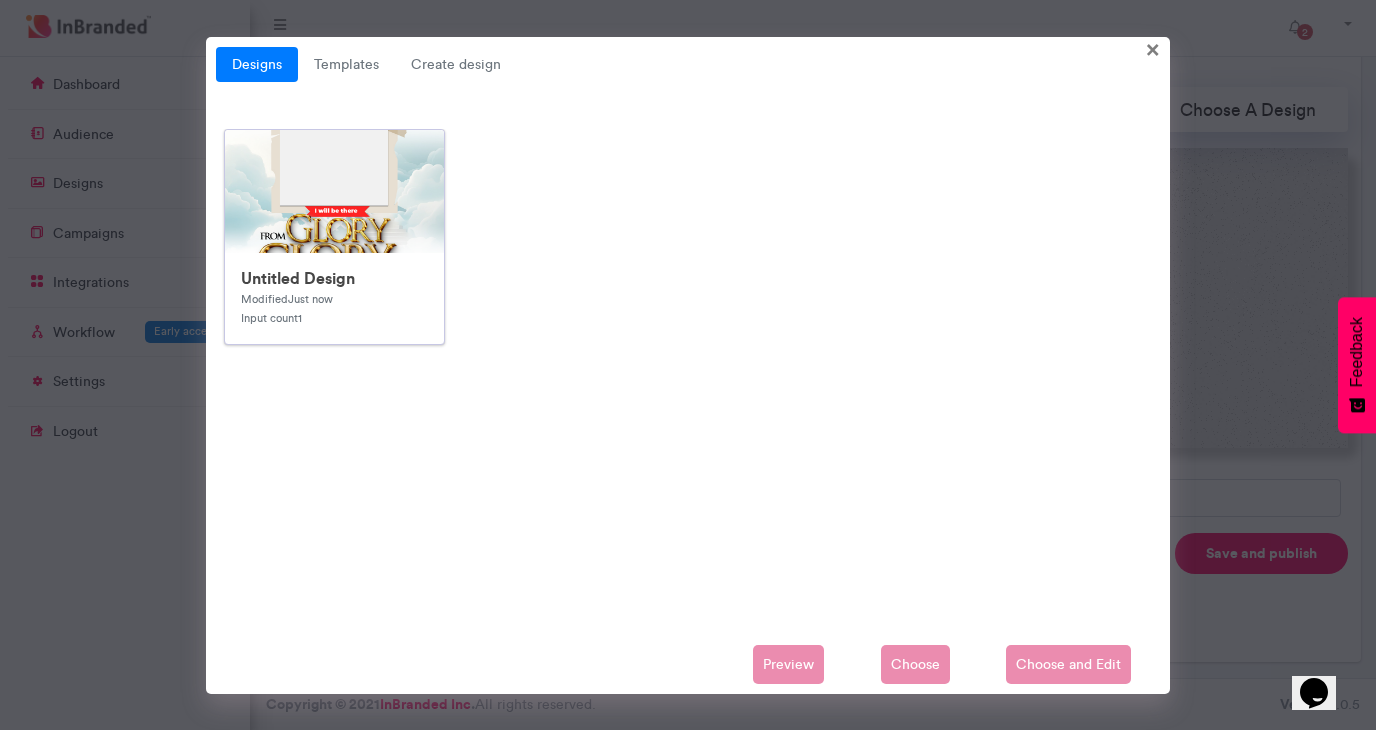 click on "Untitled Design Modified  Just now Input count  1" at bounding box center (334, 298) 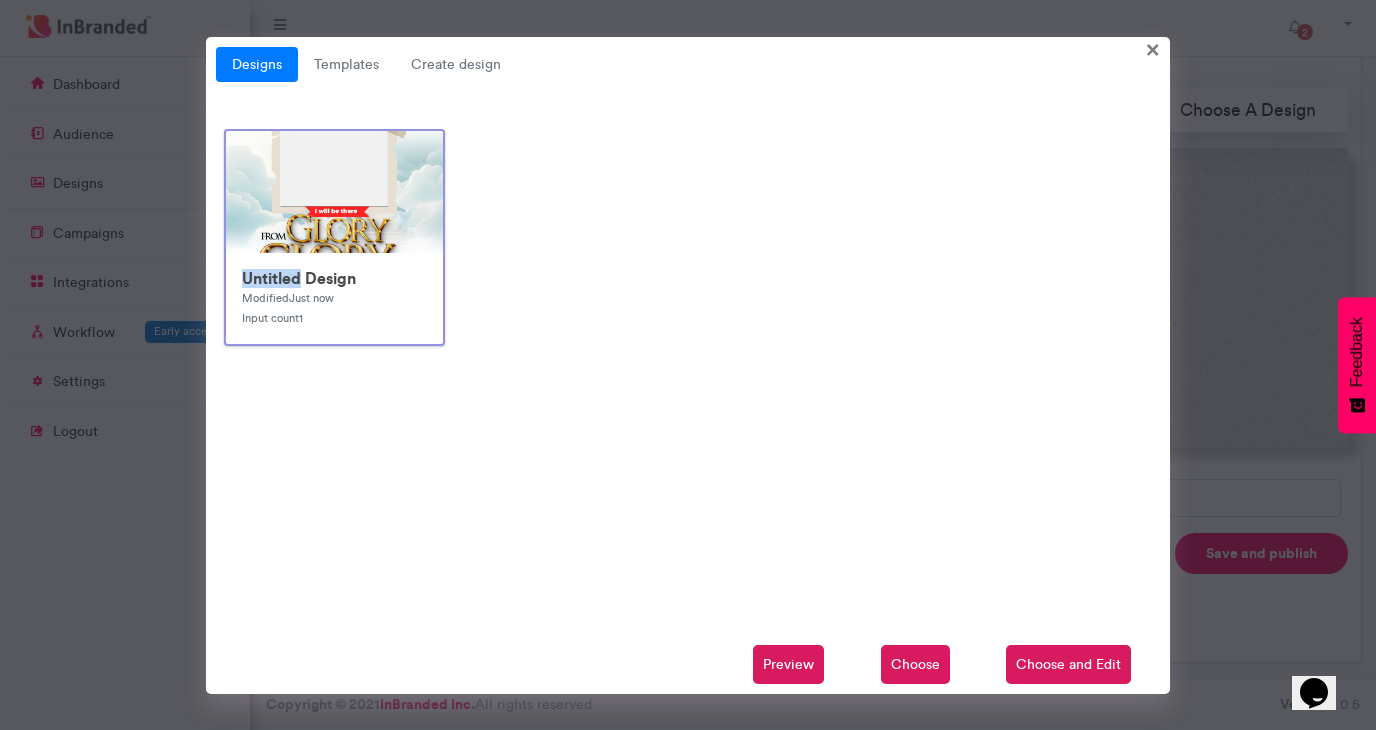 click on "Untitled Design Modified  Just now Input count  1" at bounding box center (334, 298) 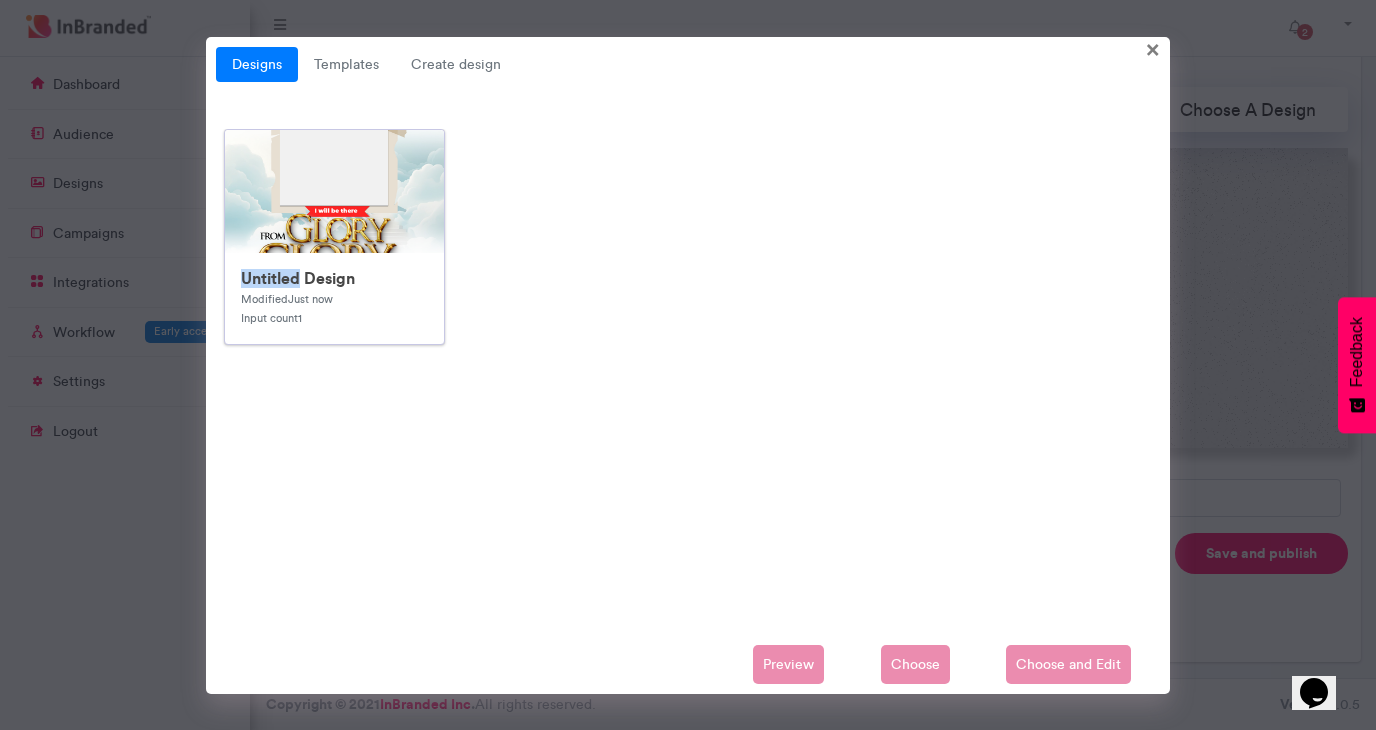 click at bounding box center [625, 530] 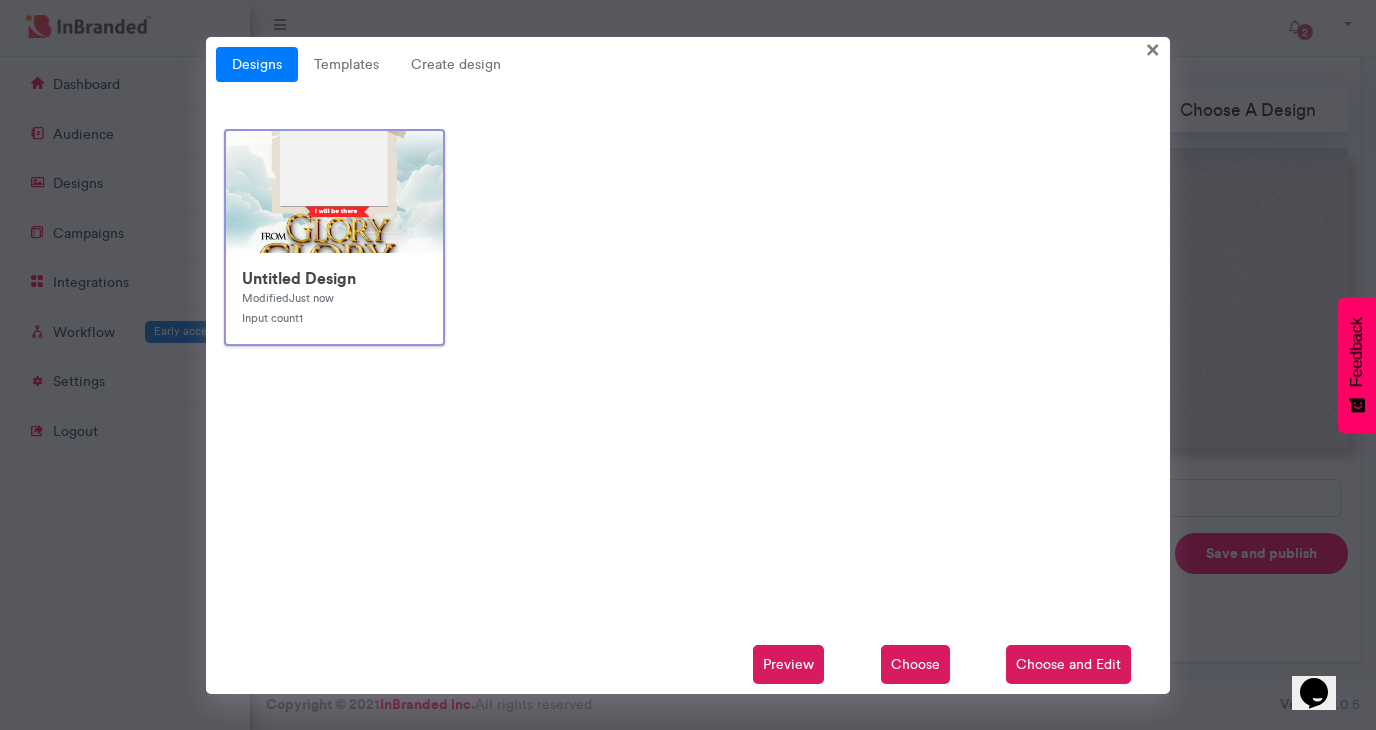 click on "Choose" at bounding box center [915, 665] 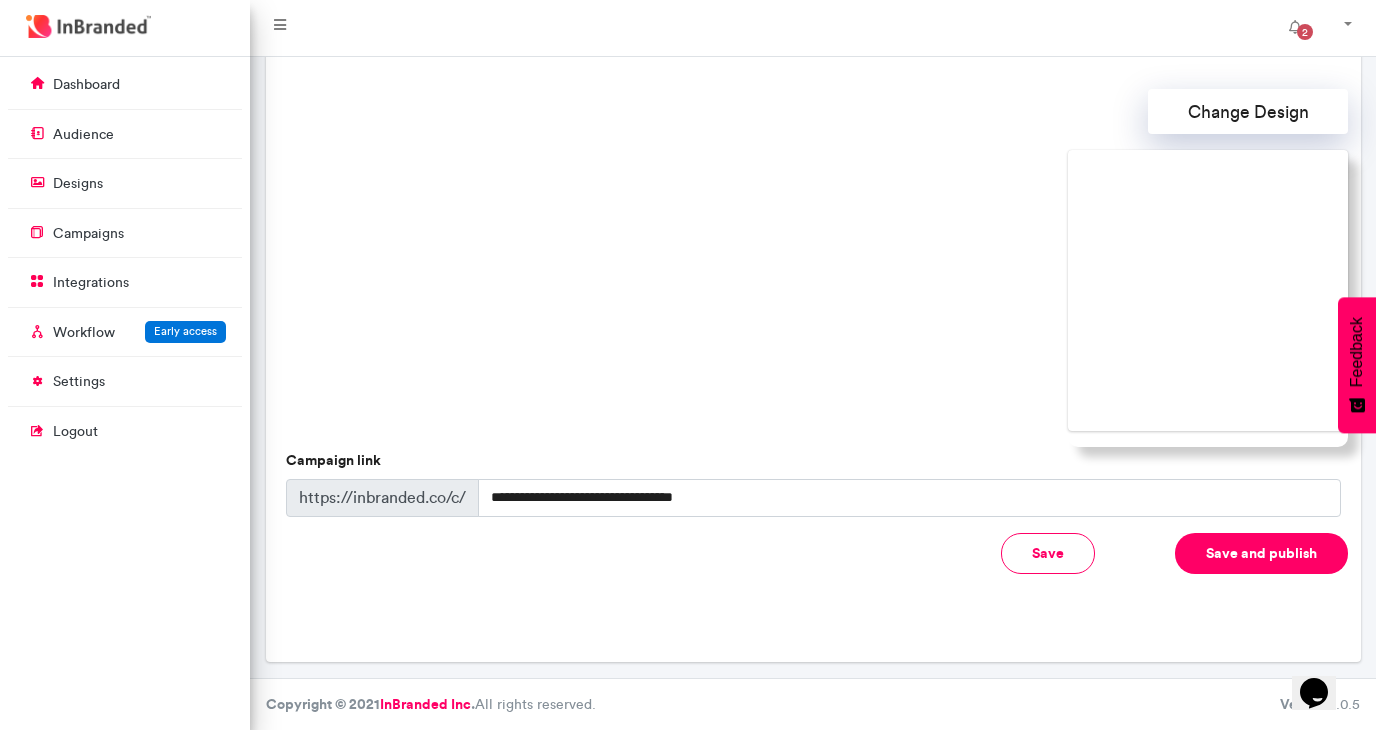 scroll, scrollTop: 567, scrollLeft: 0, axis: vertical 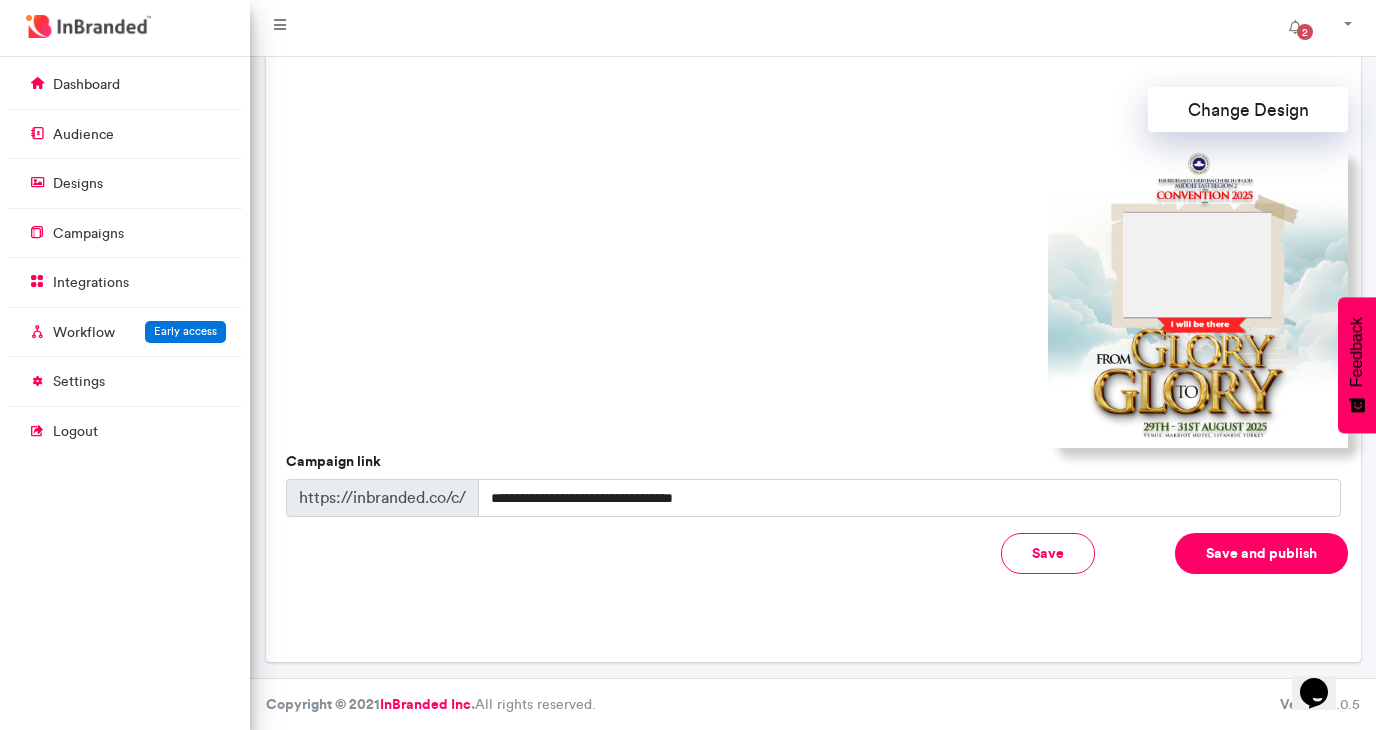 click on "Save and publish" at bounding box center [1261, 553] 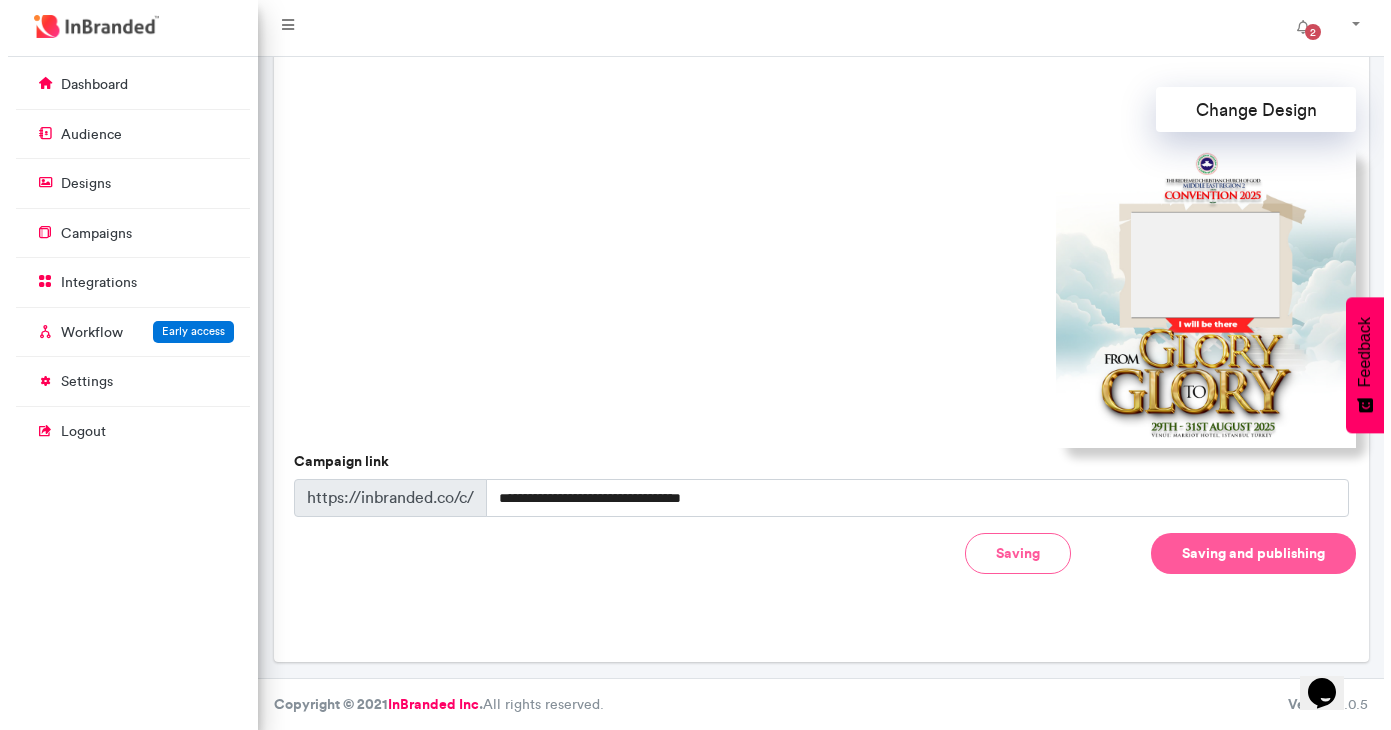 scroll, scrollTop: 568, scrollLeft: 0, axis: vertical 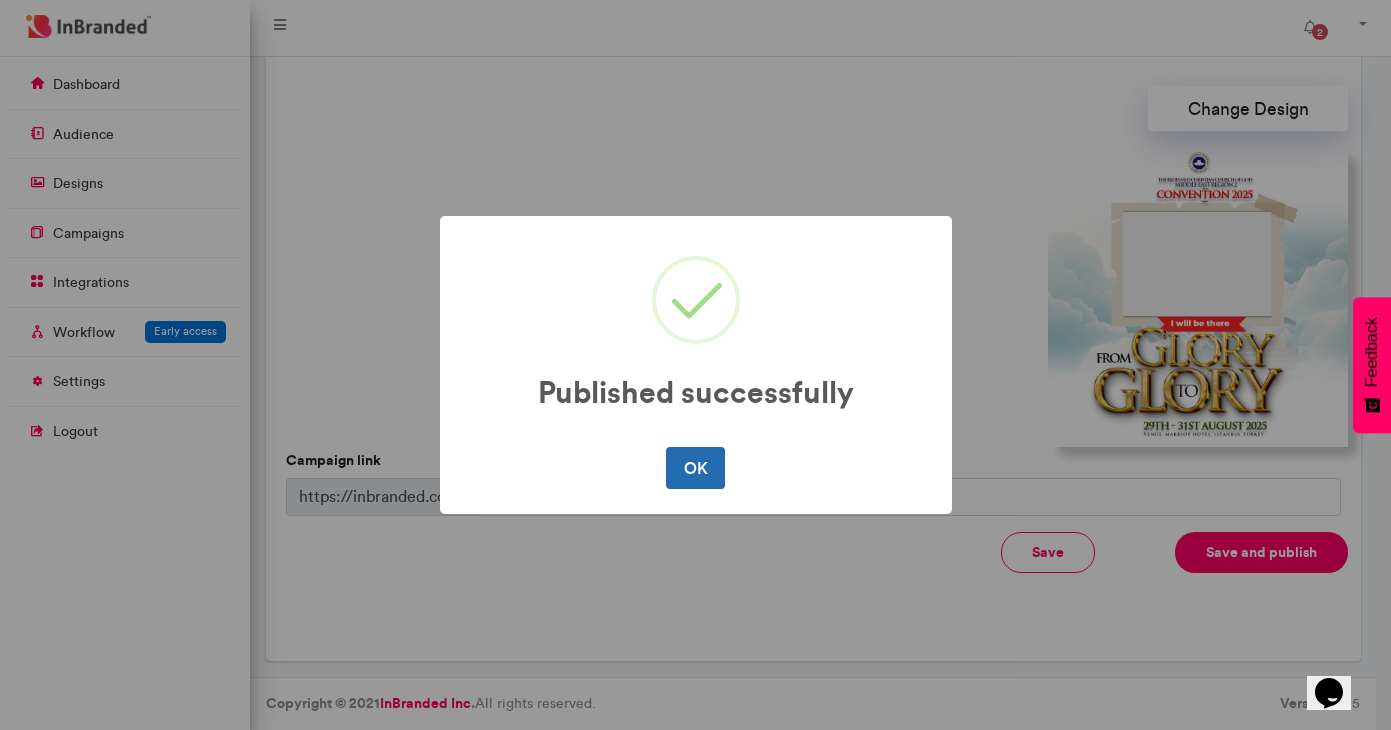 click on "OK" at bounding box center [695, 468] 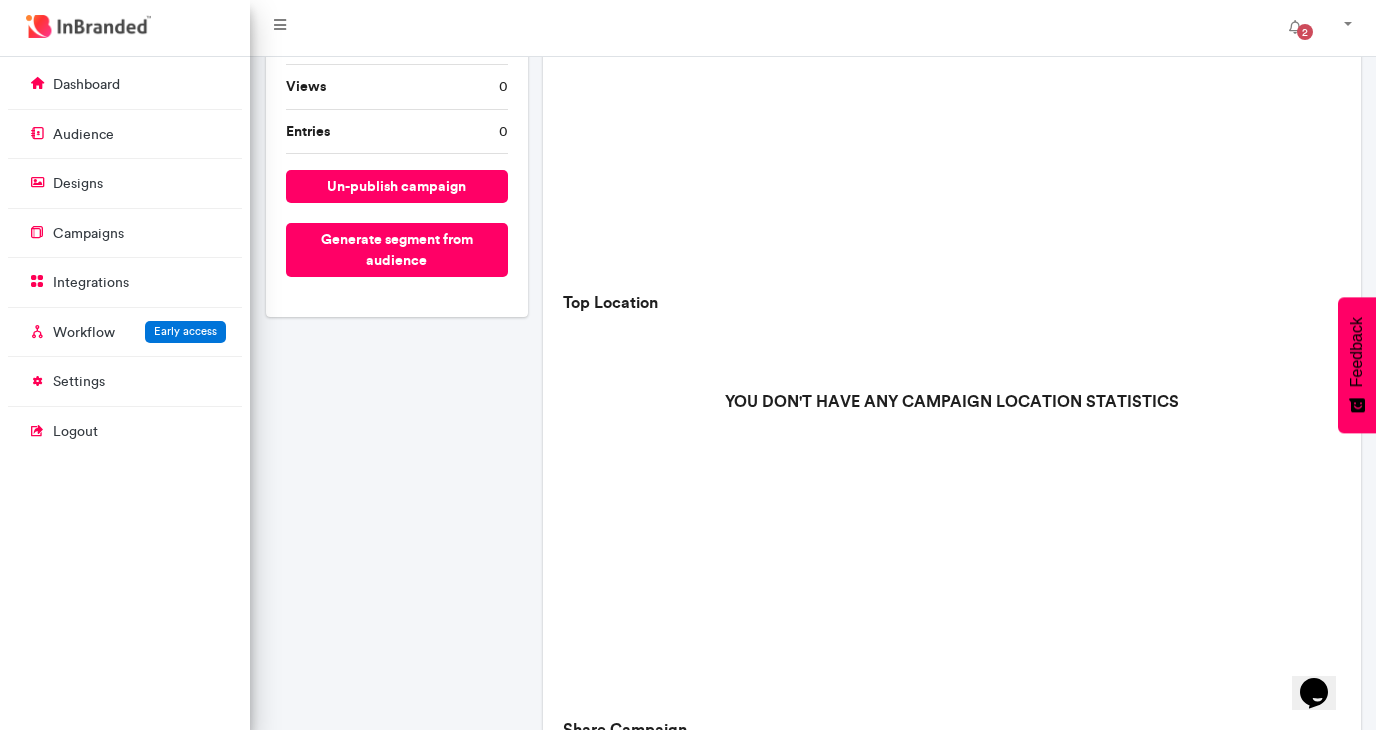 scroll, scrollTop: 688, scrollLeft: 0, axis: vertical 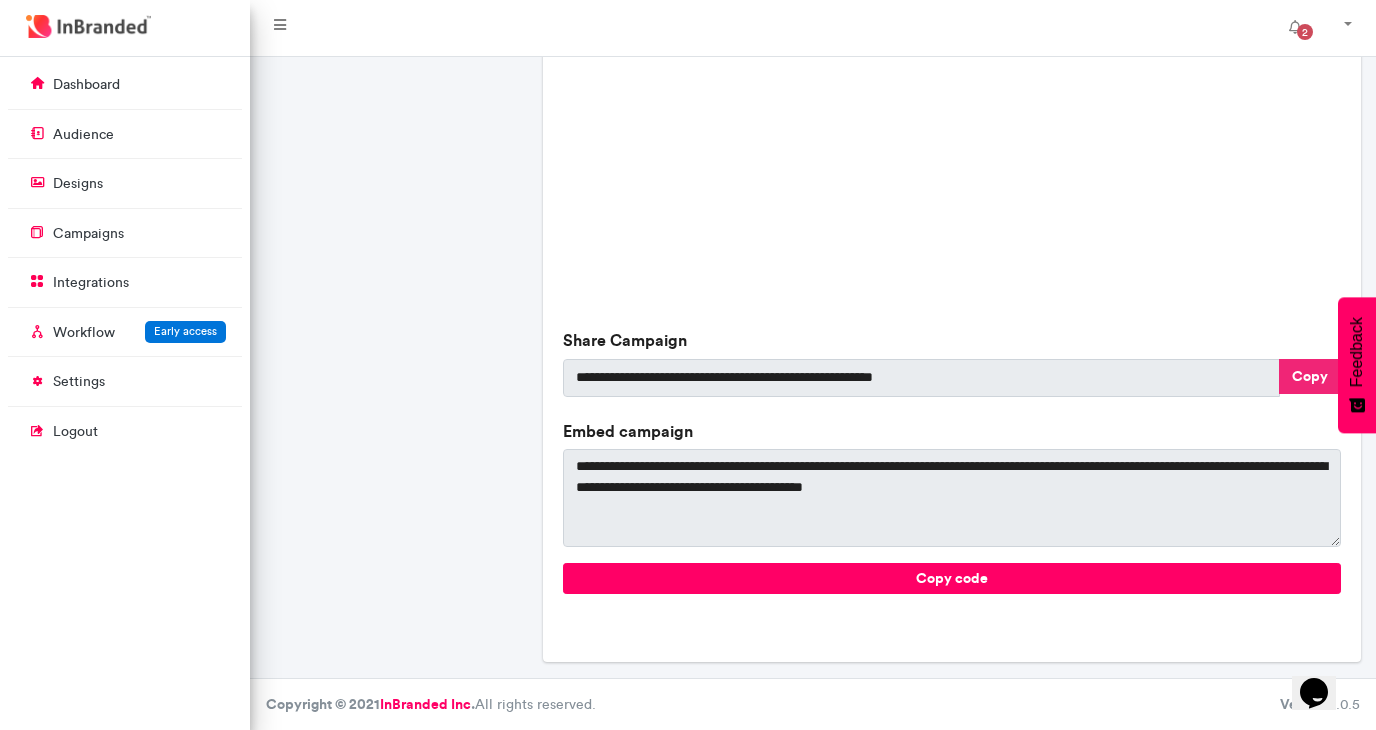 click on "Copy" at bounding box center [1310, 376] 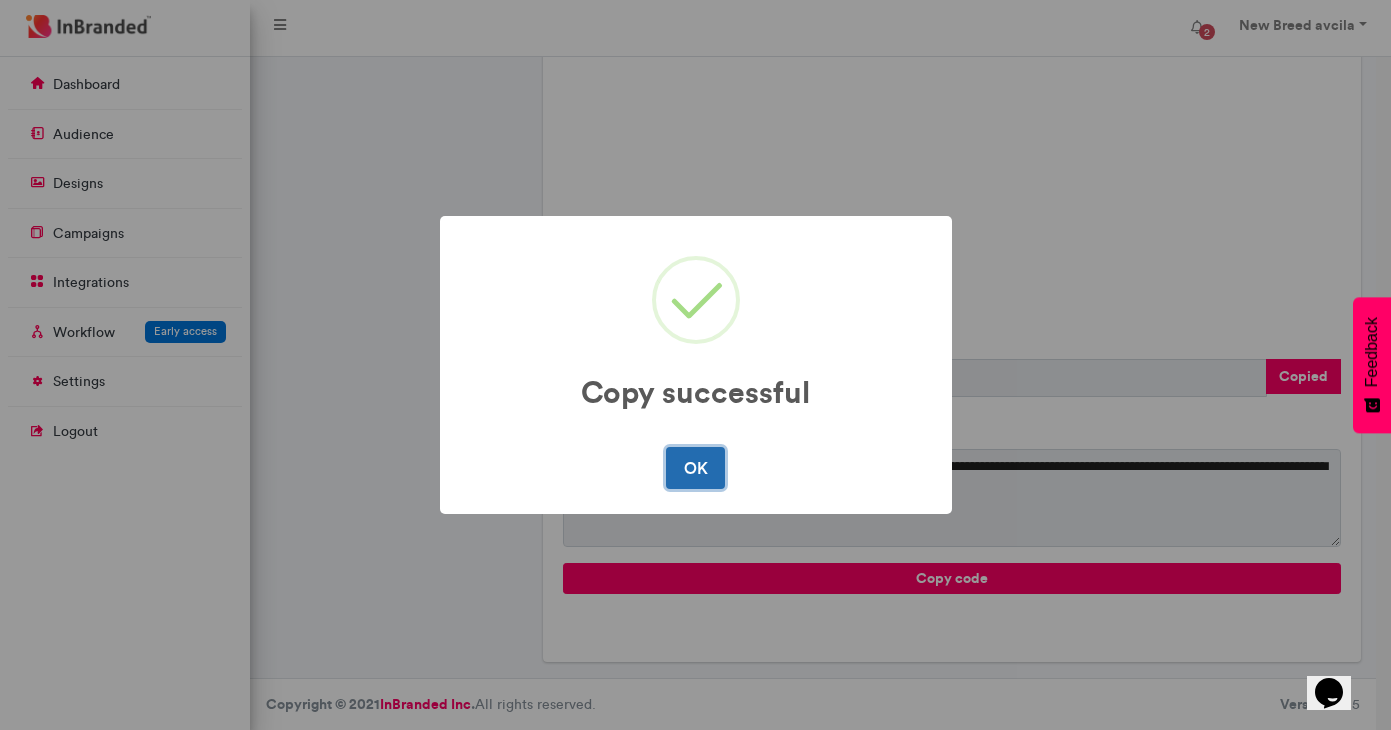 click on "OK" at bounding box center [695, 468] 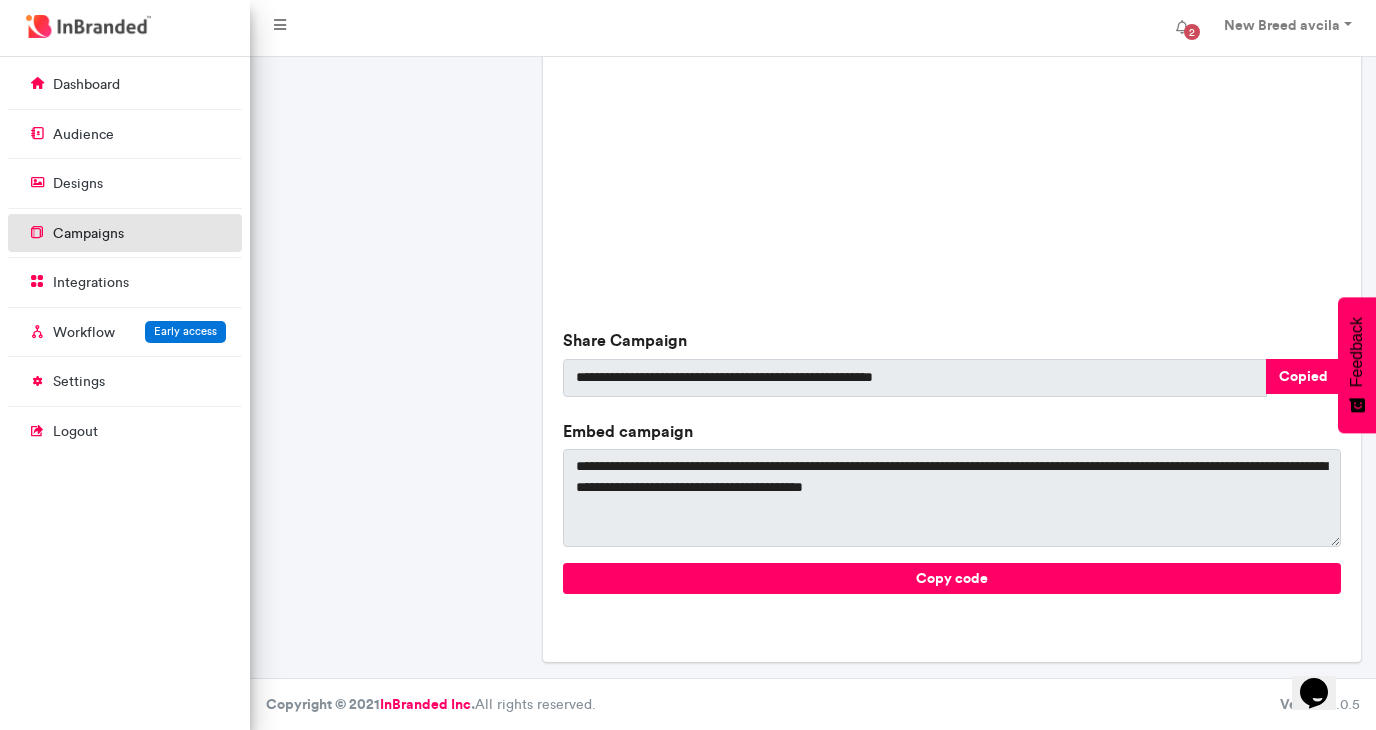 click on "campaigns" at bounding box center [125, 233] 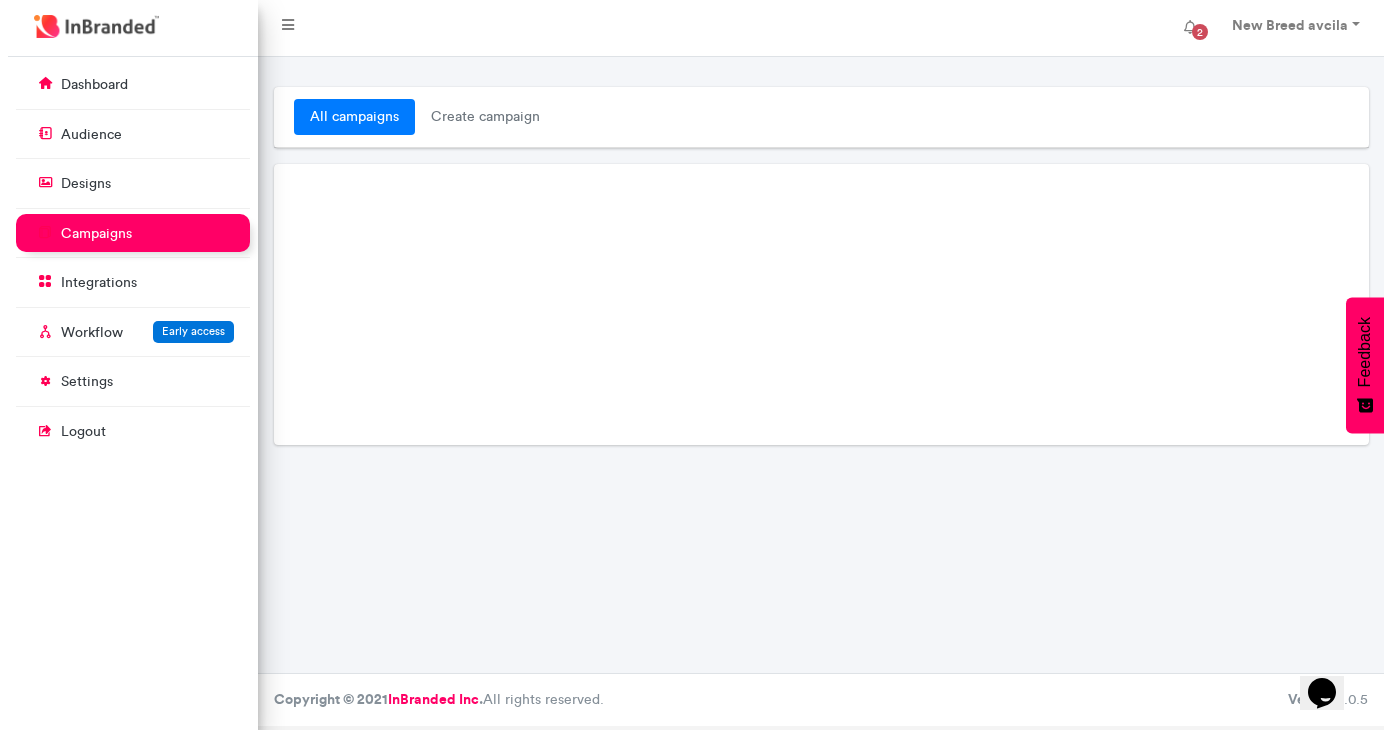 scroll, scrollTop: 0, scrollLeft: 0, axis: both 